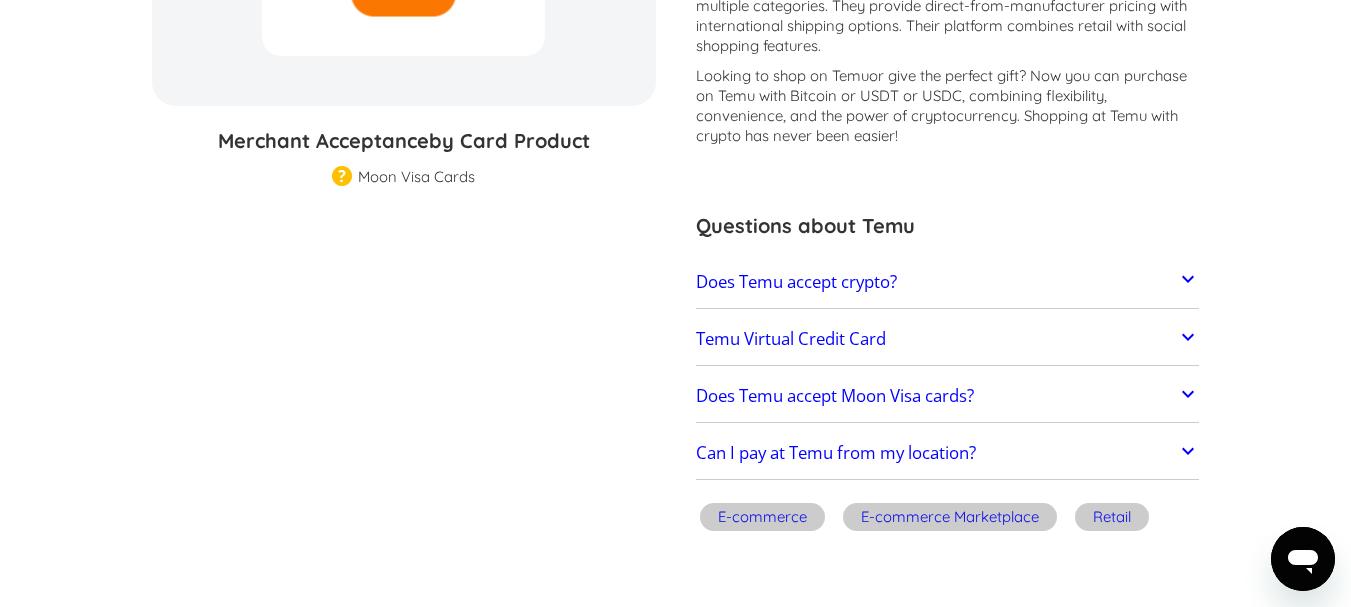scroll, scrollTop: 387, scrollLeft: 0, axis: vertical 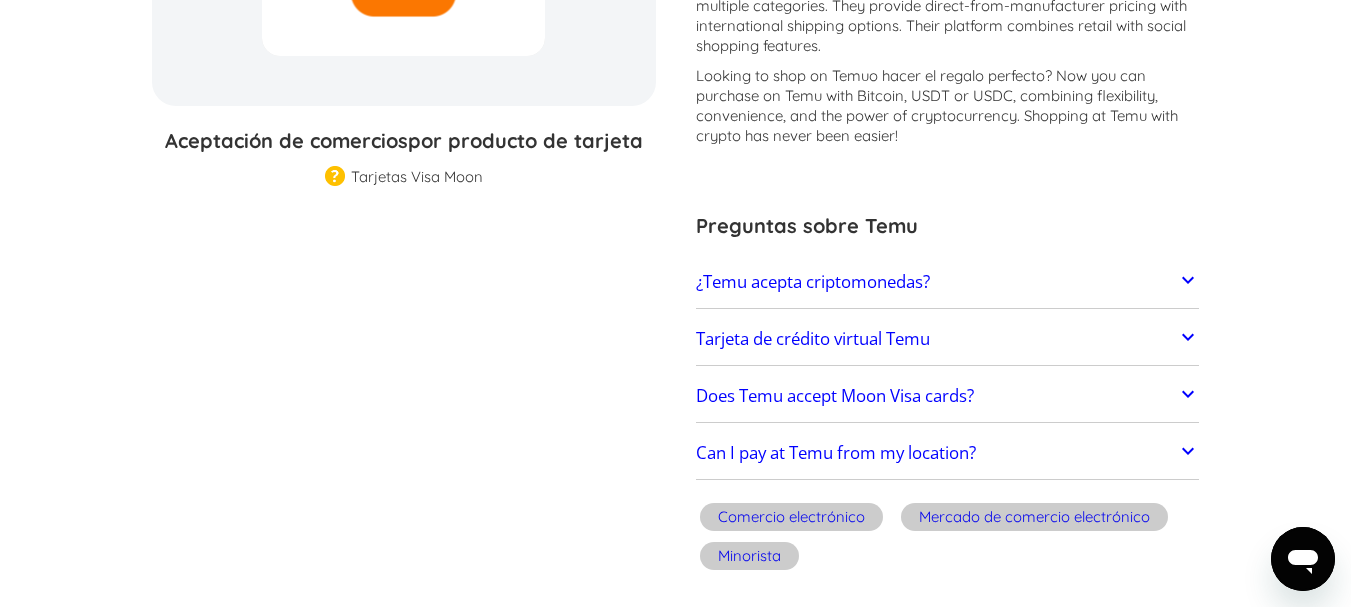 click 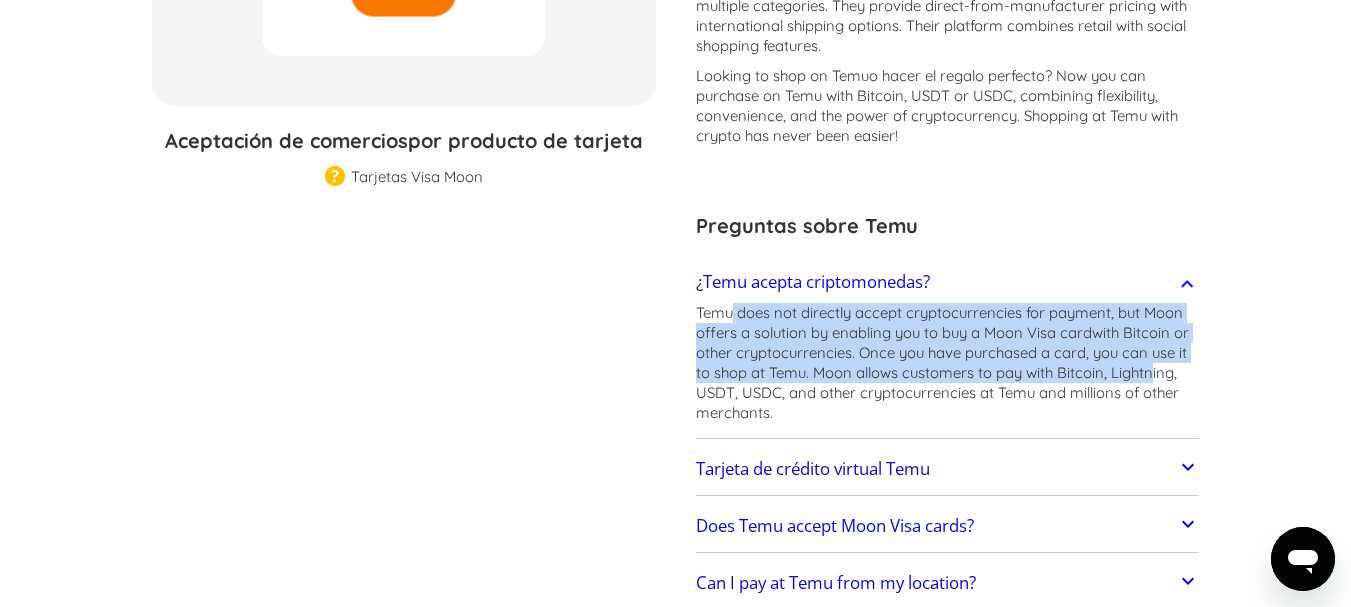 drag, startPoint x: 739, startPoint y: 321, endPoint x: 858, endPoint y: 397, distance: 141.19844 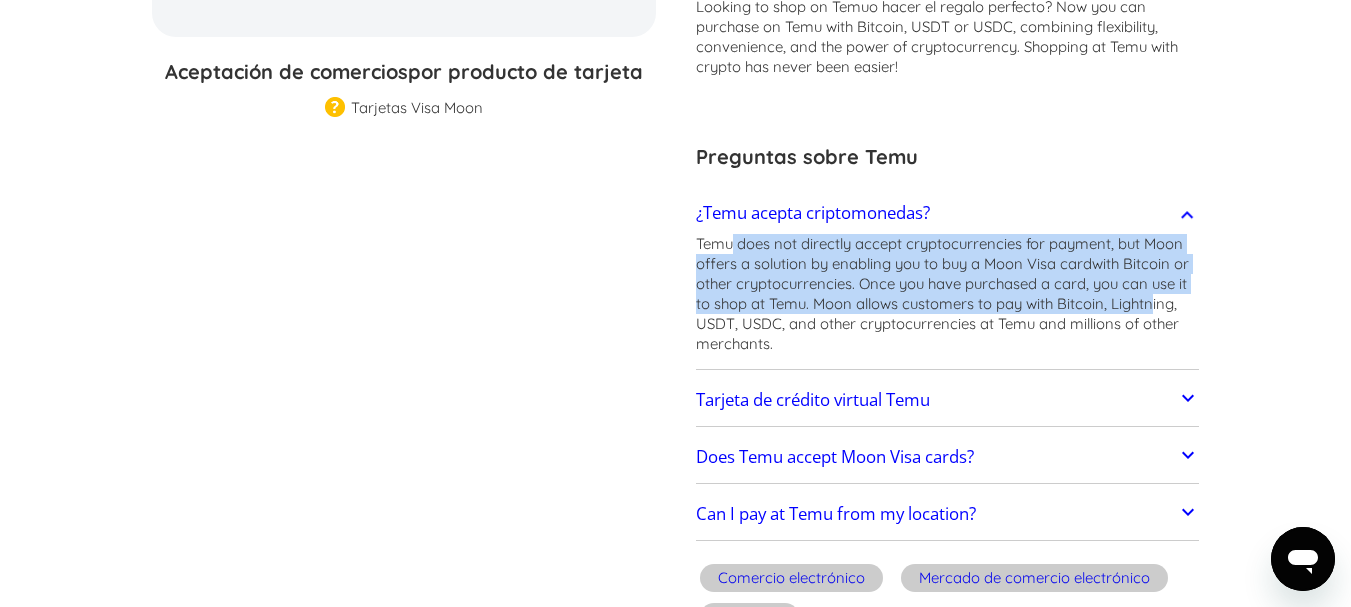 scroll, scrollTop: 491, scrollLeft: 0, axis: vertical 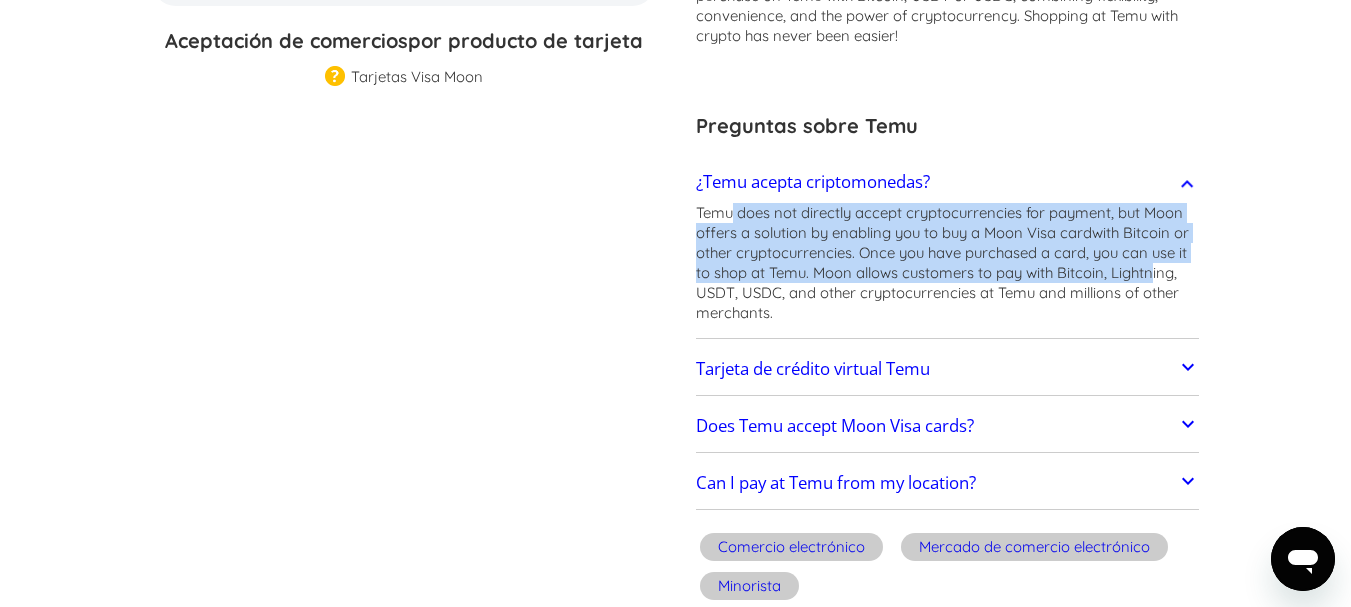 click 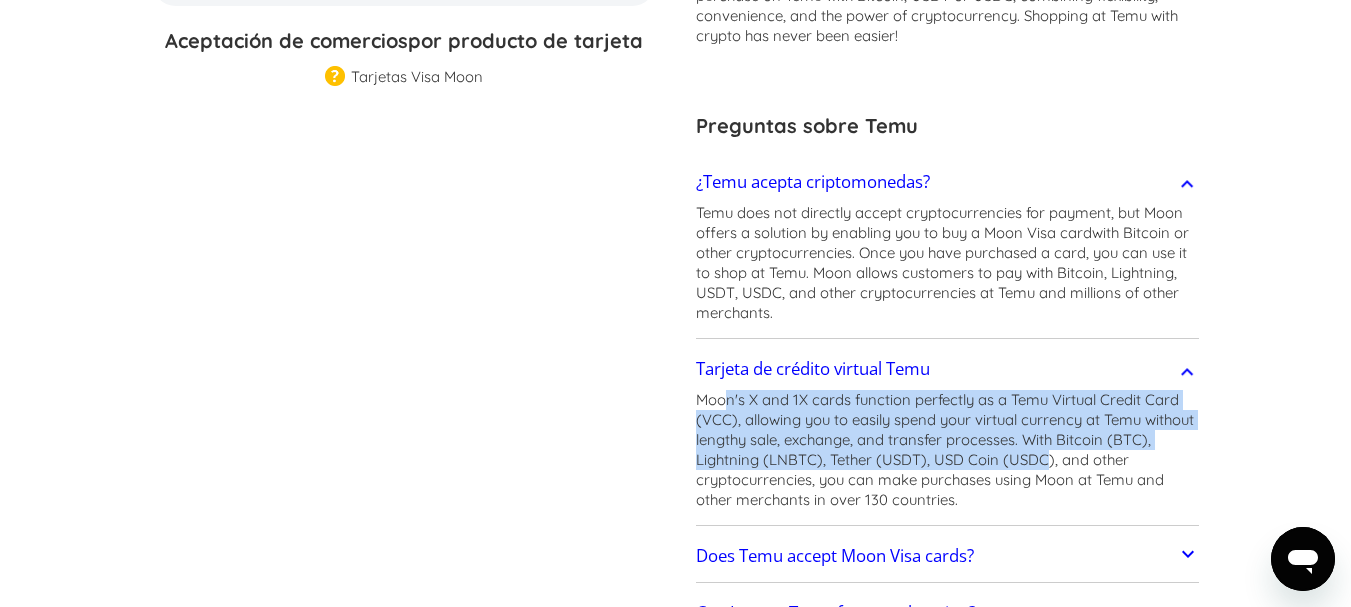drag, startPoint x: 717, startPoint y: 398, endPoint x: 1085, endPoint y: 458, distance: 372.85922 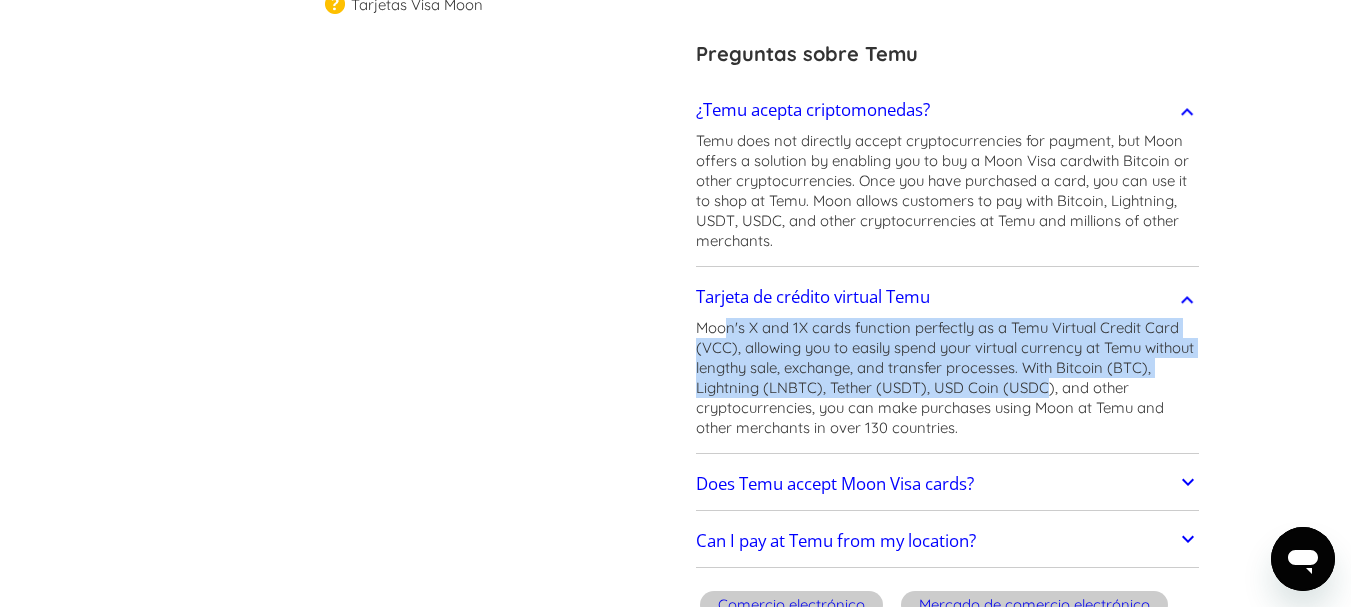scroll, scrollTop: 691, scrollLeft: 0, axis: vertical 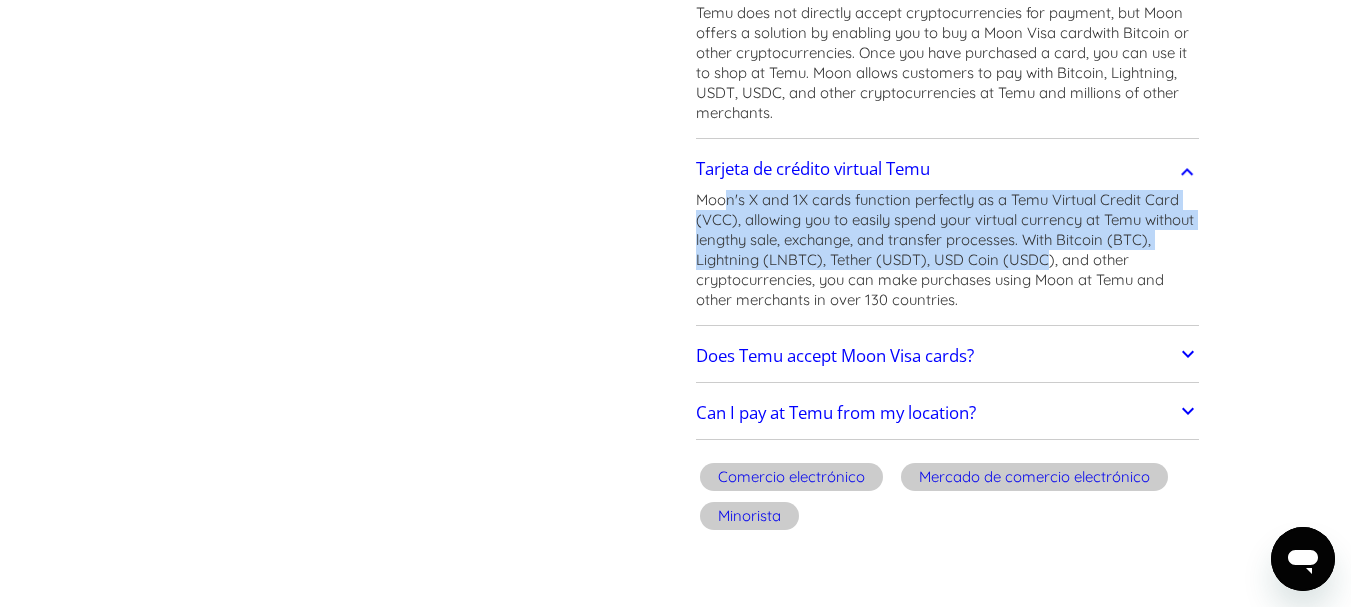 click on "¿Temu acepta tarjetas Moon Visa?" at bounding box center [948, 356] 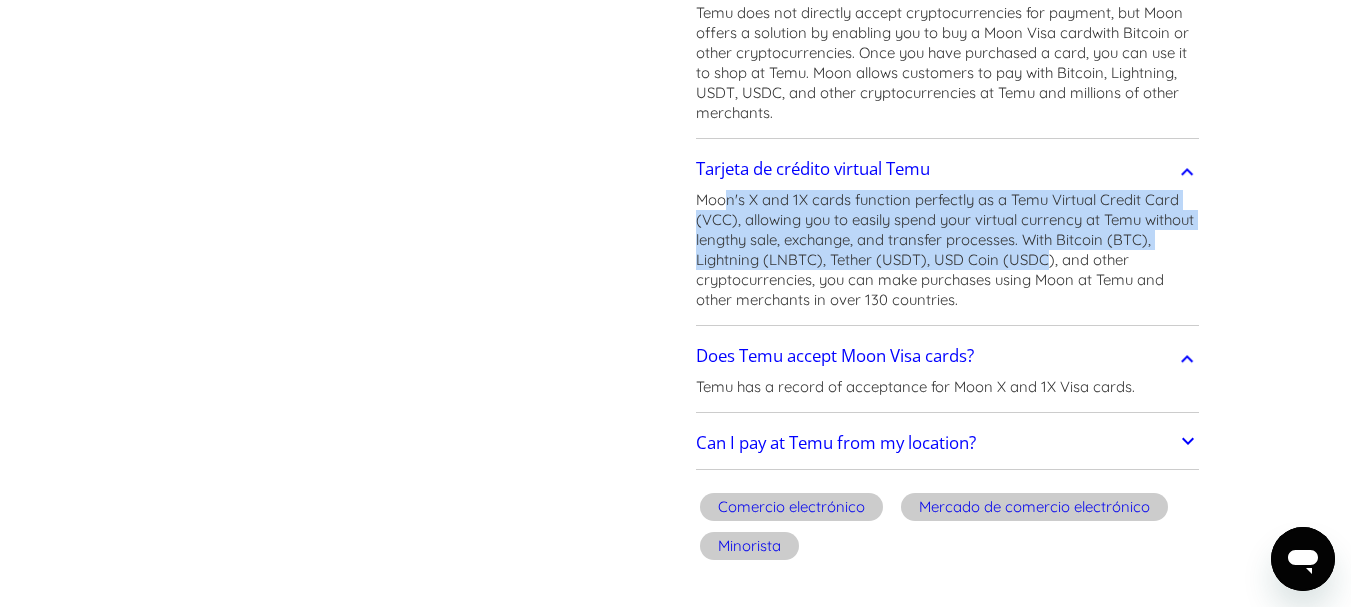 click on "¿Puedo pagar en Temu desde mi ubicación?" at bounding box center (948, 444) 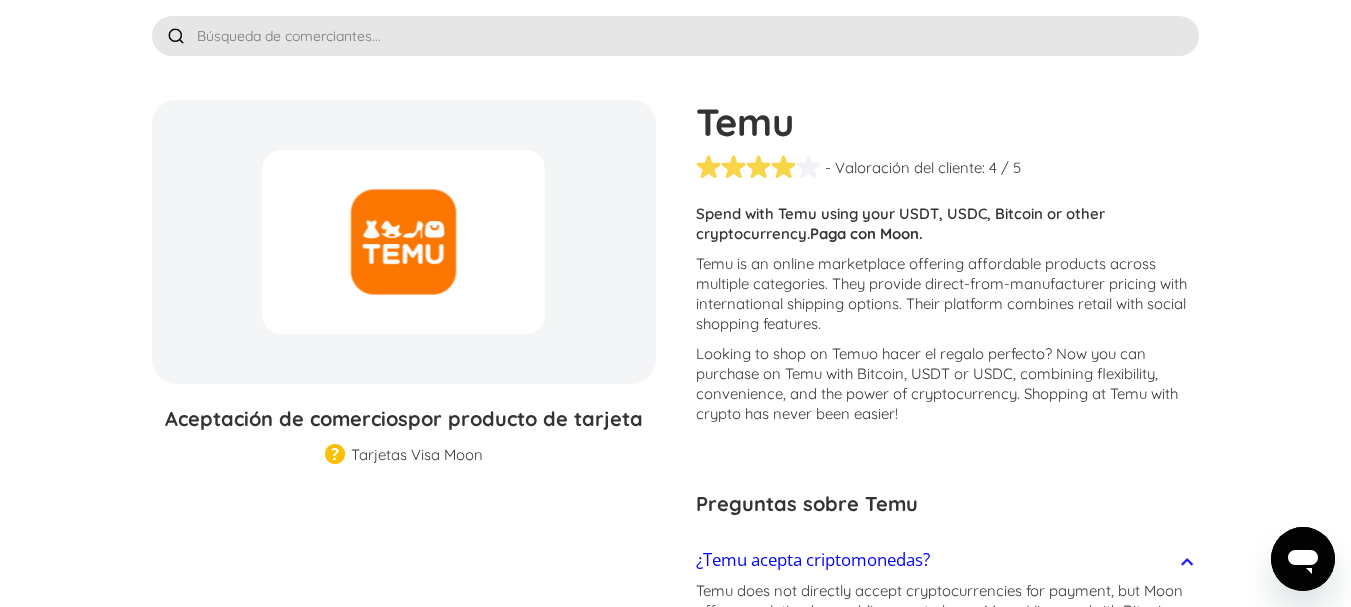 scroll, scrollTop: 0, scrollLeft: 0, axis: both 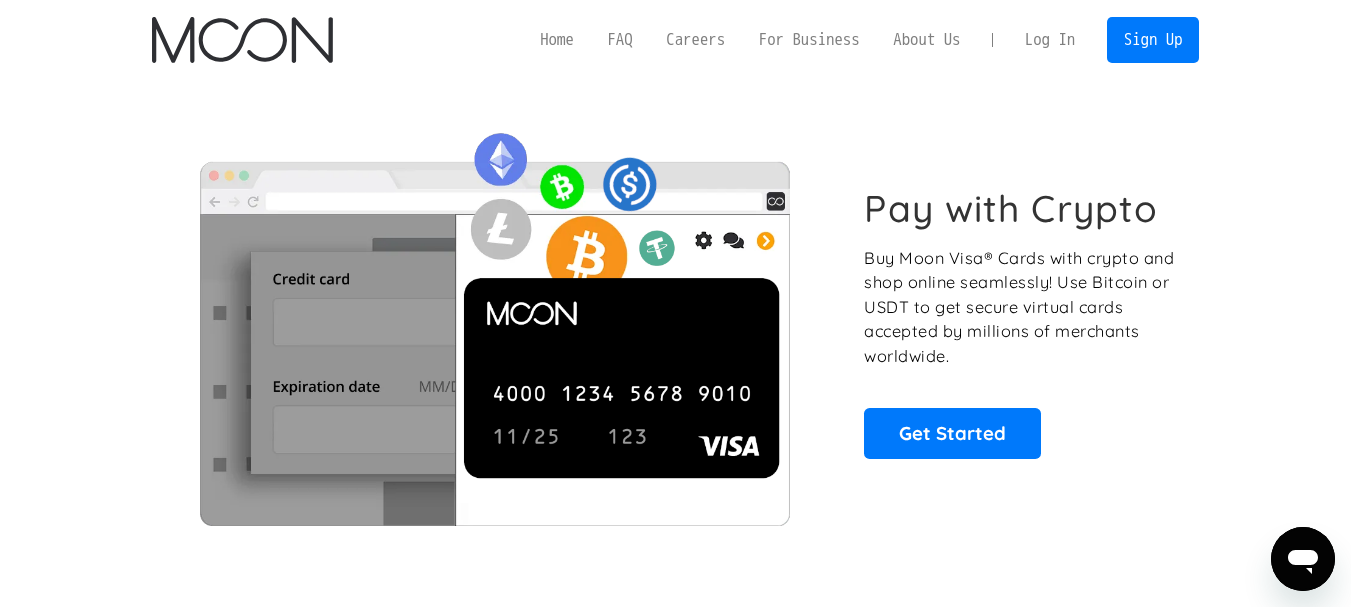 click on "Log In" at bounding box center [1050, 40] 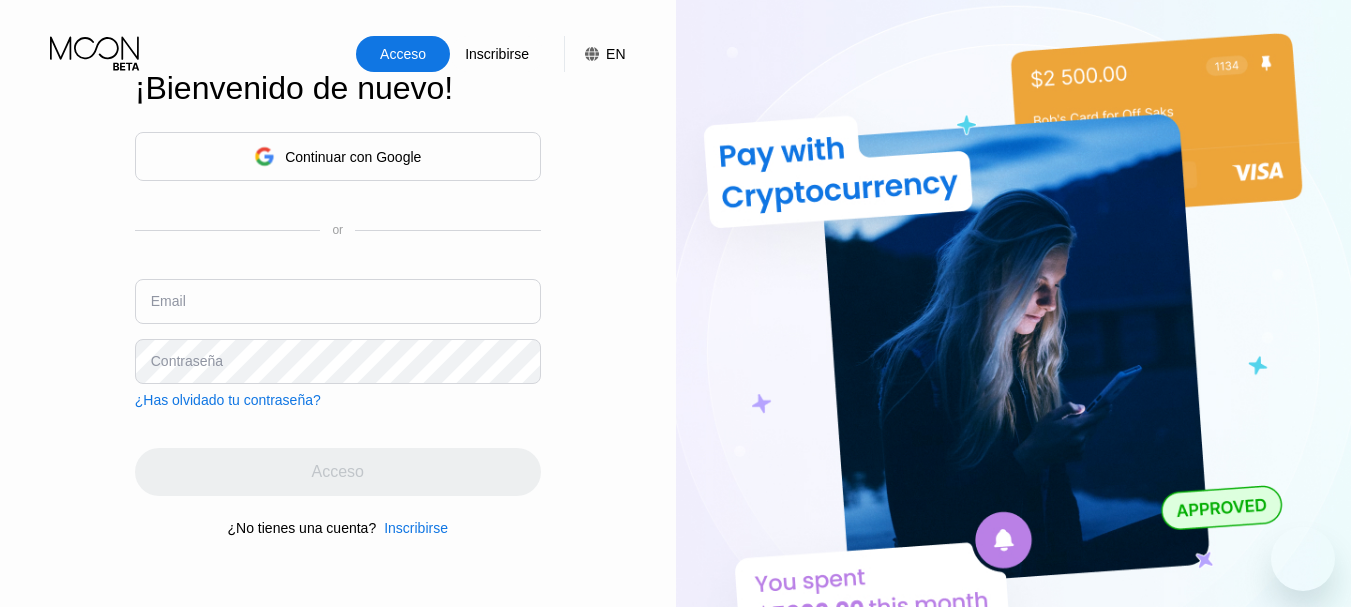 scroll, scrollTop: 0, scrollLeft: 0, axis: both 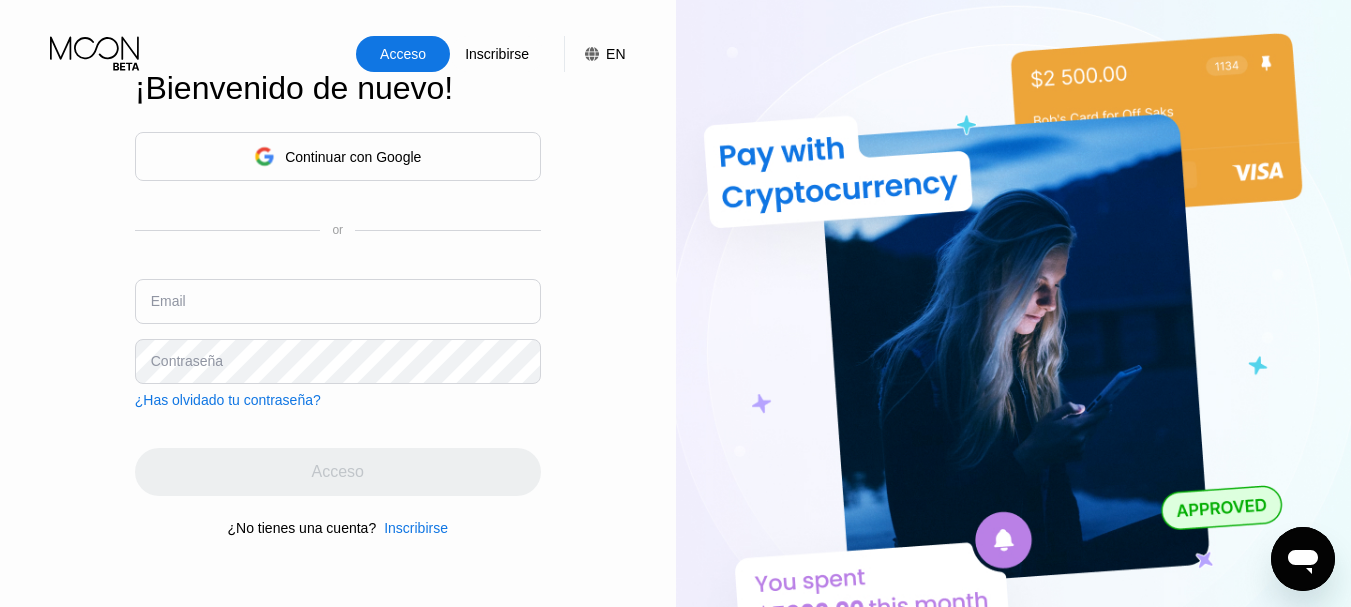 click at bounding box center [338, 301] 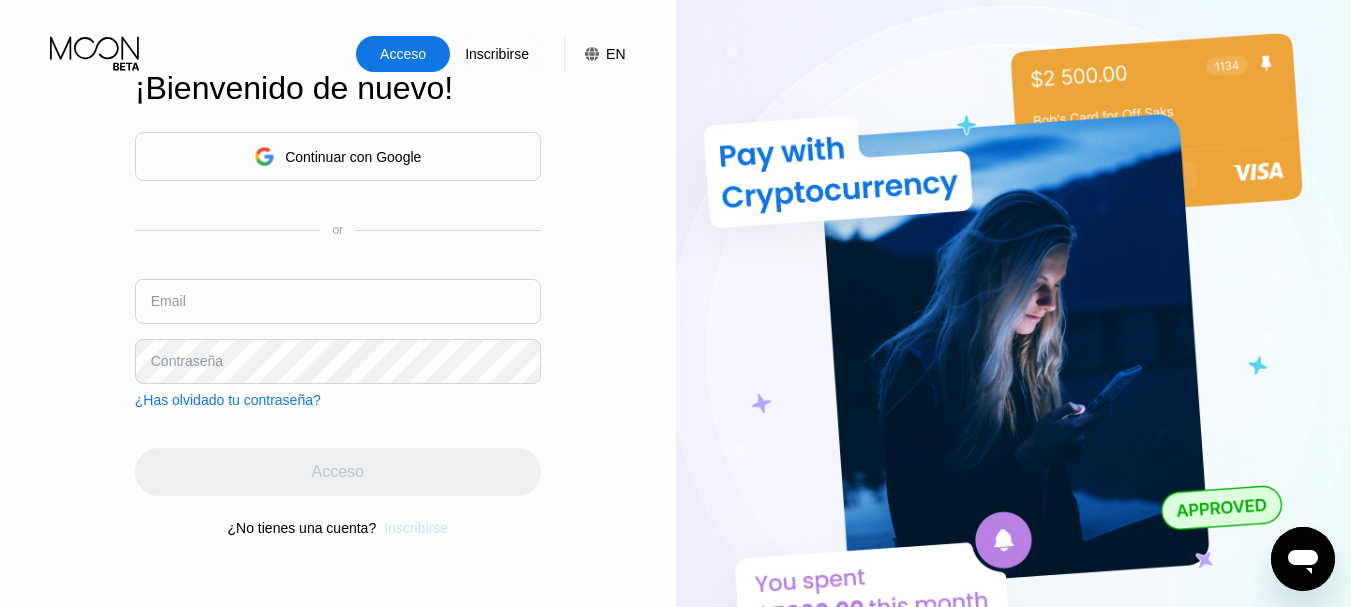 click on "Inscribirse" at bounding box center [416, 528] 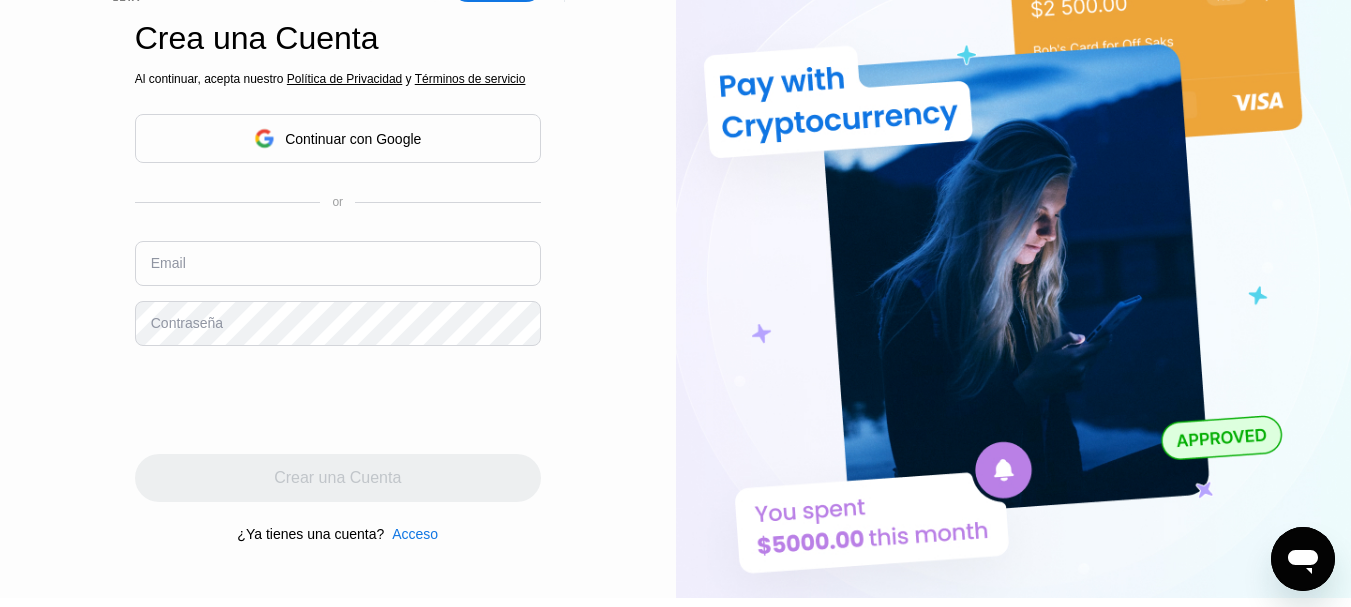 scroll, scrollTop: 100, scrollLeft: 0, axis: vertical 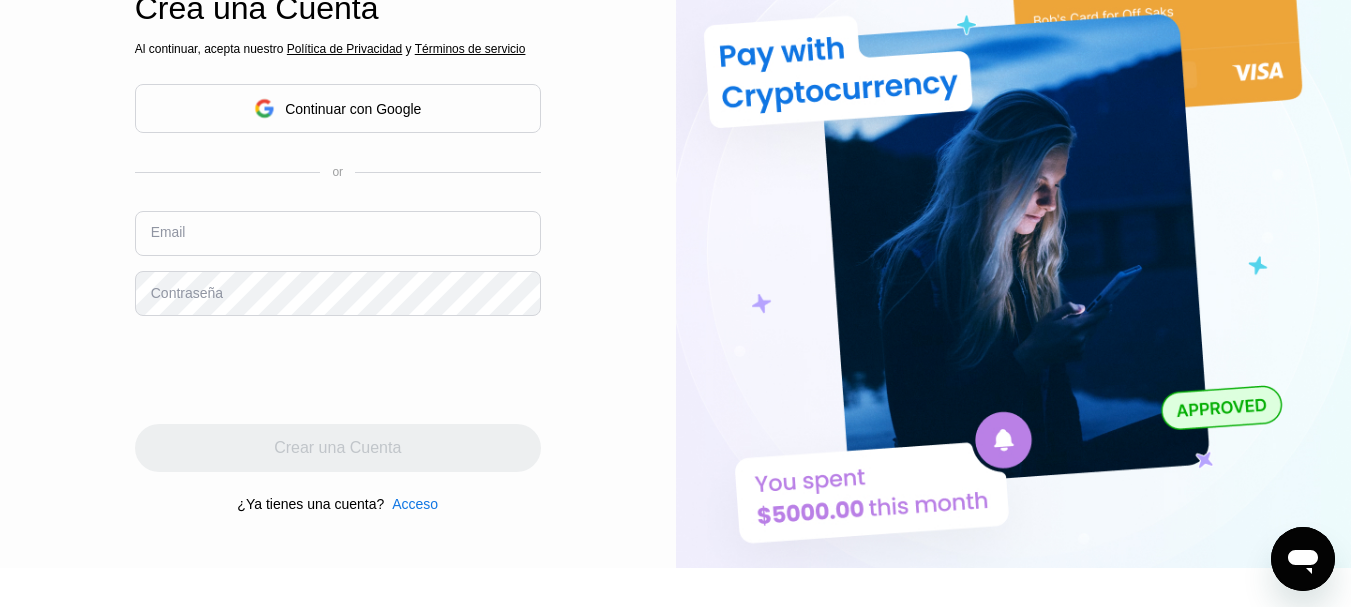 click at bounding box center (338, 233) 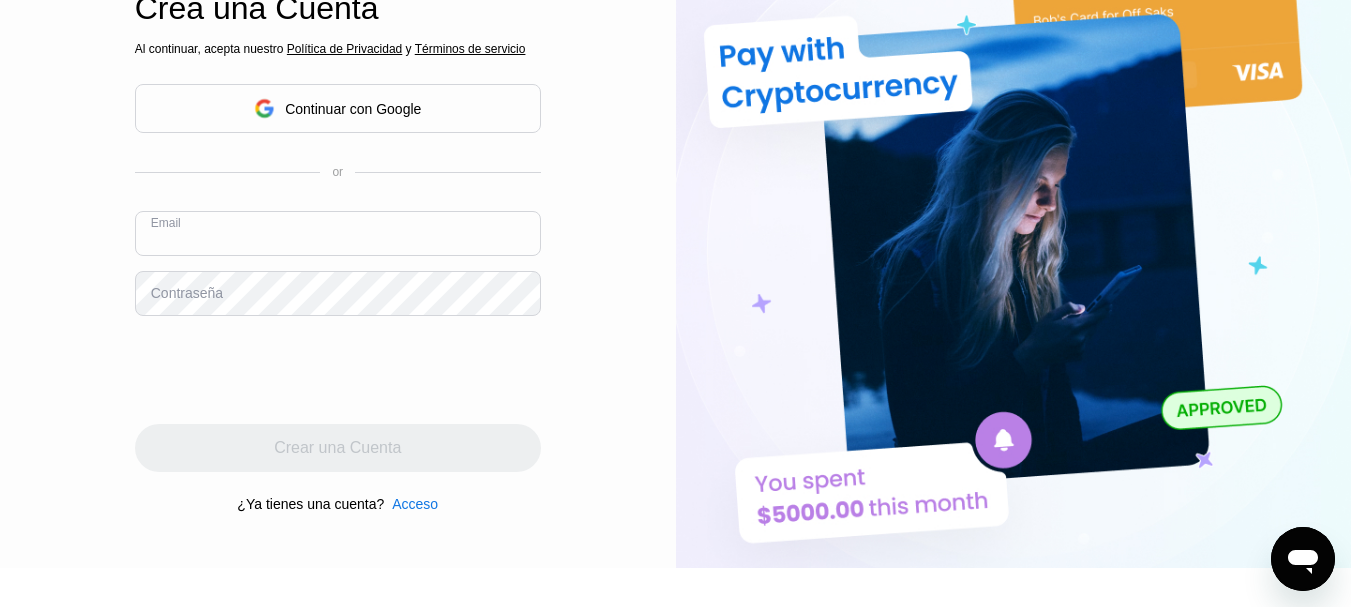 type on "[EMAIL]" 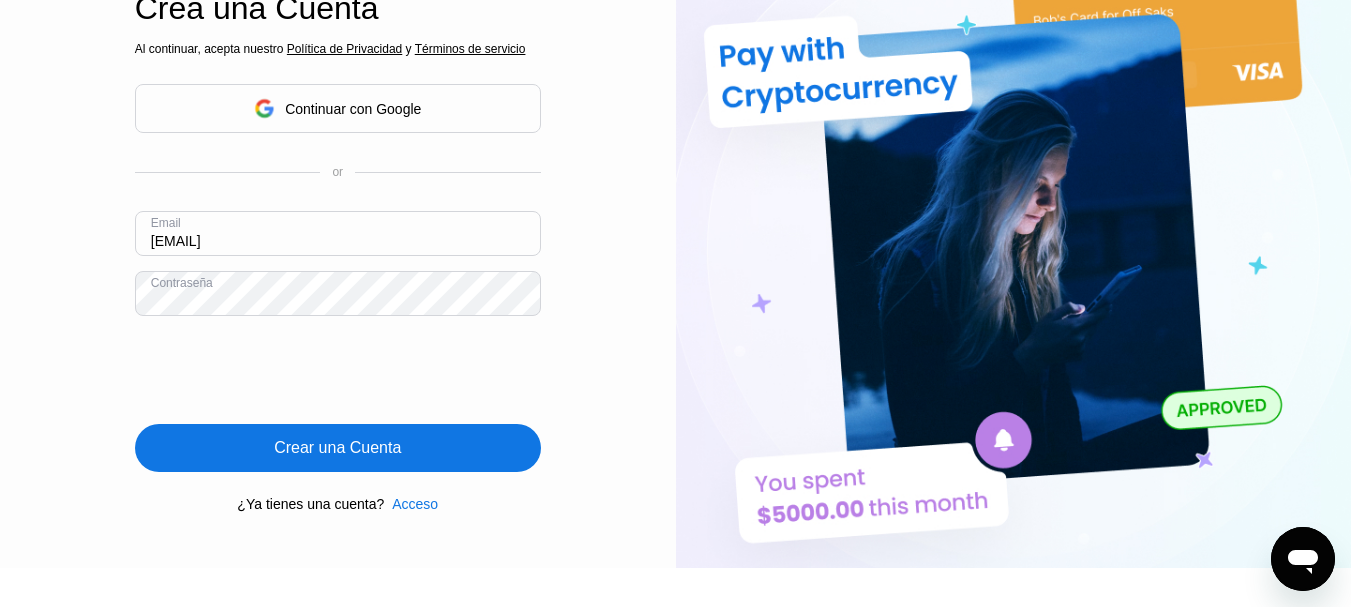 click on "Crear una Cuenta" at bounding box center [337, 448] 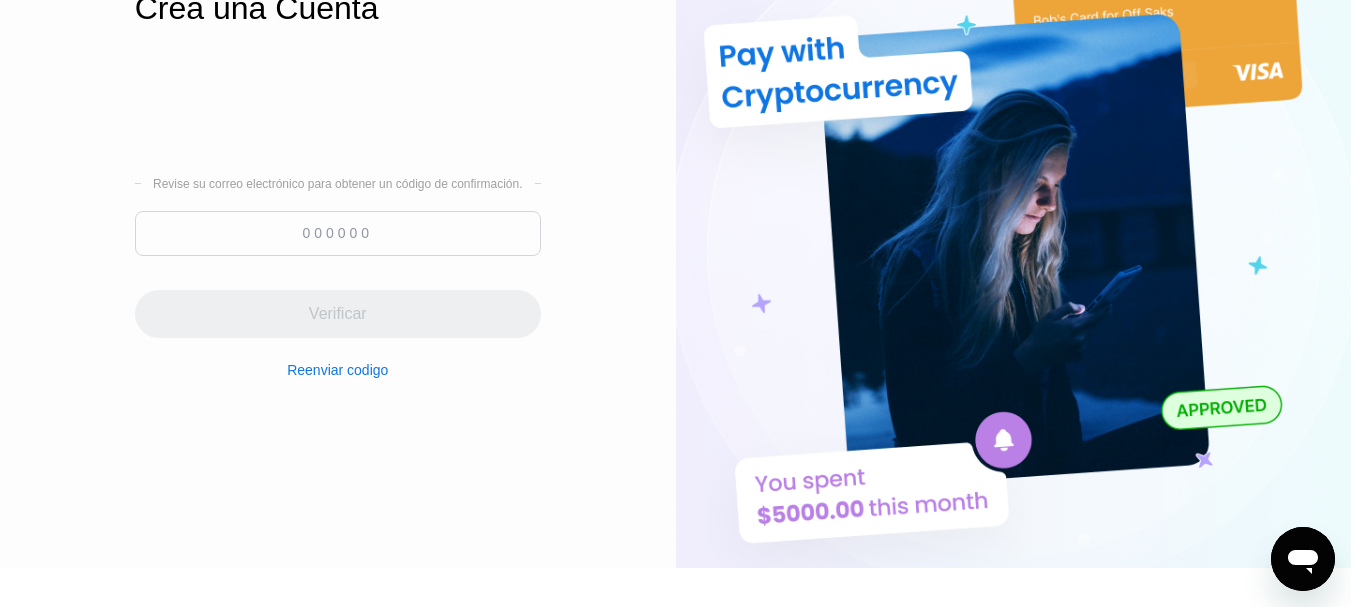 click at bounding box center (338, 233) 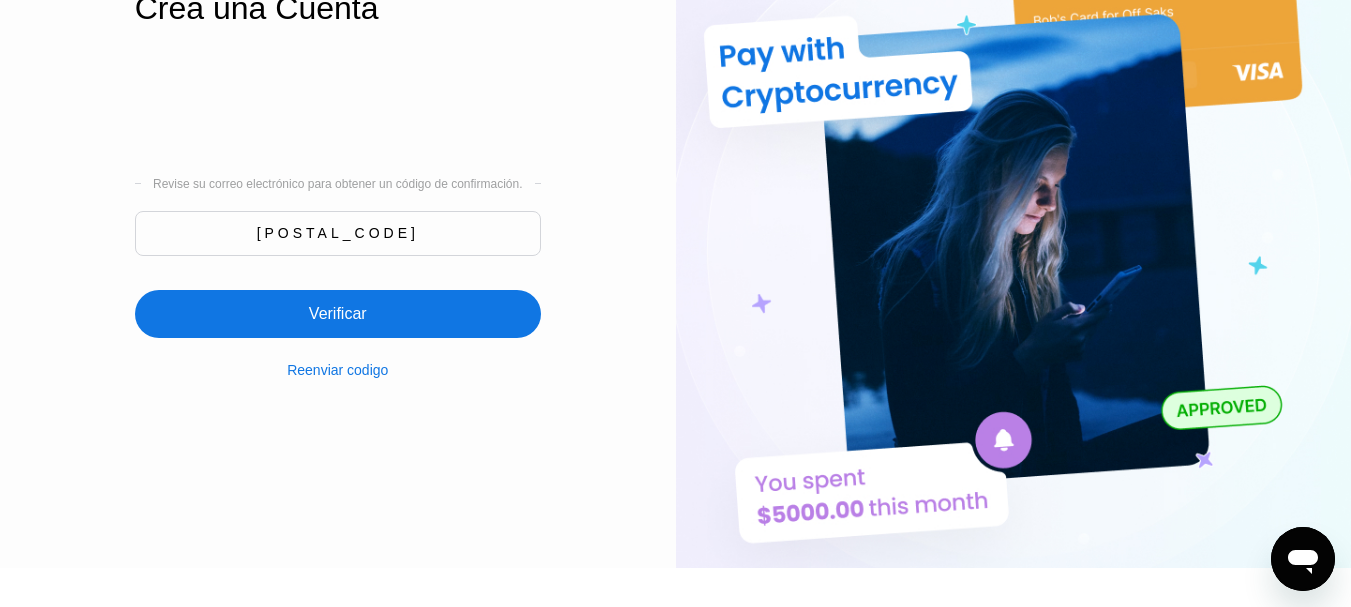 type on "091171" 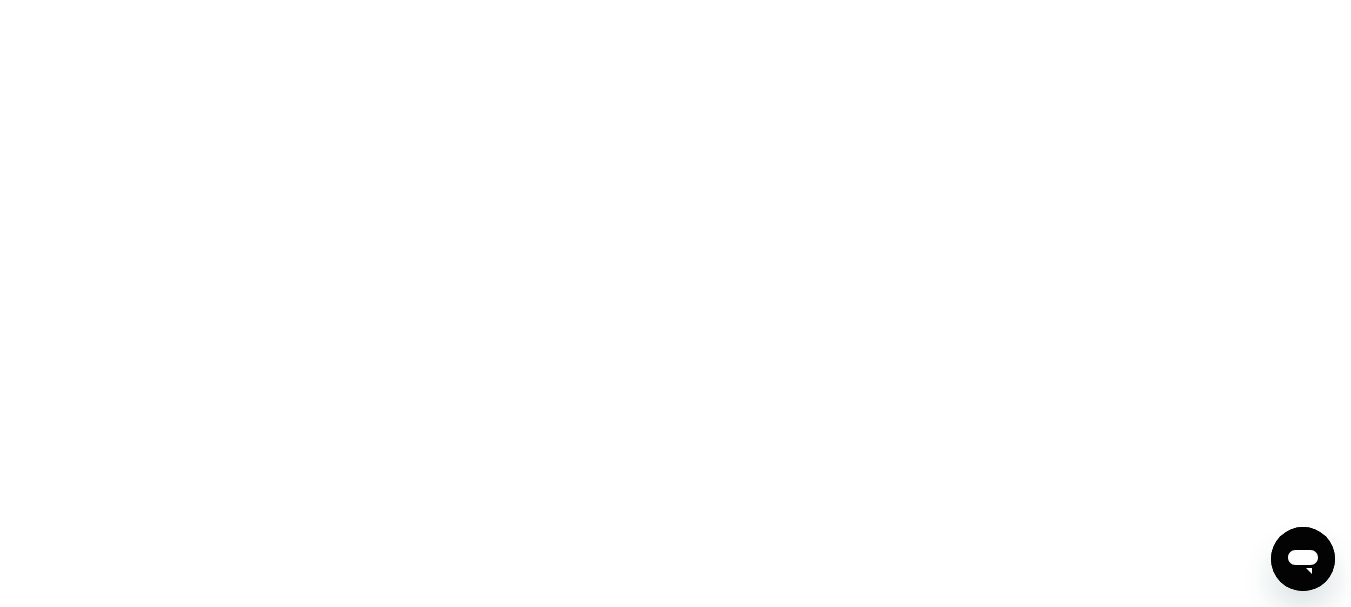 scroll, scrollTop: 0, scrollLeft: 0, axis: both 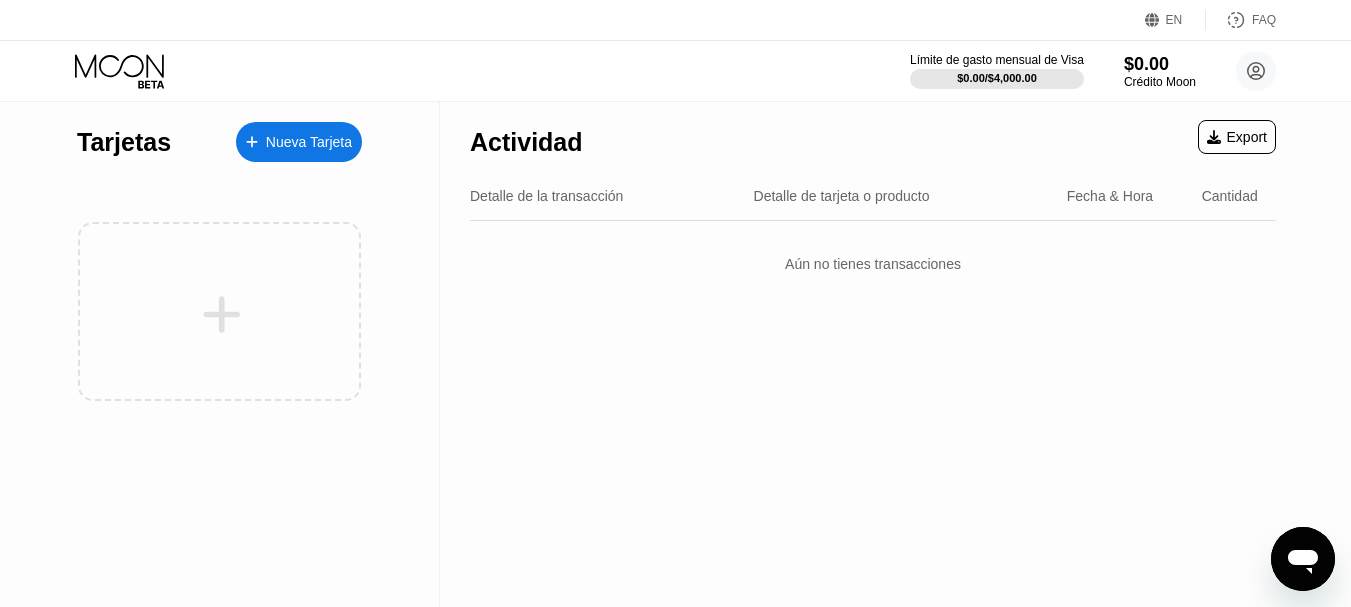 click on "Nueva Tarjeta" at bounding box center [299, 142] 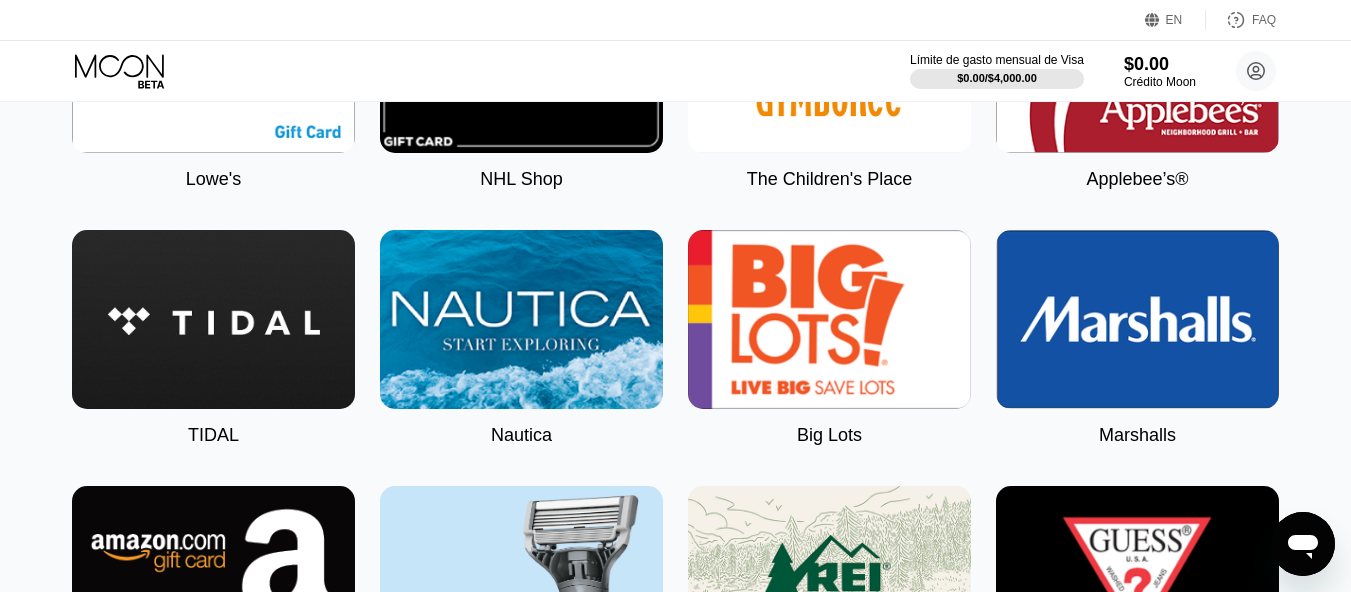 scroll, scrollTop: 0, scrollLeft: 0, axis: both 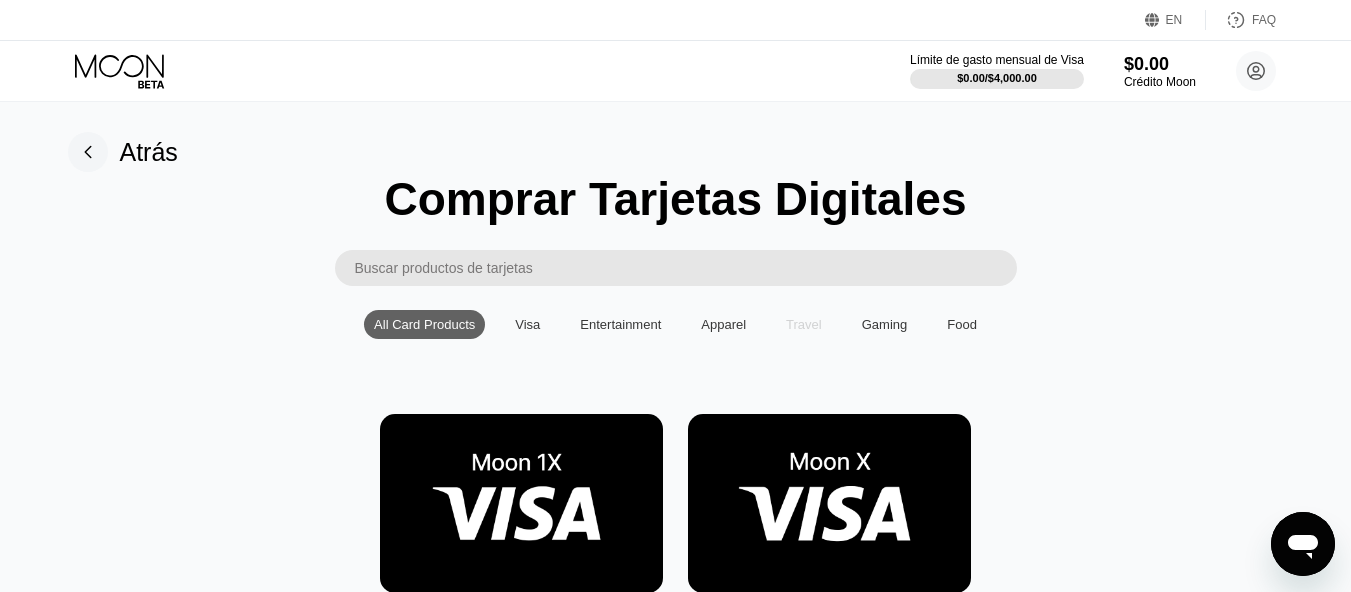 click on "Travel" at bounding box center (804, 324) 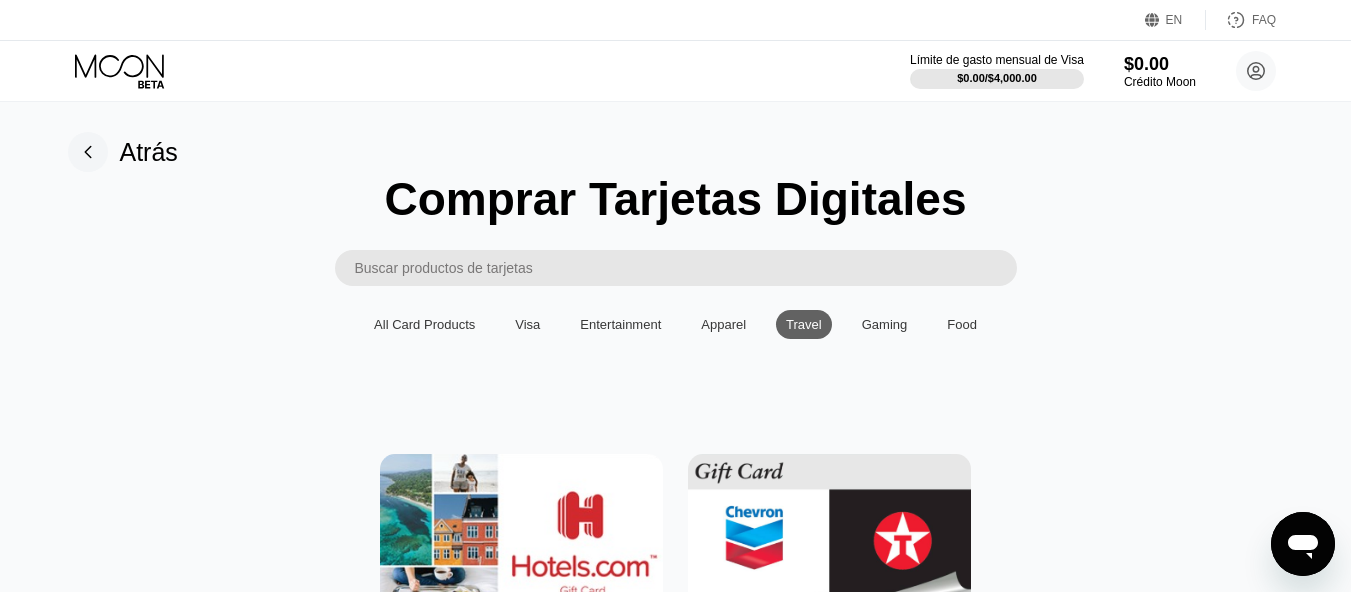 click on "Food" at bounding box center [962, 324] 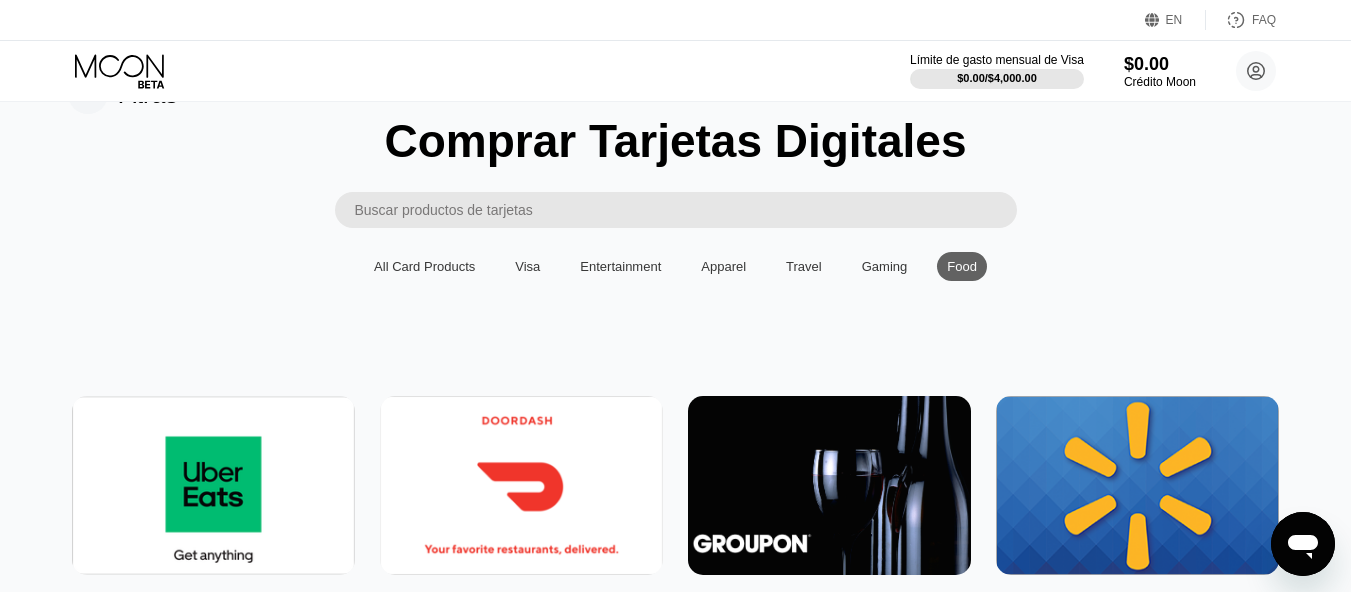scroll, scrollTop: 0, scrollLeft: 0, axis: both 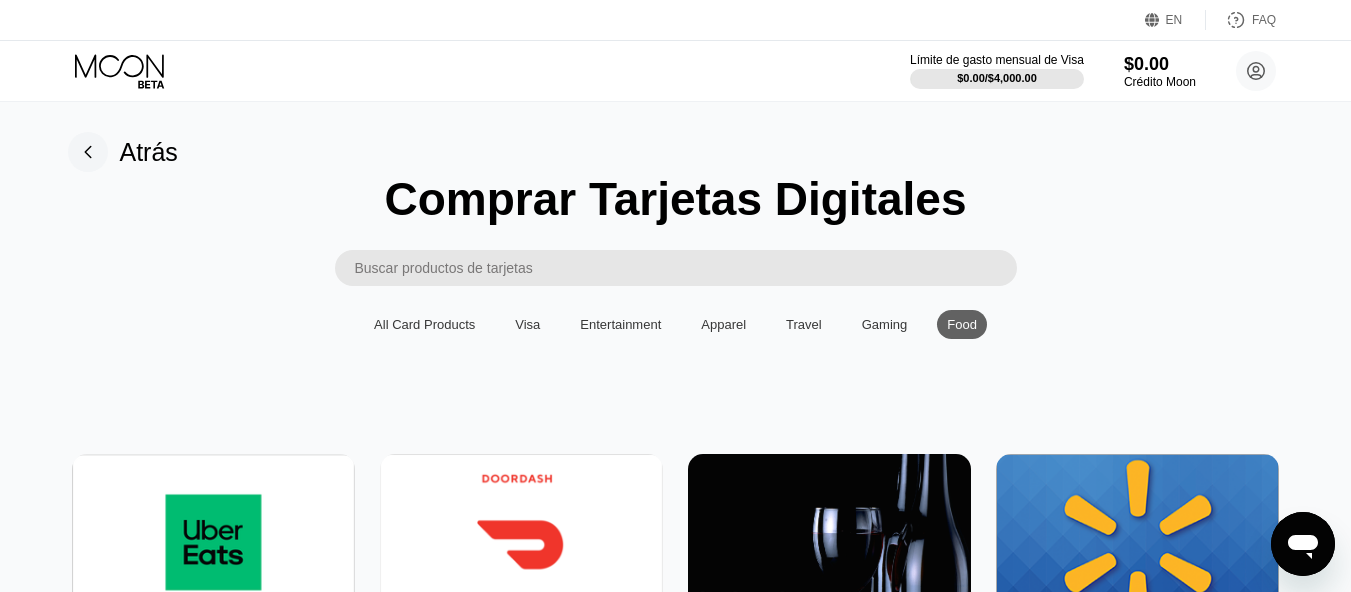 click on "Apparel" at bounding box center [723, 324] 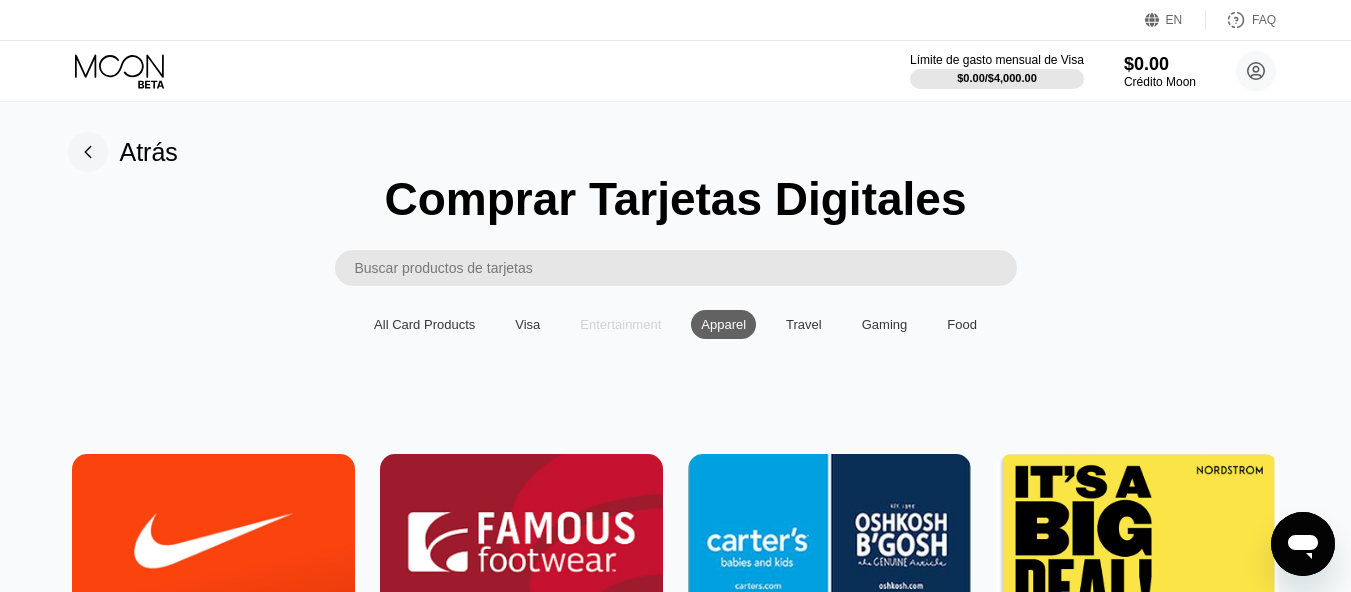click on "Entertainment" at bounding box center [620, 324] 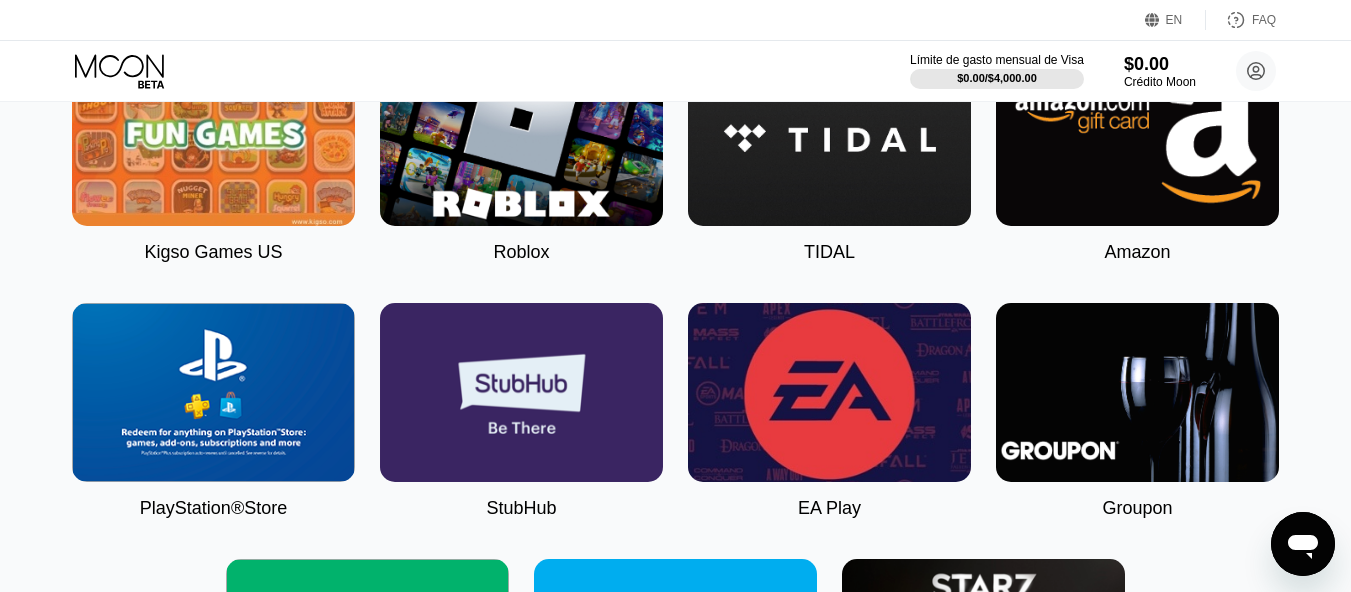scroll, scrollTop: 200, scrollLeft: 0, axis: vertical 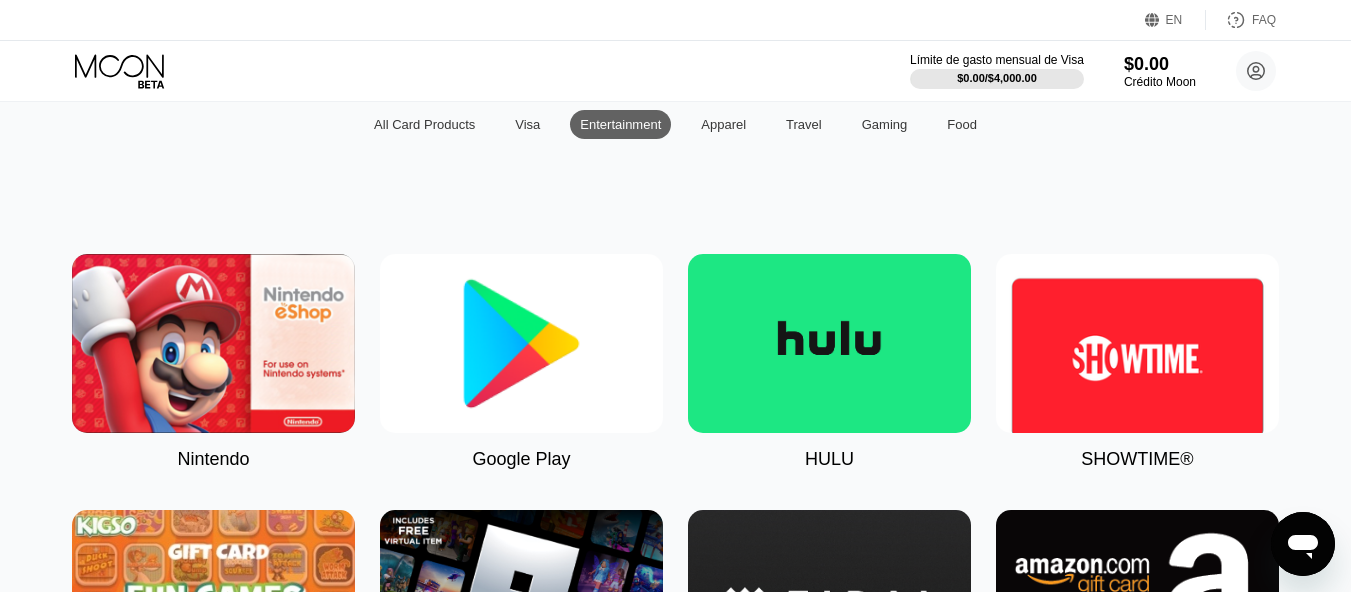 click on "Visa" at bounding box center [527, 124] 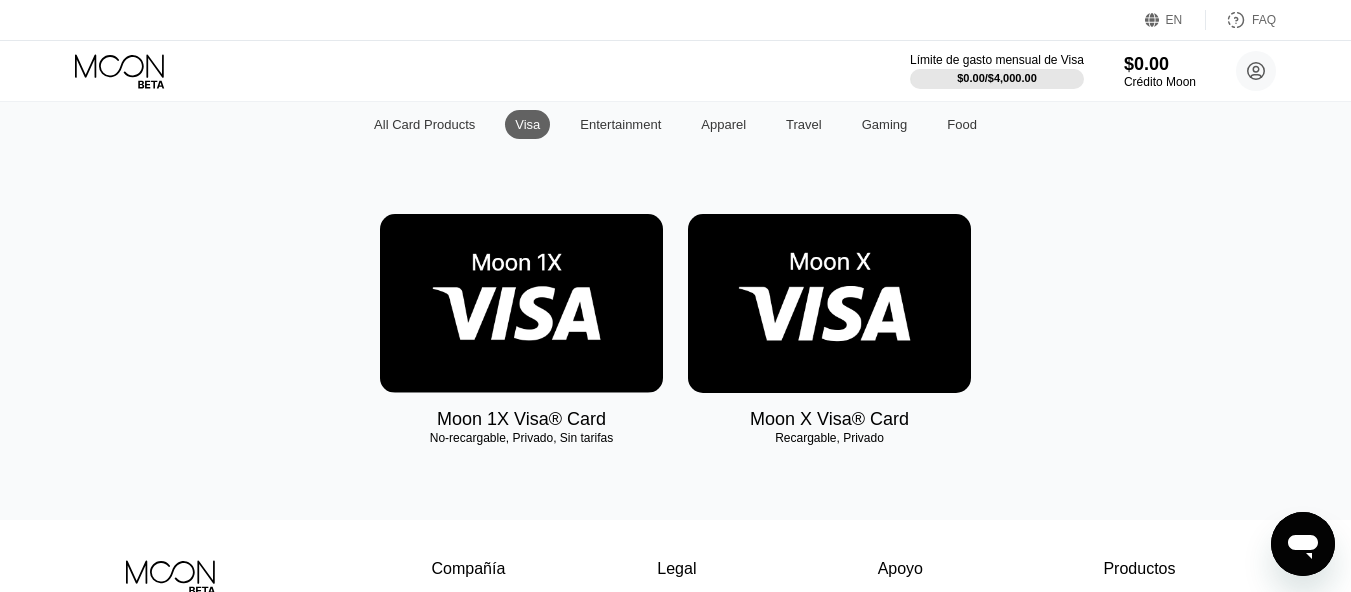 click at bounding box center (829, 303) 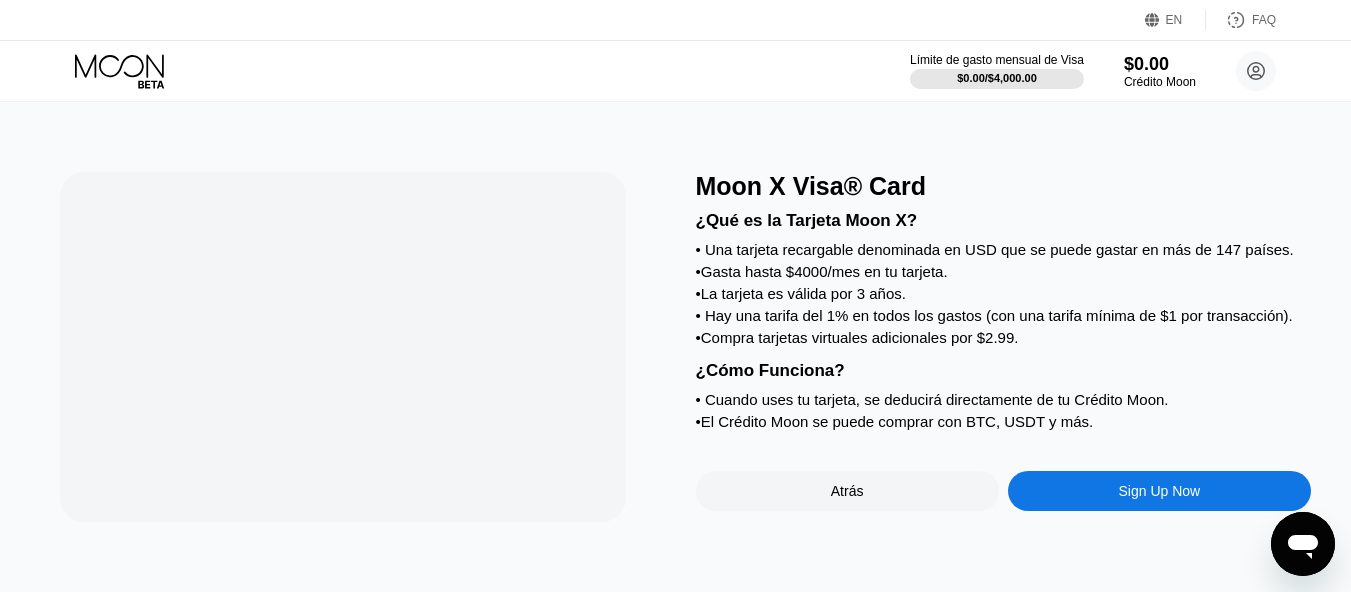 scroll, scrollTop: 0, scrollLeft: 0, axis: both 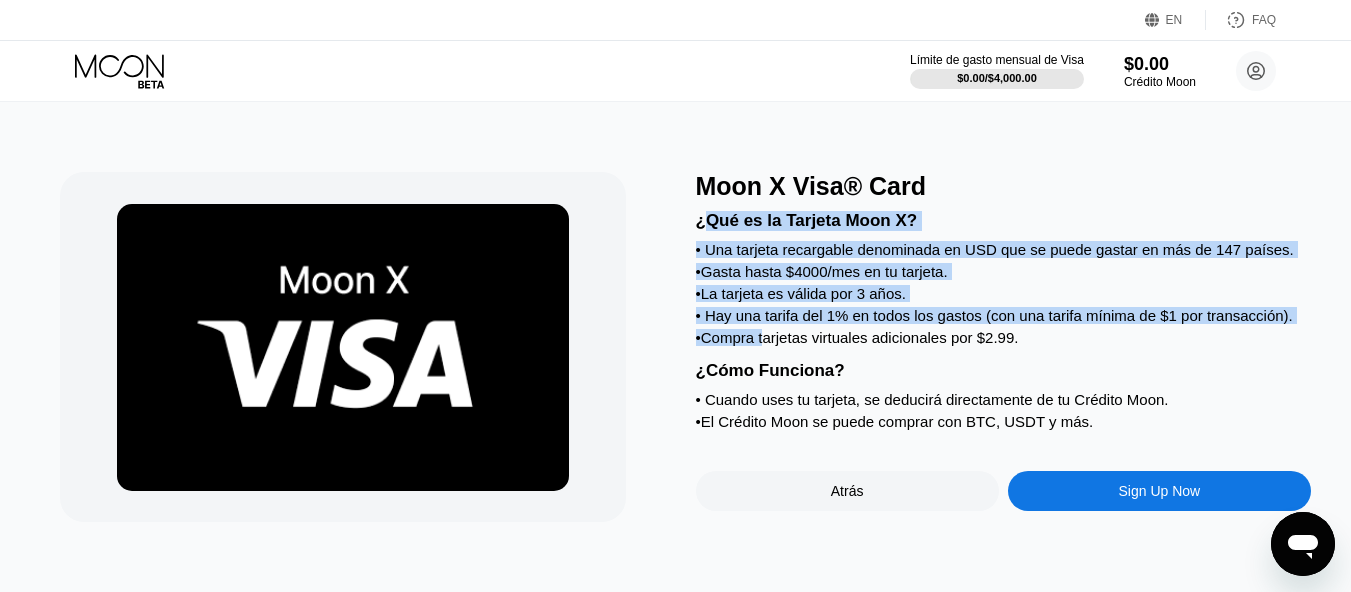 drag, startPoint x: 804, startPoint y: 234, endPoint x: 770, endPoint y: 359, distance: 129.5415 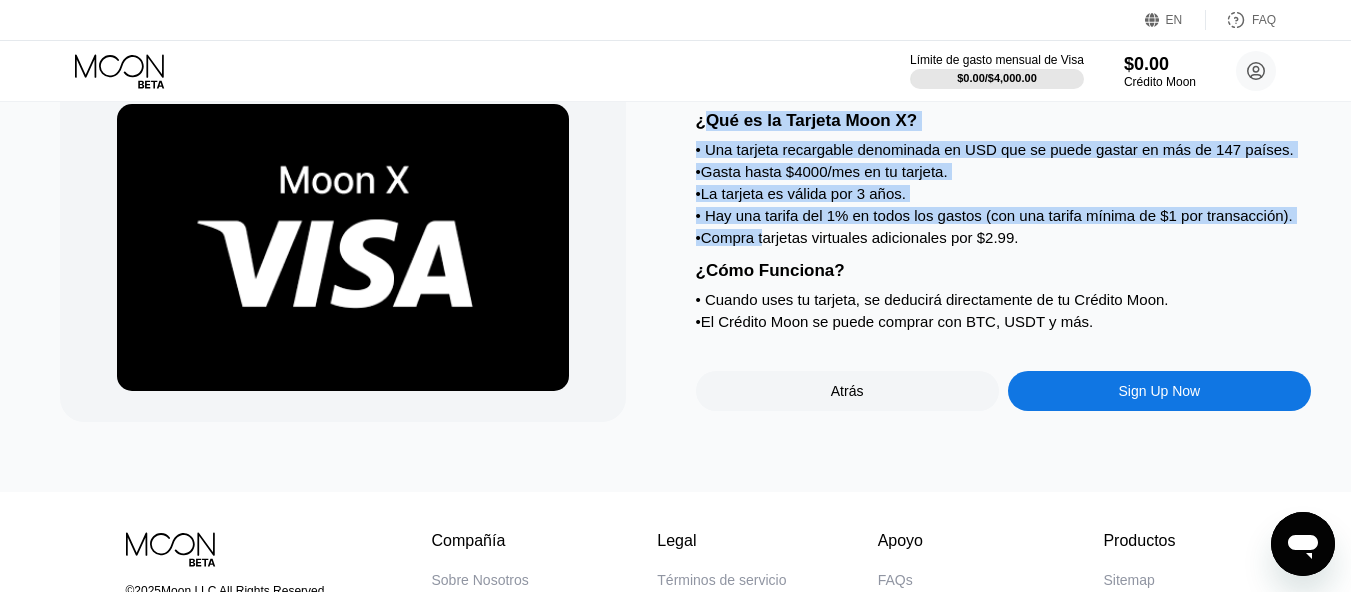click on "¿Qué es la Tarjeta Moon X? •   Una tarjeta recargable denominada en USD que se puede gastar en más de 147 países. •  Gasta hasta $4000/mes en tu tarjeta. •  La tarjeta es válida por 3 años. •   Hay una tarifa del 1% en todos los gastos (con una tarifa mínima de $1 por transacción). •  Compra tarjetas virtuales adicionales por $2.99. ¿Cómo Funciona? •   Cuando uses tu tarjeta, se deducirá directamente de tu Crédito Moon. •  El Crédito Moon se puede comprar con BTC, USDT y más." at bounding box center (1003, 218) 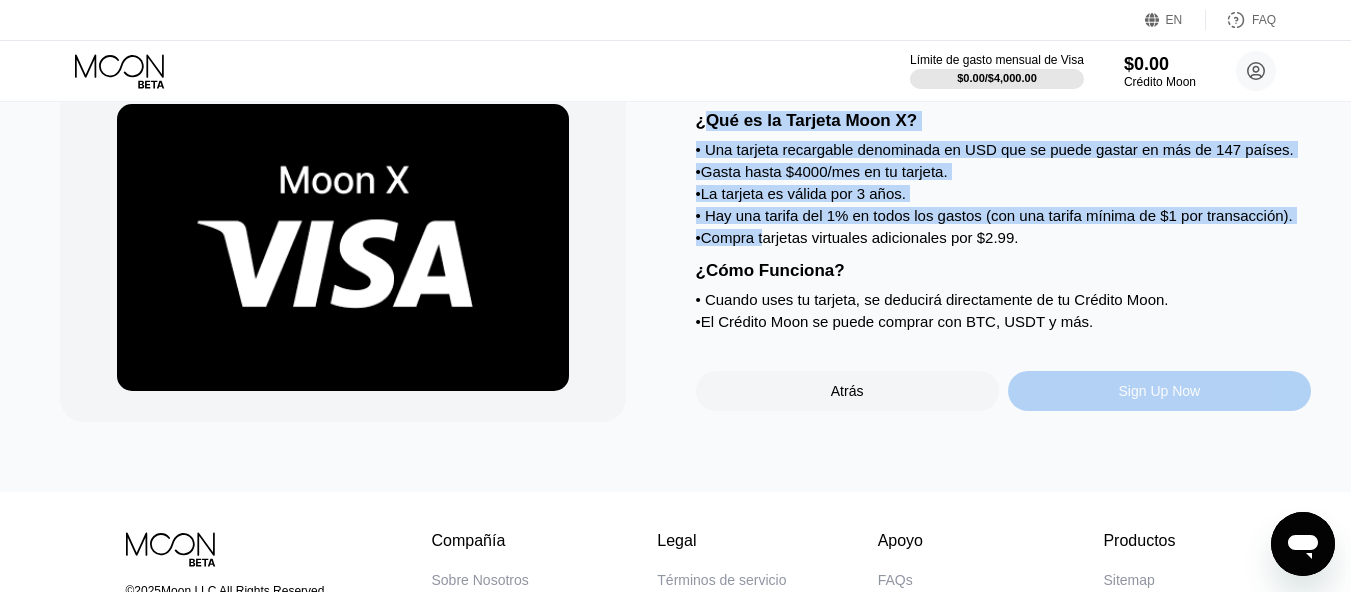 click on "Sign Up Now" at bounding box center [1159, 391] 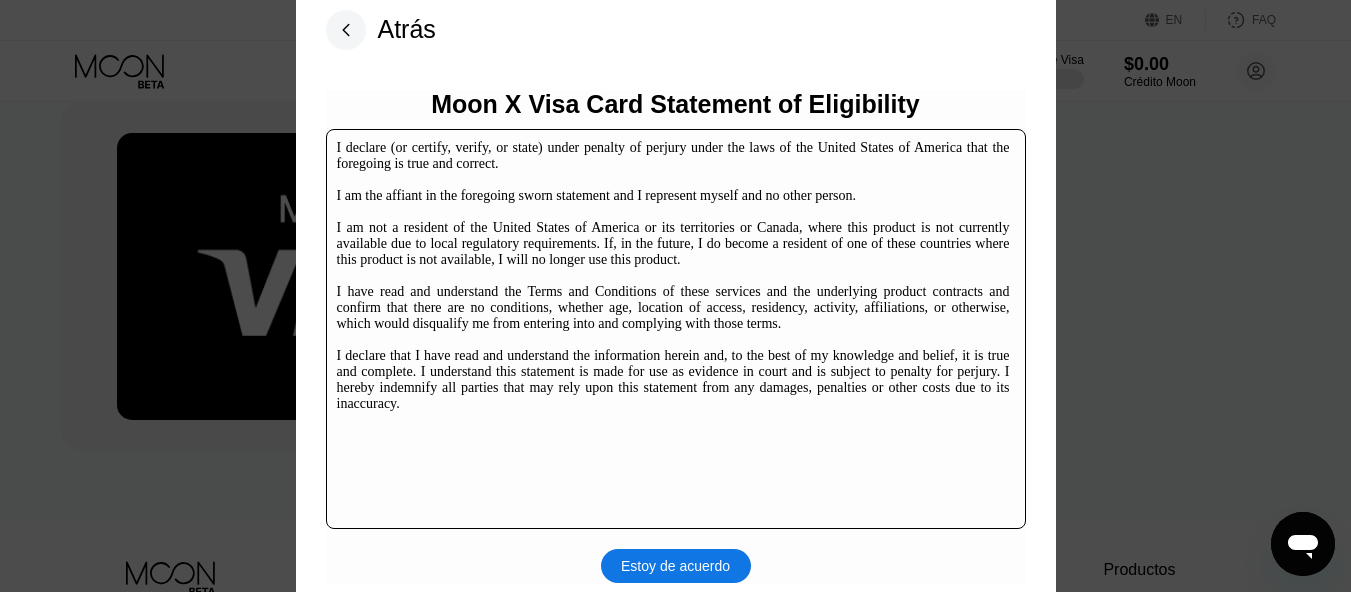 scroll, scrollTop: 100, scrollLeft: 0, axis: vertical 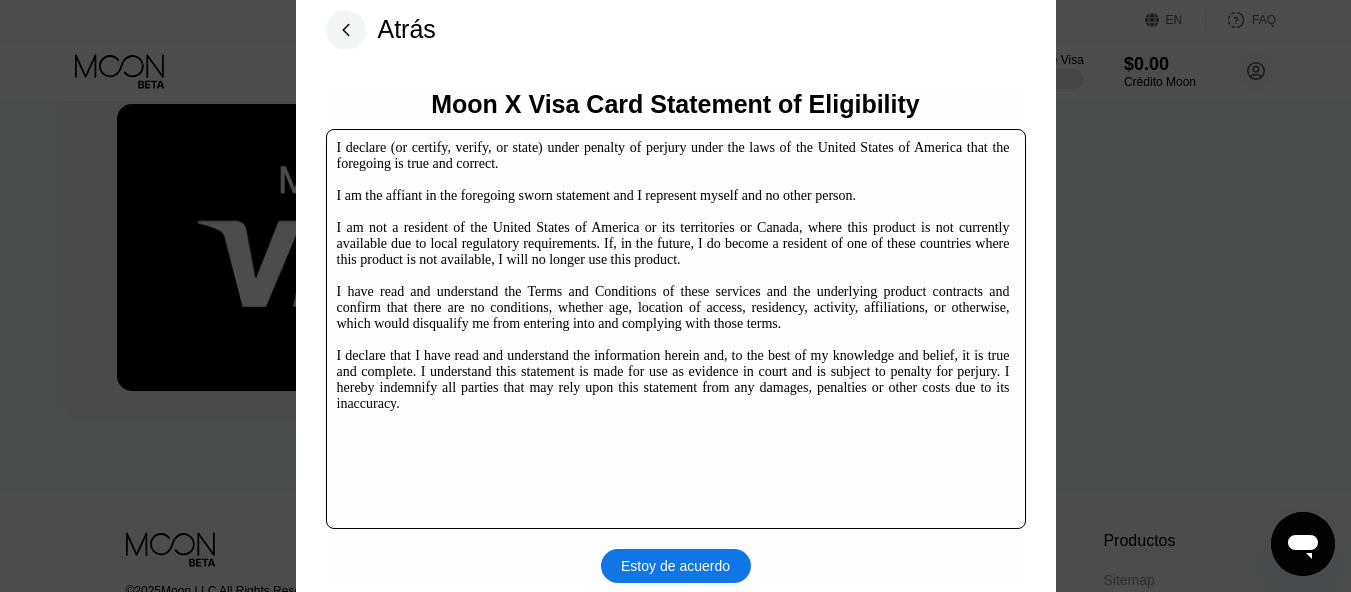 click on "Estoy de acuerdo" at bounding box center [675, 566] 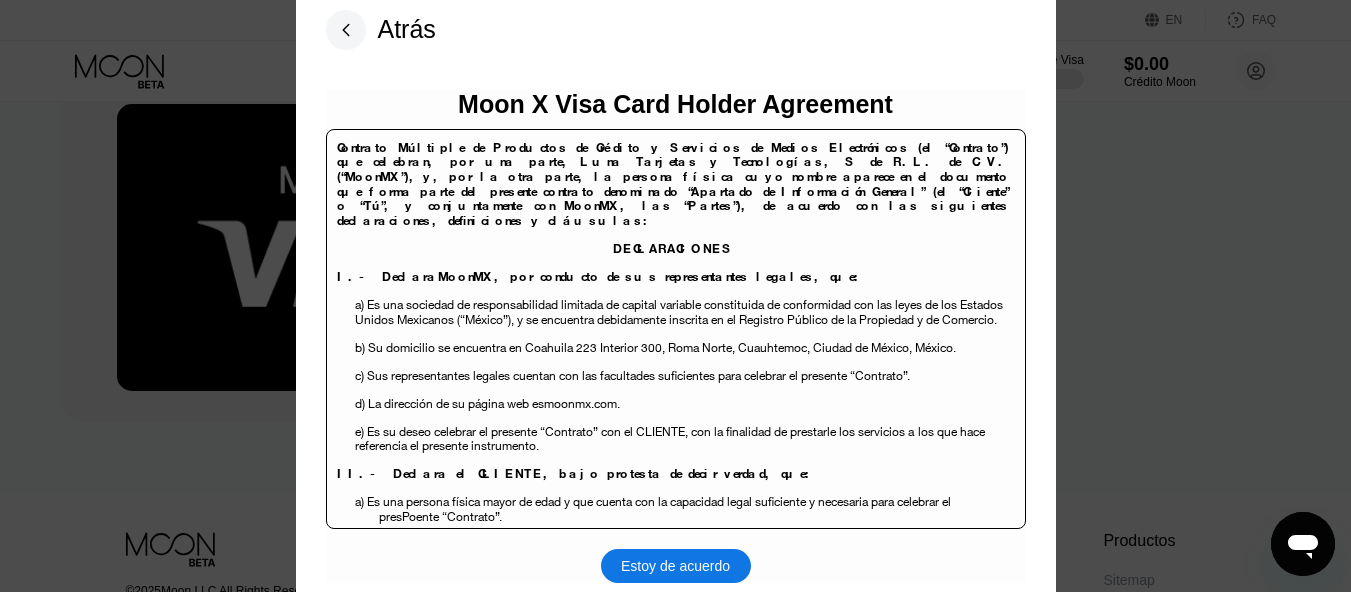 scroll, scrollTop: 400, scrollLeft: 0, axis: vertical 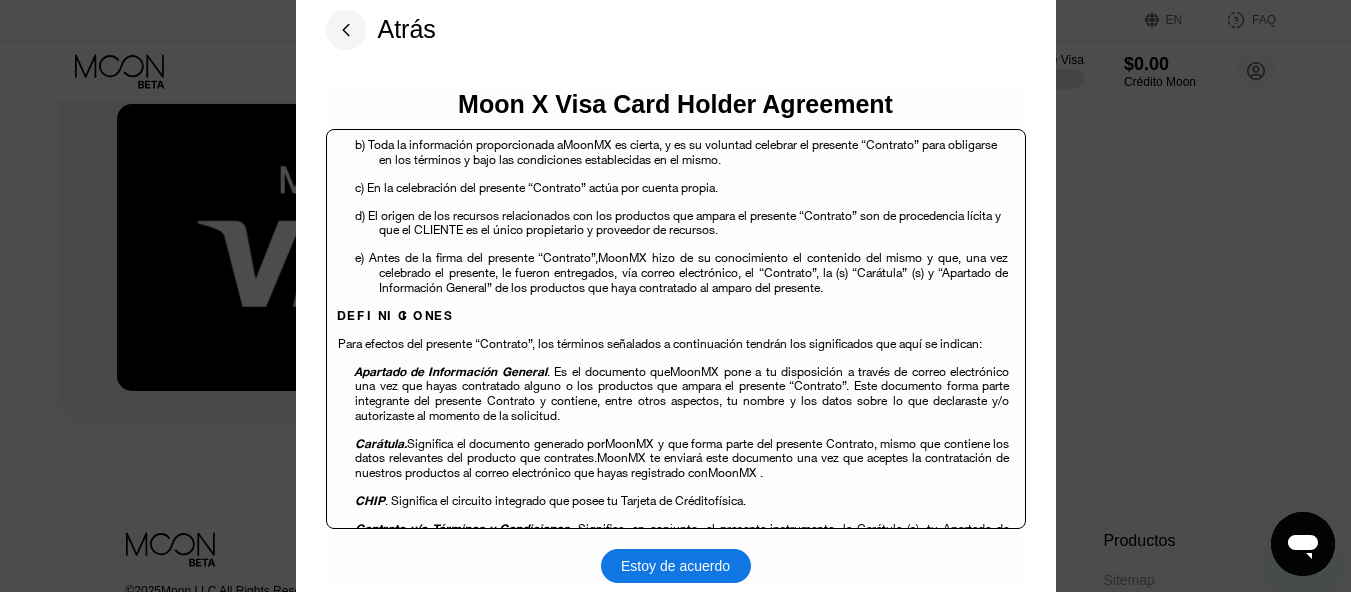 click on "Estoy de acuerdo" at bounding box center (675, 566) 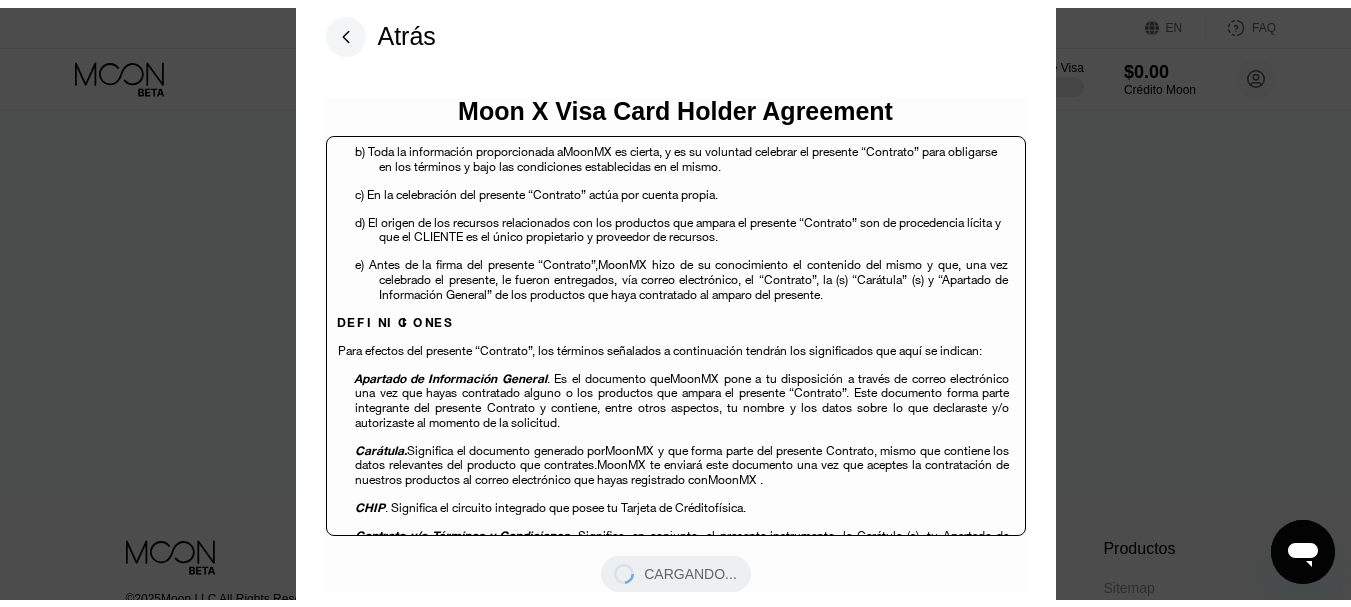 scroll, scrollTop: 0, scrollLeft: 0, axis: both 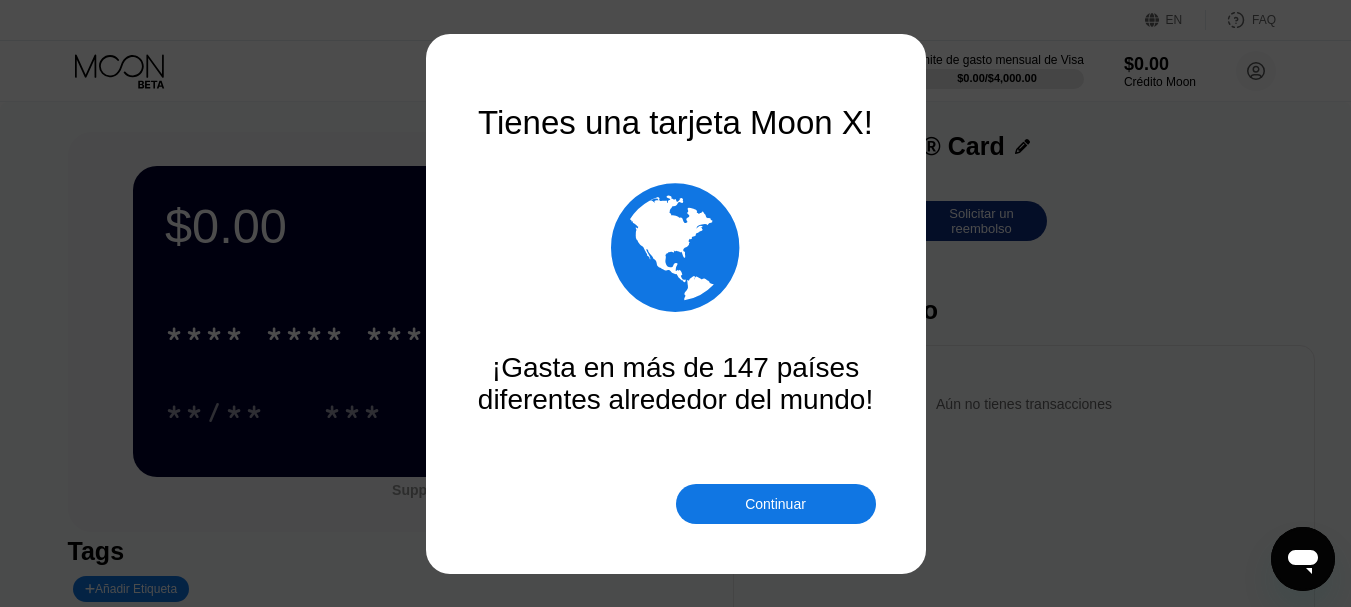 click on "Continuar" at bounding box center [775, 504] 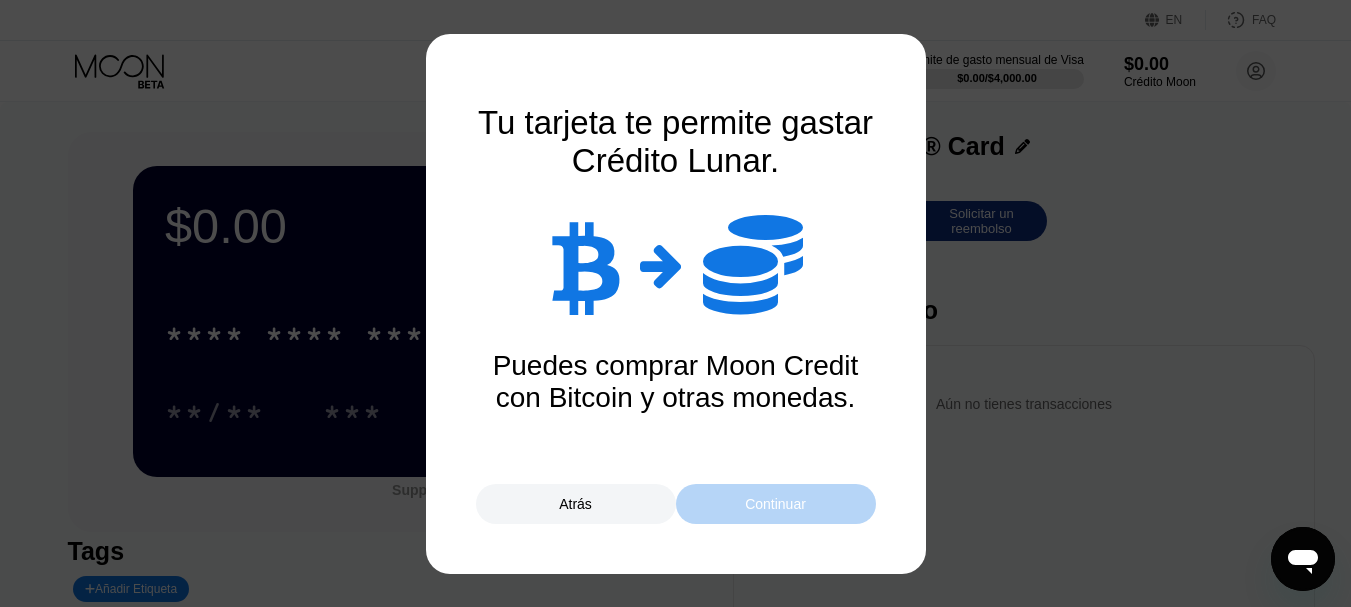 click on "Continuar" at bounding box center [775, 504] 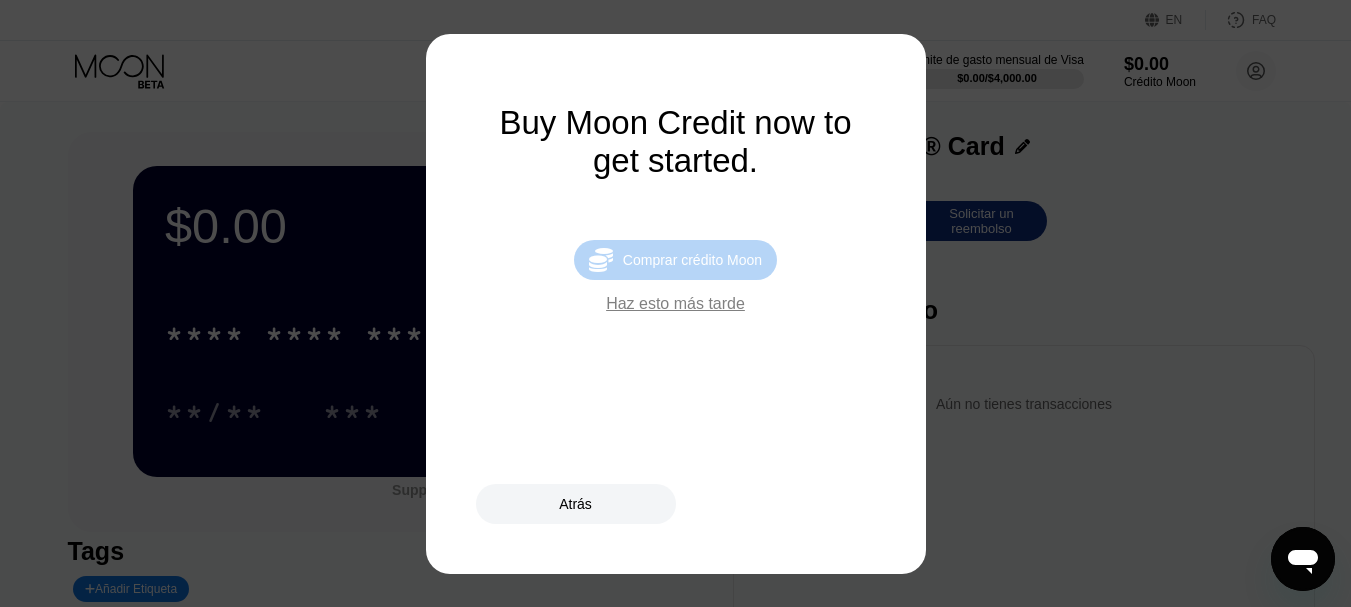 click on "Comprar crédito Moon" at bounding box center [692, 260] 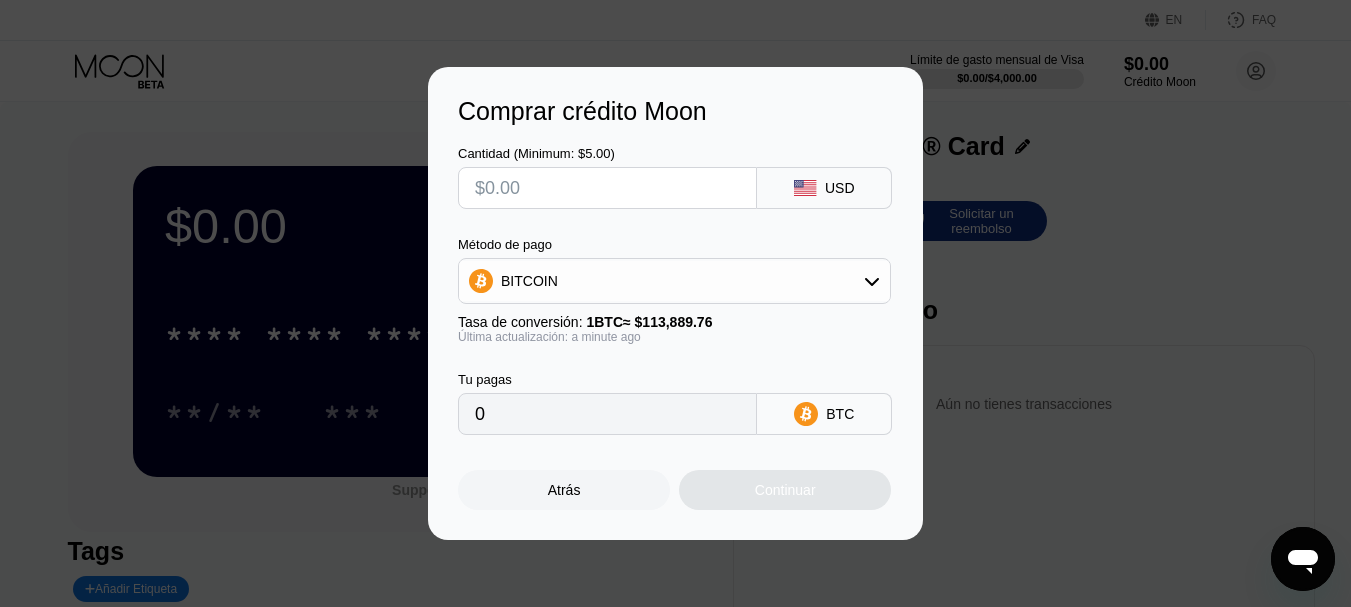 click at bounding box center (607, 188) 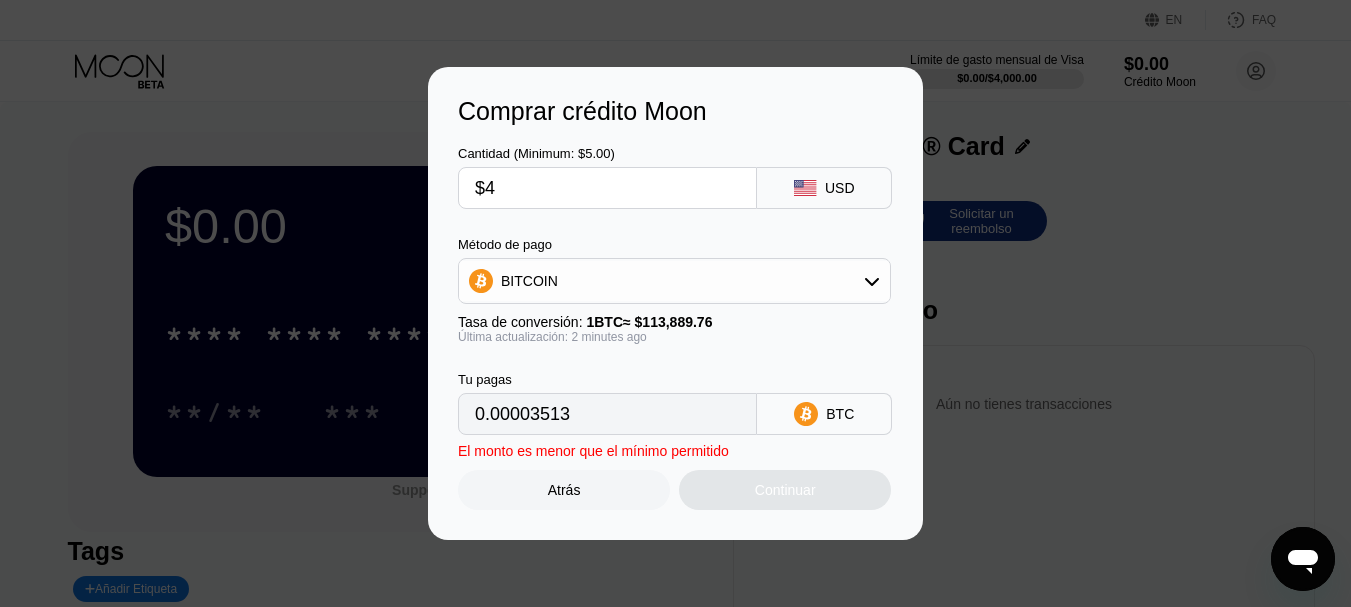 type on "0.00003513" 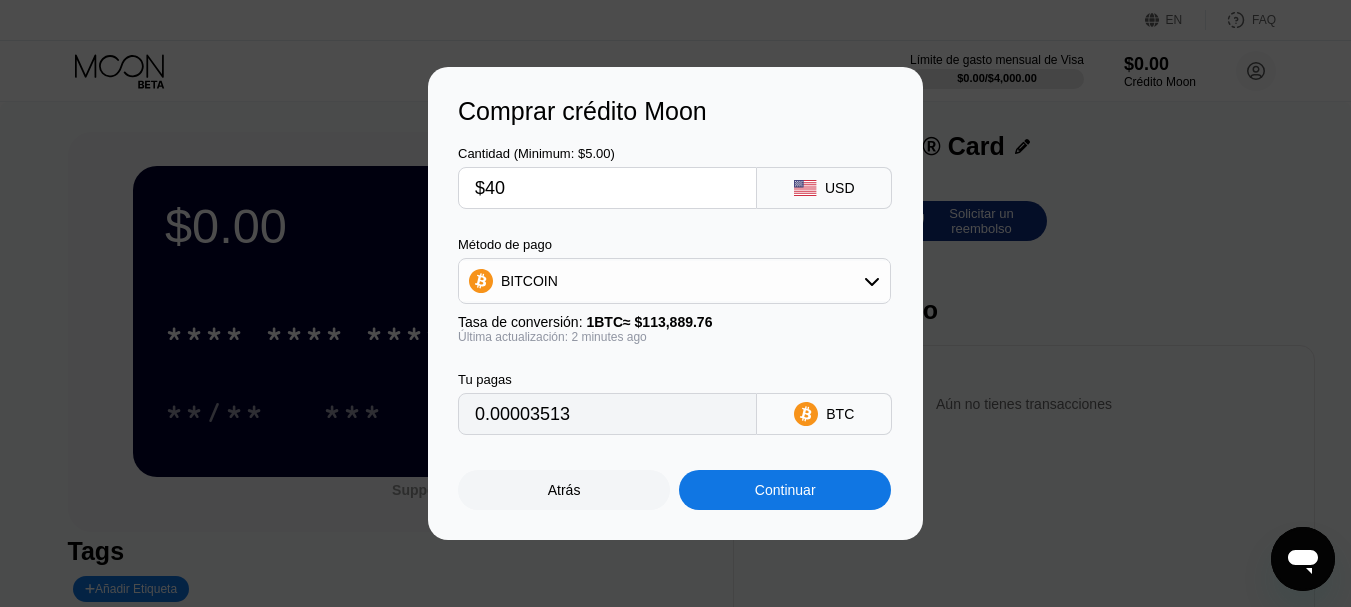 type on "0.00035122" 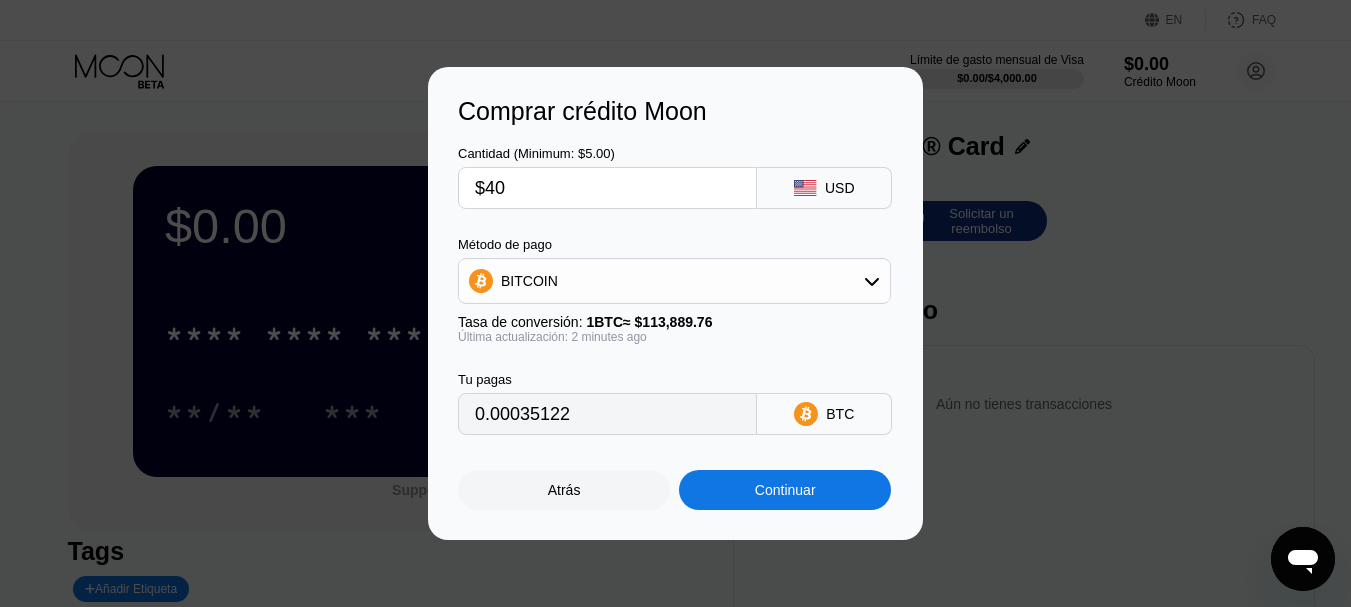 type on "$40" 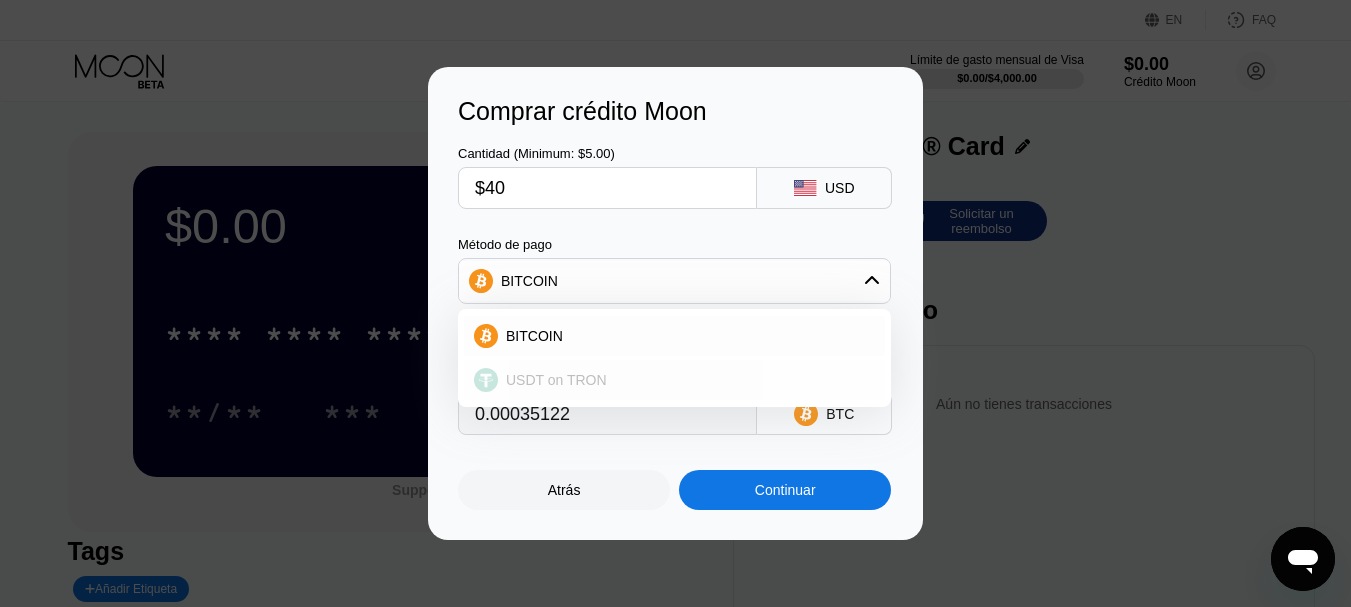 click on "USDT on TRON" at bounding box center (686, 380) 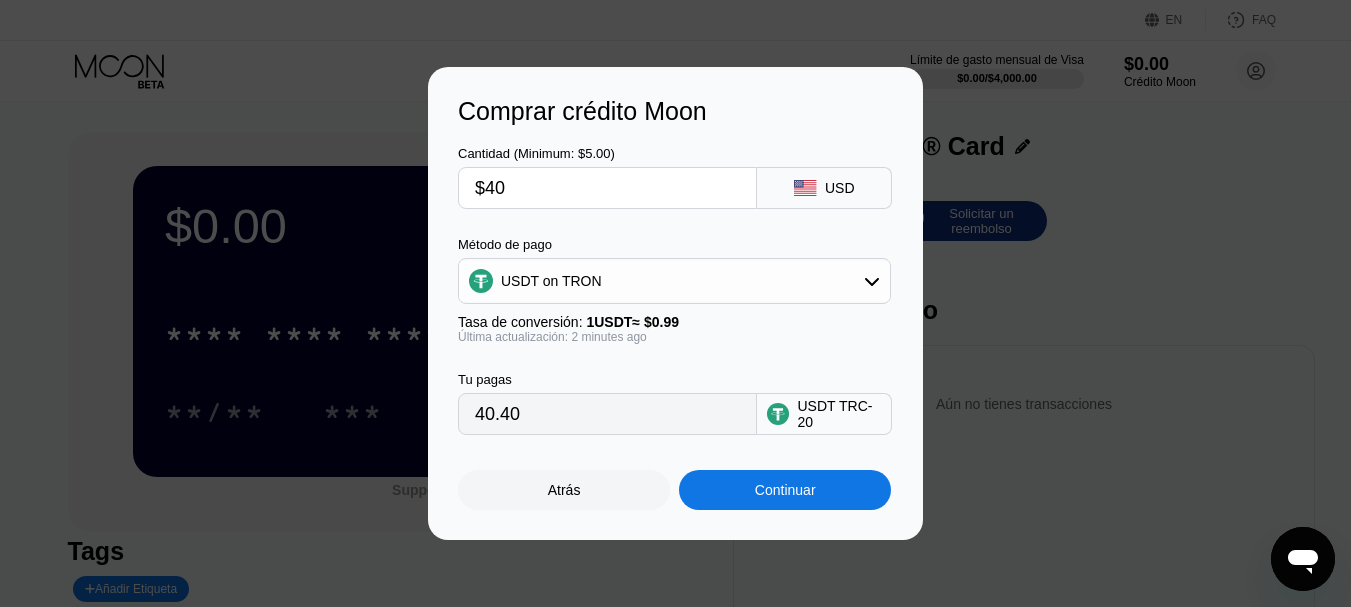 click on "$40" at bounding box center [607, 188] 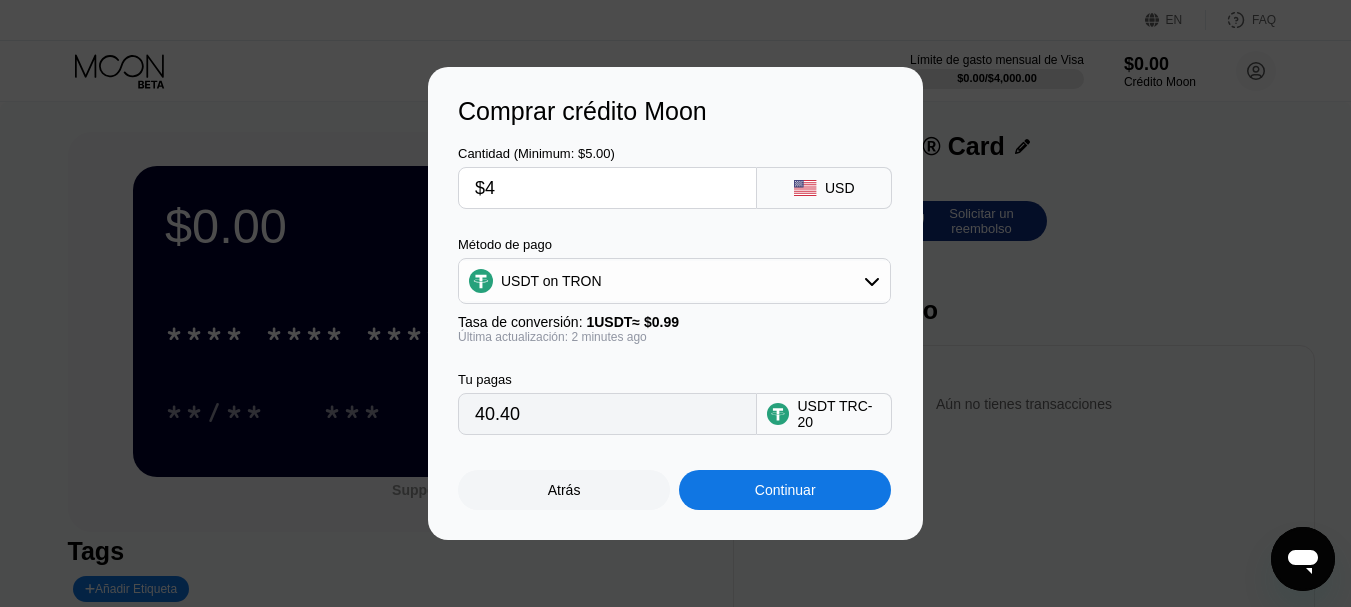 type on "4.04" 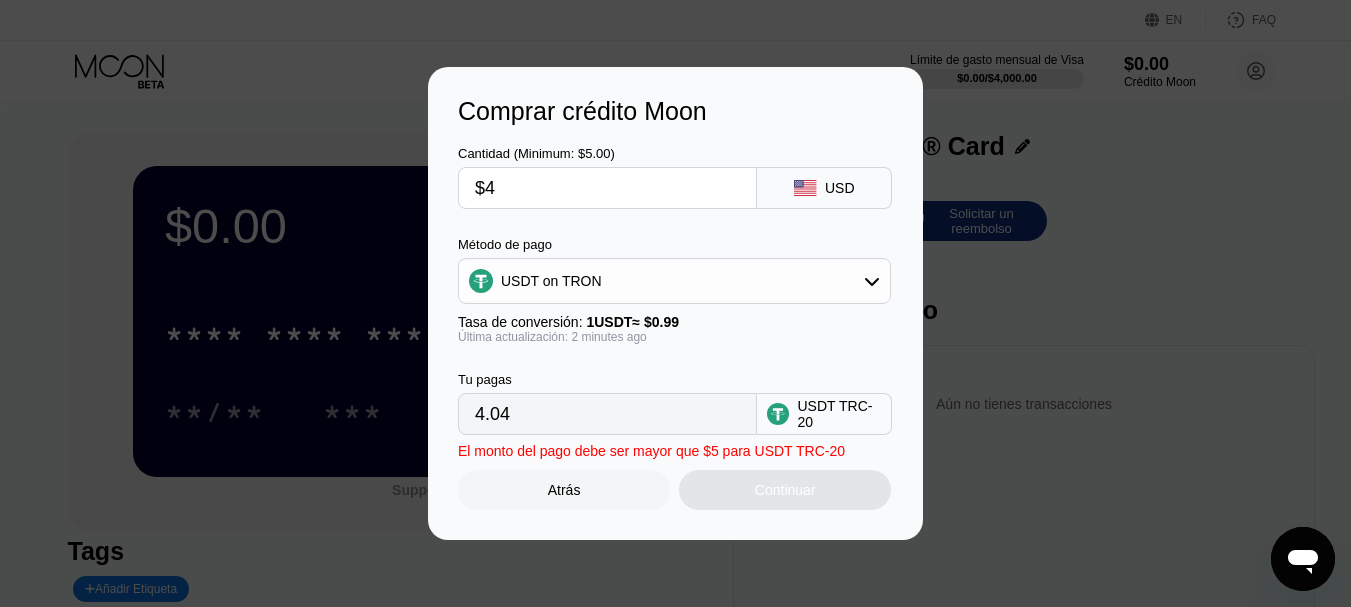 type on "$45" 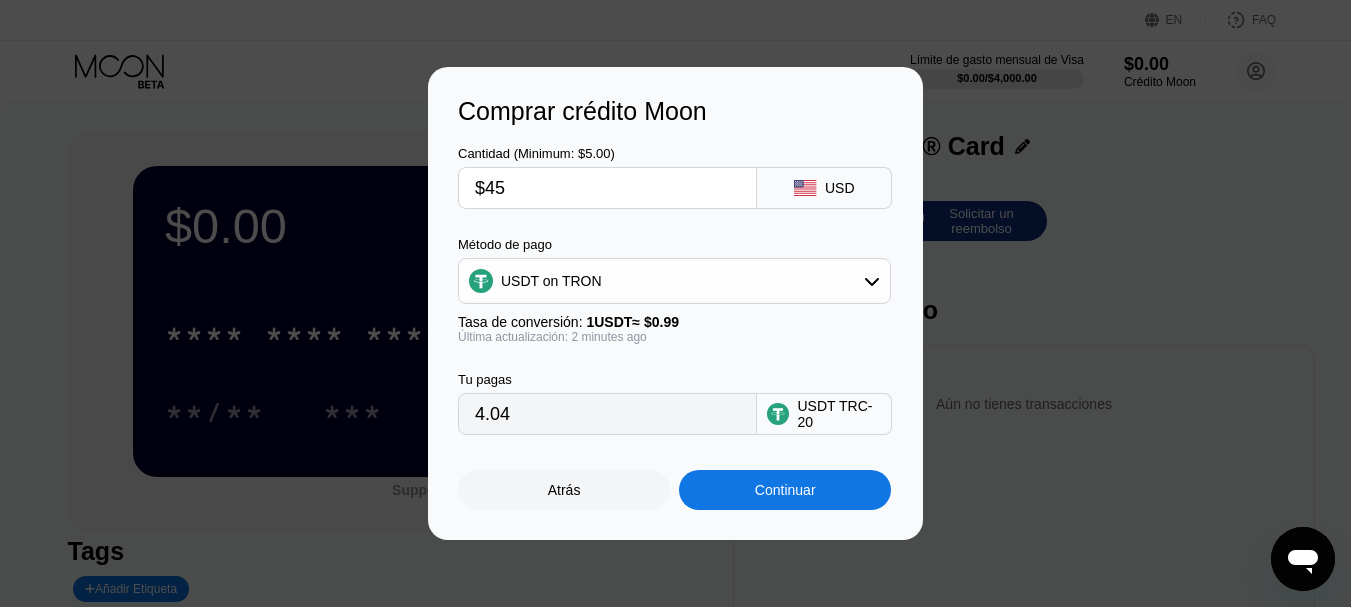 type on "45.45" 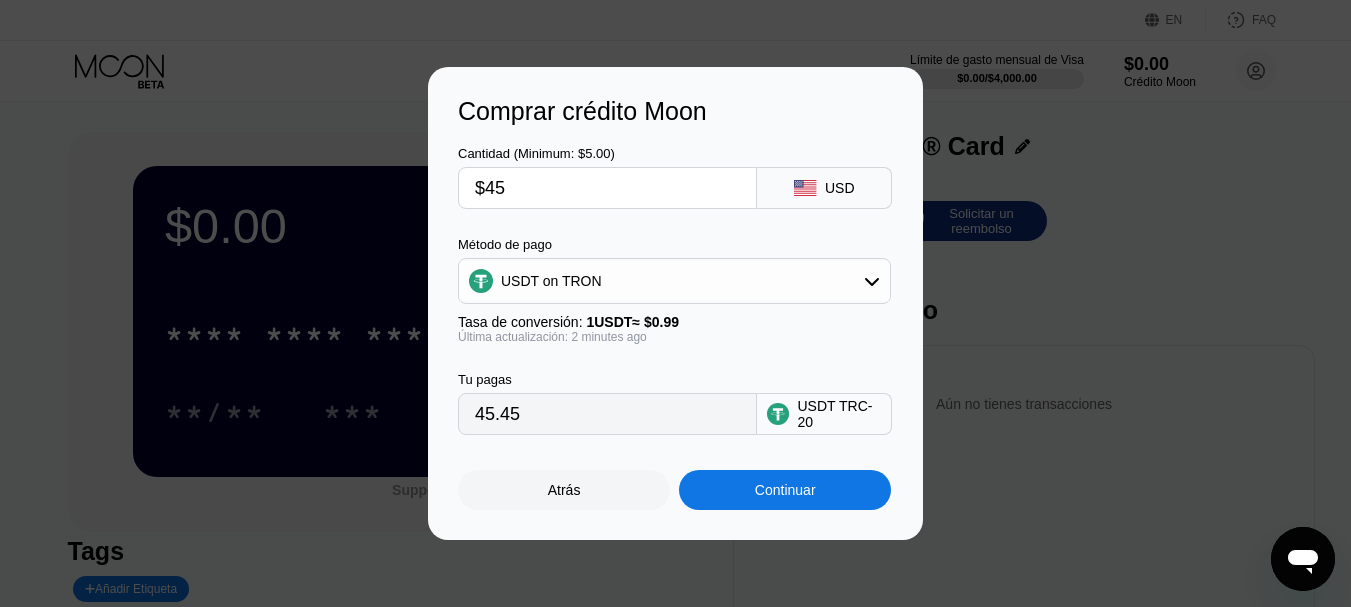 type on "$45" 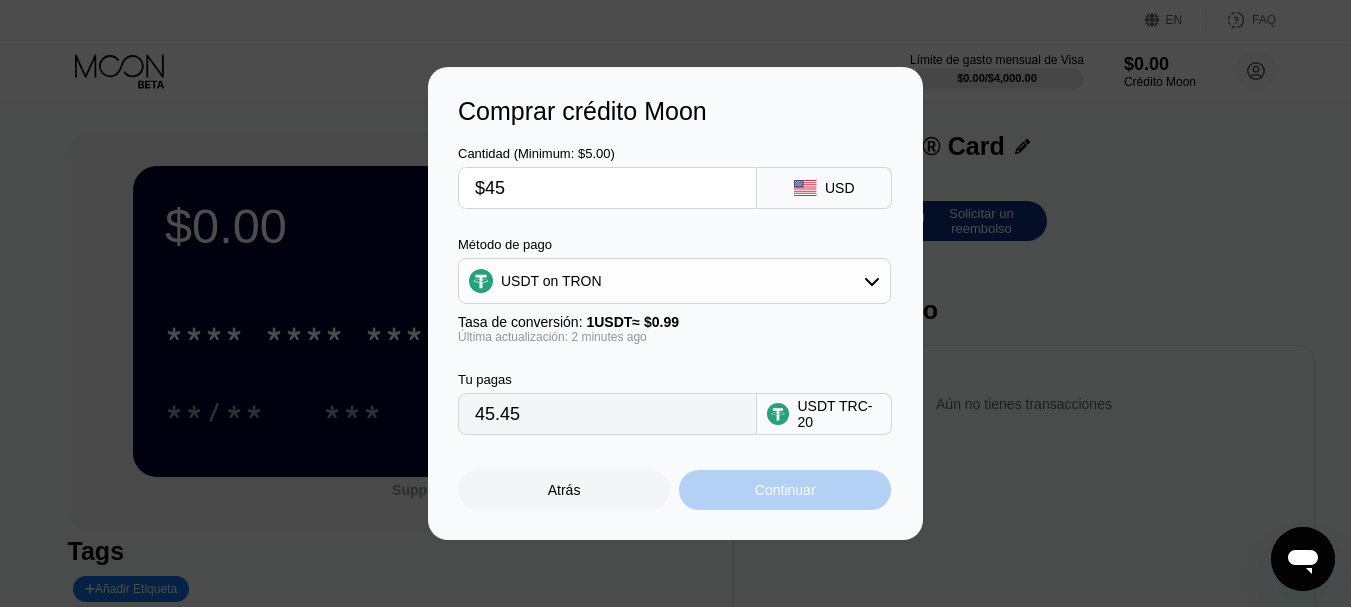 click on "Continuar" at bounding box center [785, 490] 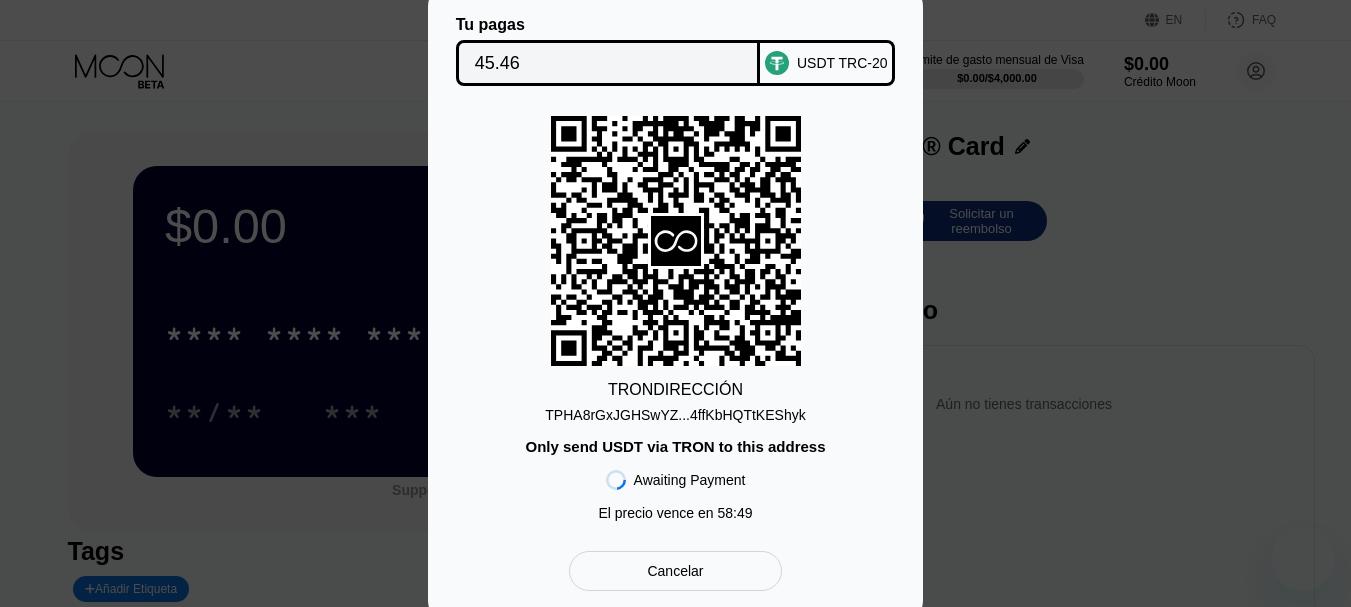 scroll, scrollTop: 0, scrollLeft: 0, axis: both 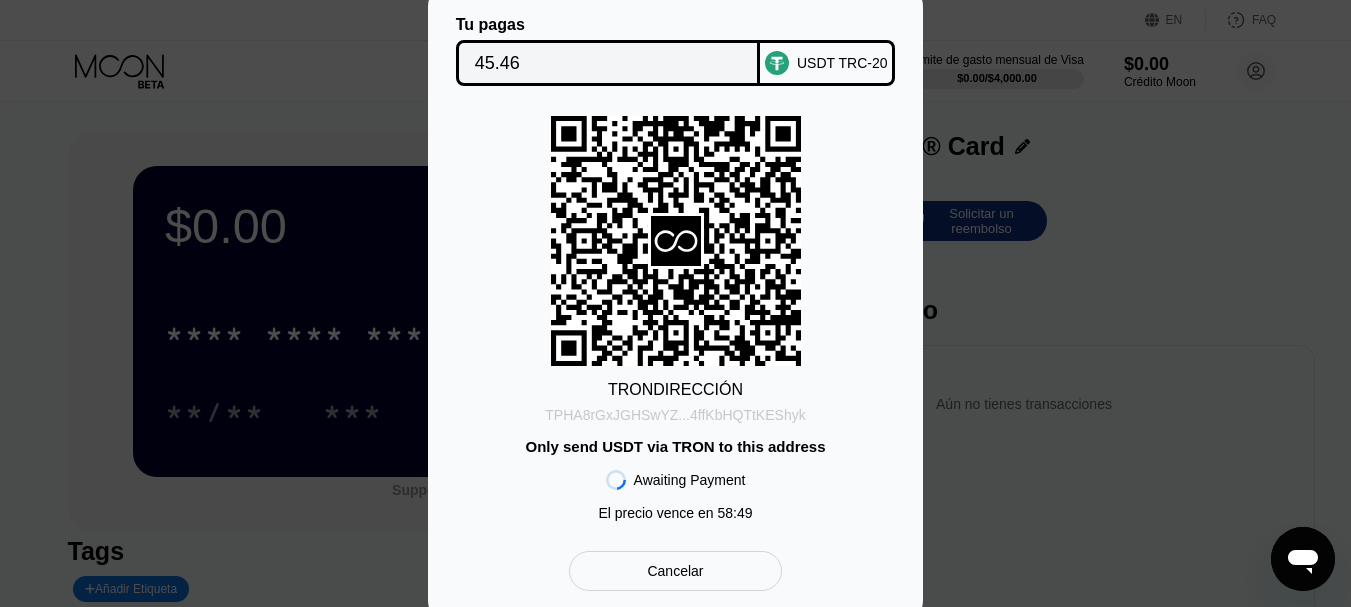 click on "TPHA8rGxJGHSwYZ...4ffKbHQTtKEShyk" at bounding box center (675, 415) 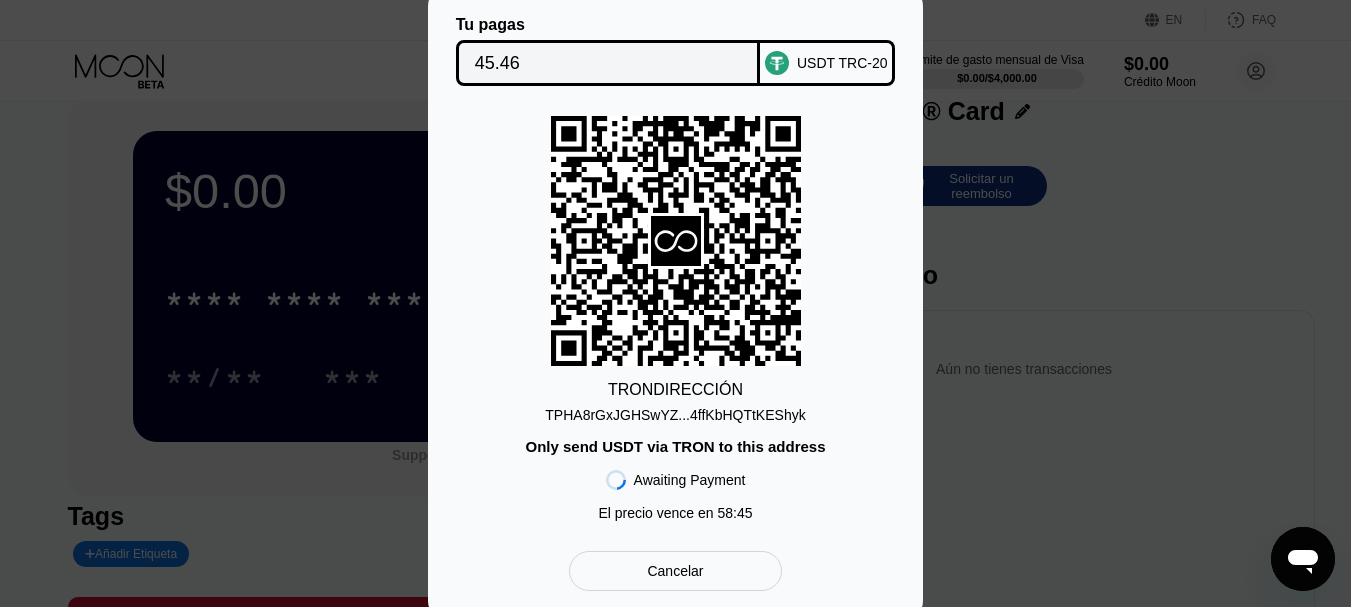 scroll, scrollTop: 0, scrollLeft: 0, axis: both 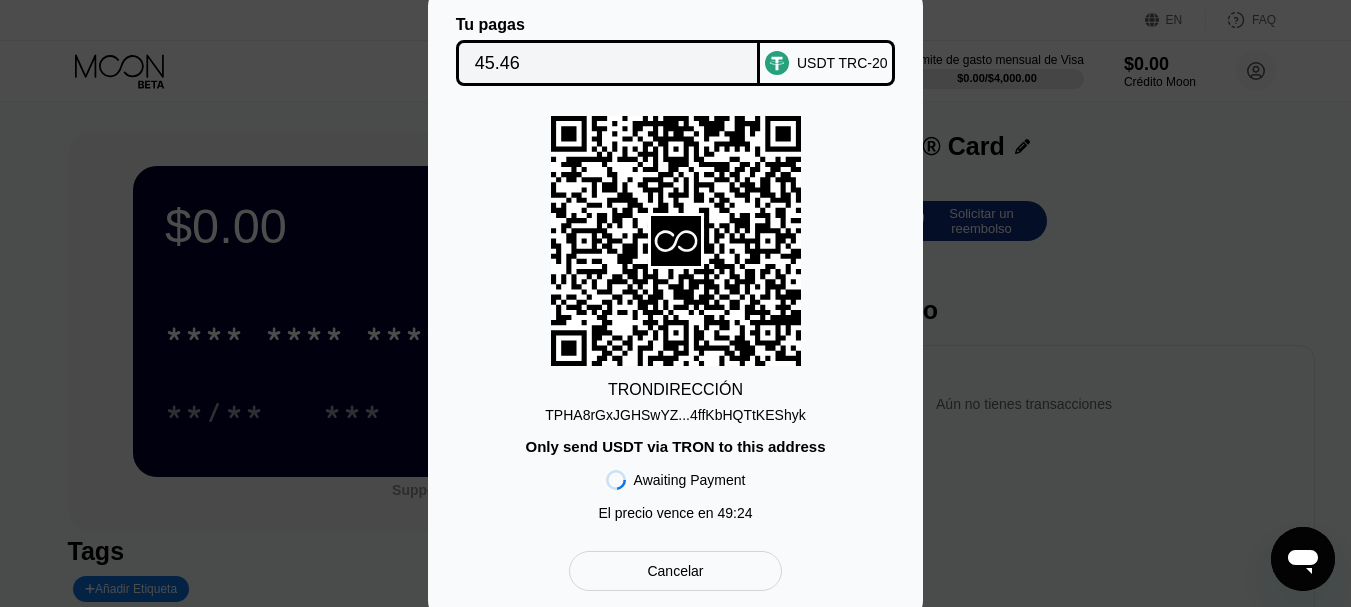 click on "TPHA8rGxJGHSwYZ...4ffKbHQTtKEShyk" at bounding box center [675, 415] 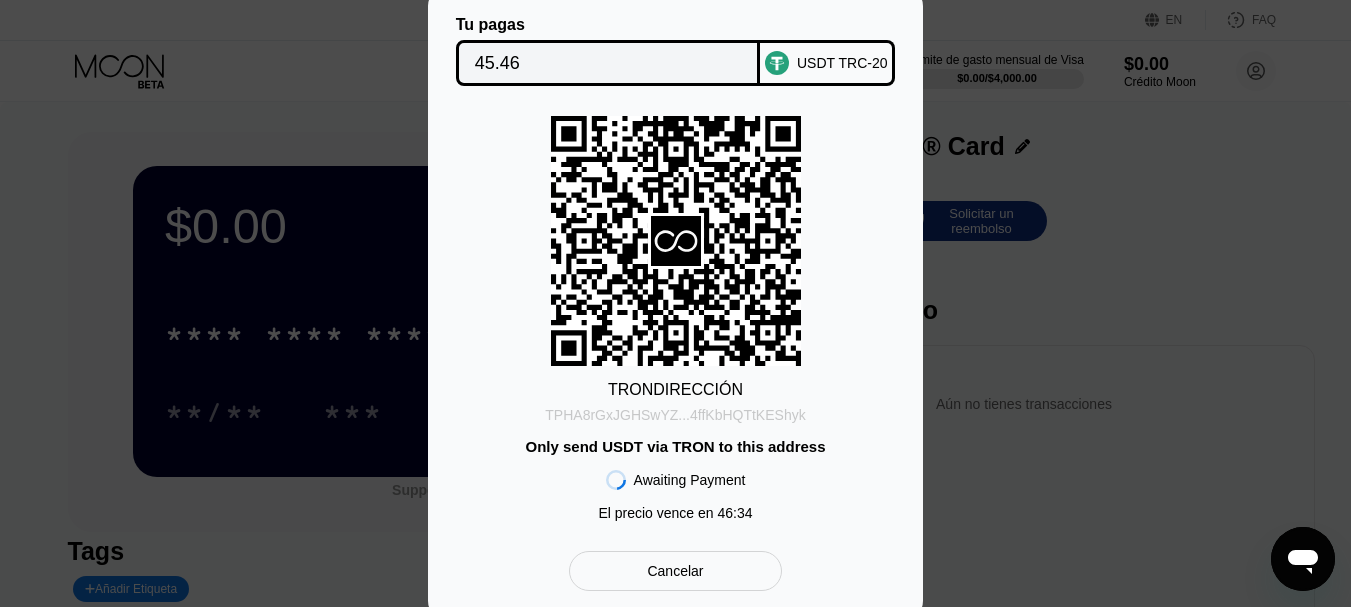 click on "TPHA8rGxJGHSwYZ...4ffKbHQTtKEShyk" at bounding box center [675, 411] 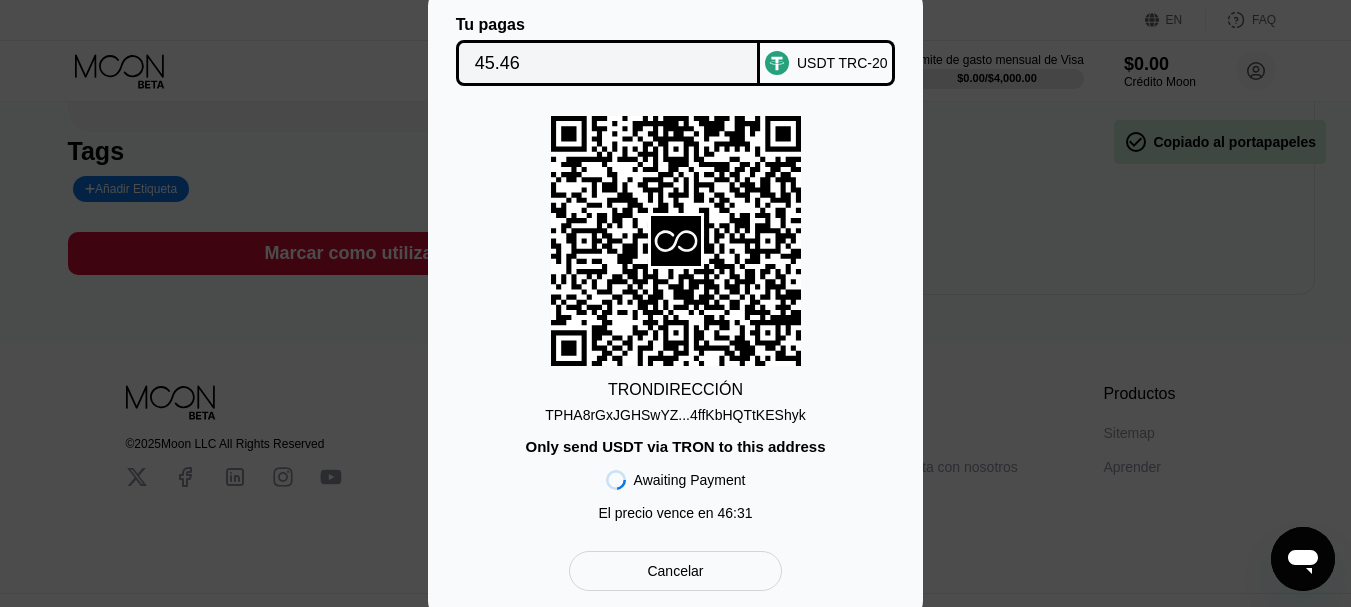 scroll, scrollTop: 0, scrollLeft: 0, axis: both 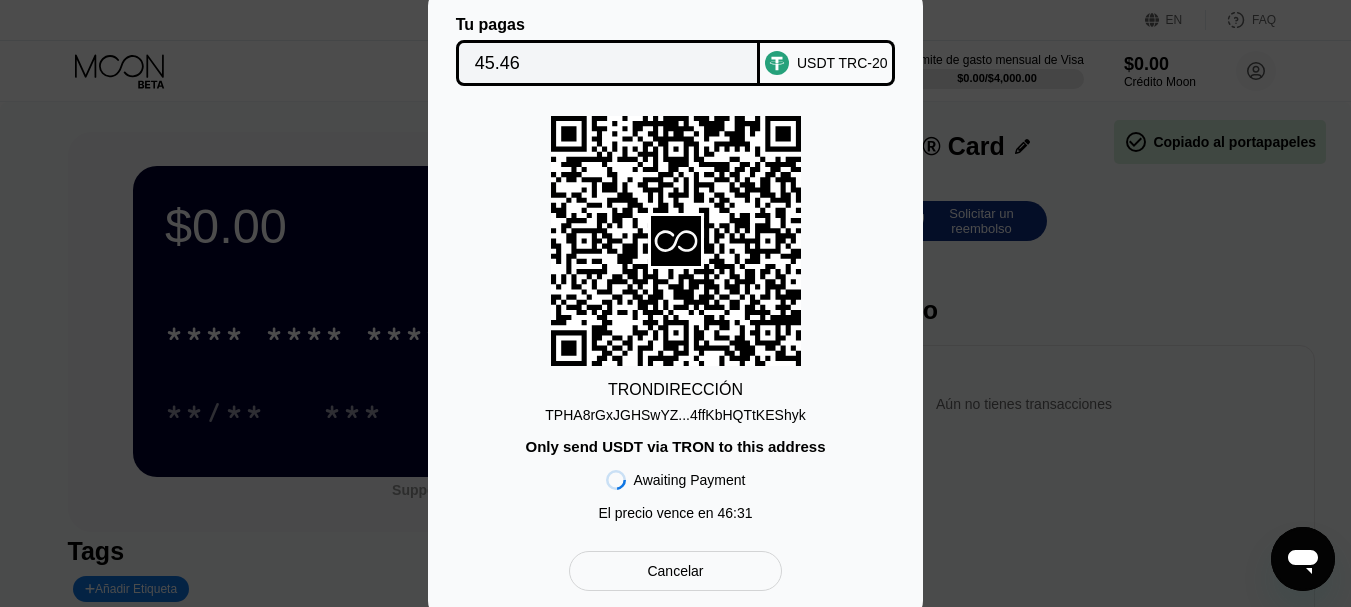 click on "Awaiting Payment" at bounding box center [690, 480] 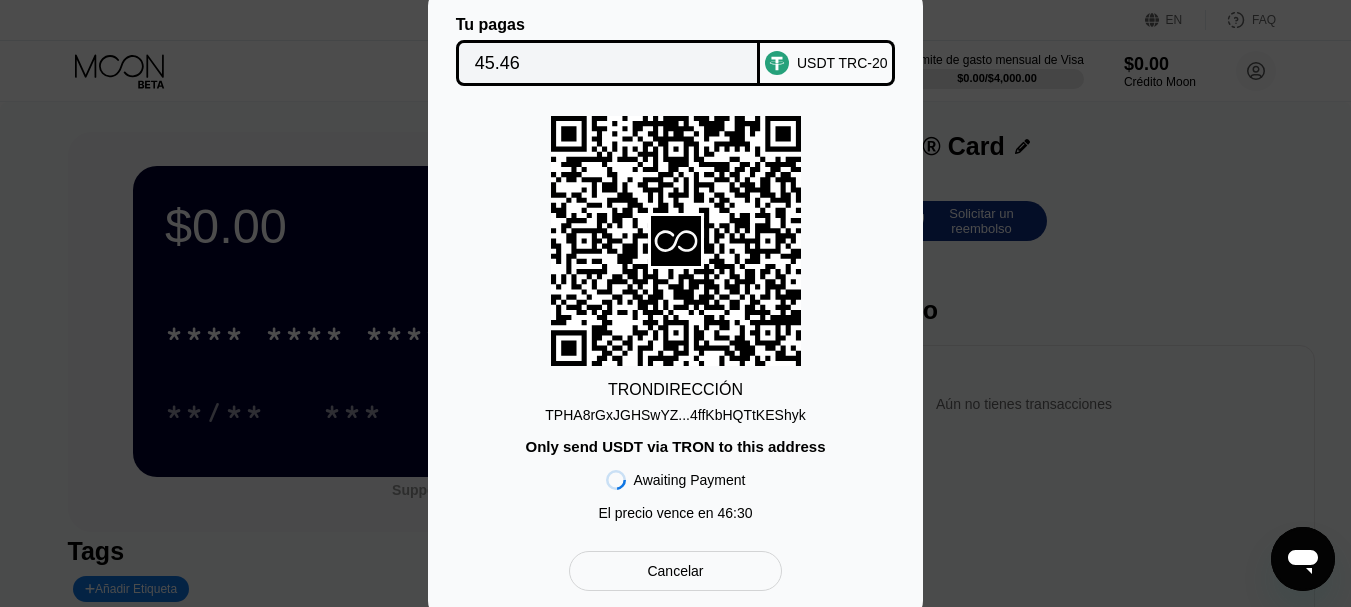 click on "45.46" at bounding box center [608, 63] 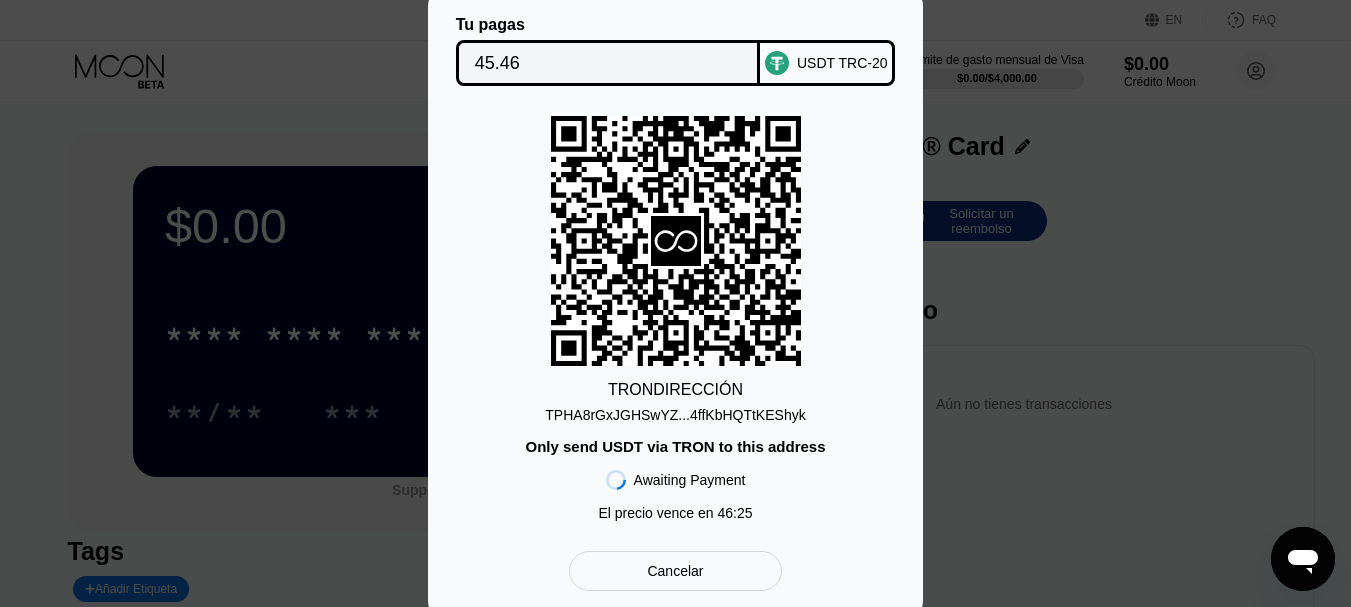 click on "Tu pagas 45.46 USDT TRC-20 TRON  DIRECCIÓN TPHA8rGxJGHSwYZ...4ffKbHQTtKEShyk Only send USDT via TRON to this address Awaiting Payment El precio vence en   46 : 25 Cancelar" at bounding box center (675, 303) 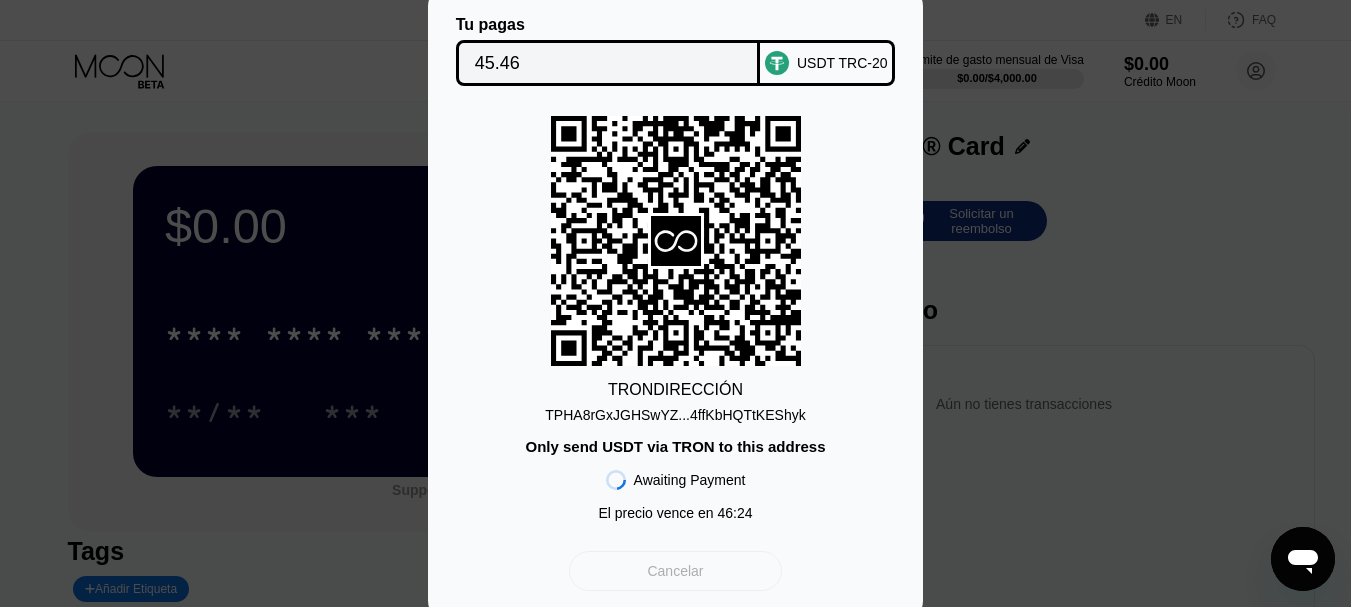 click on "Cancelar" at bounding box center [675, 571] 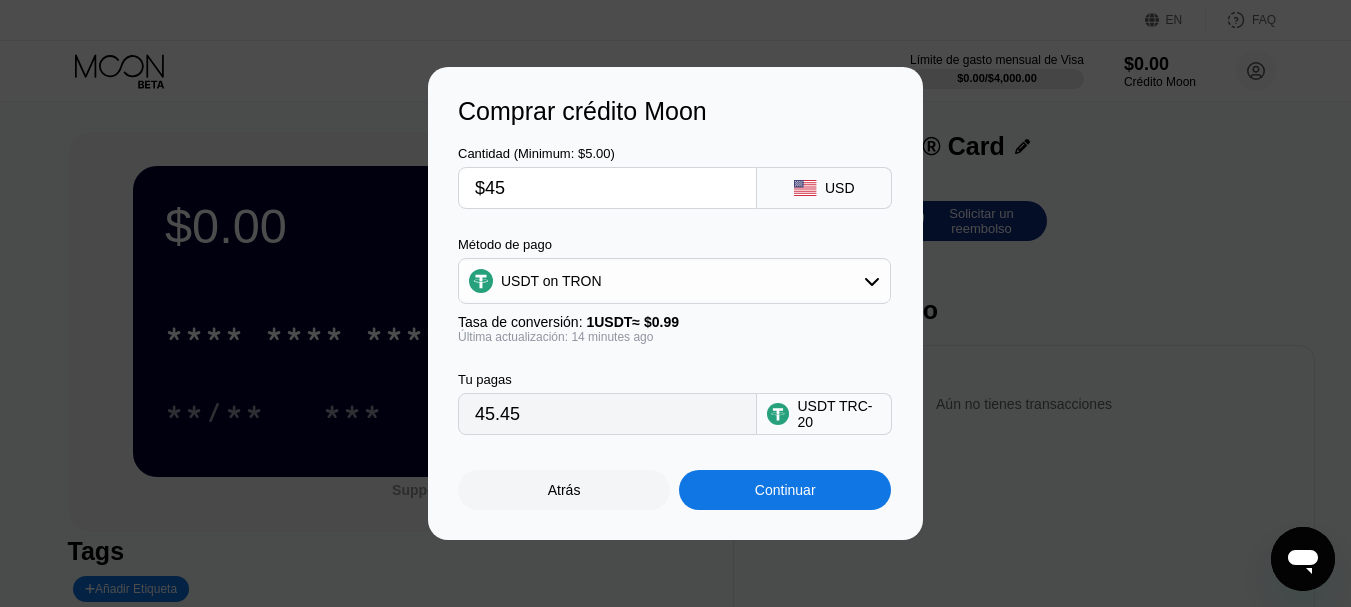 drag, startPoint x: 519, startPoint y: 424, endPoint x: 547, endPoint y: 240, distance: 186.11824 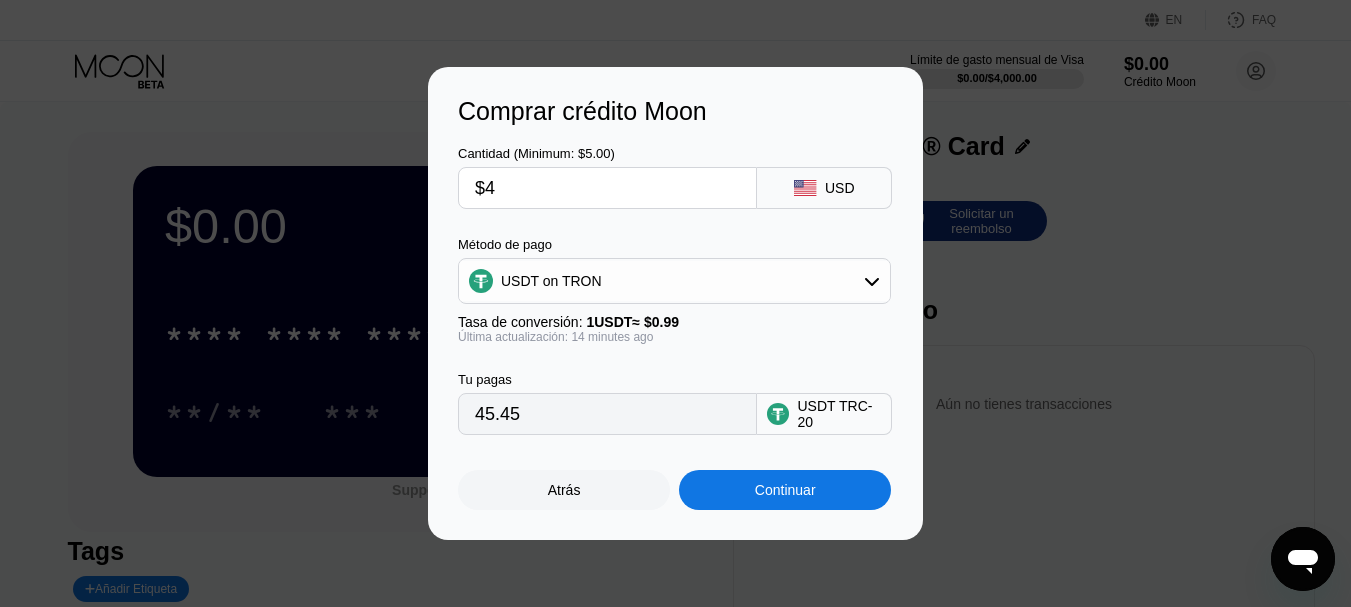 type on "4.04" 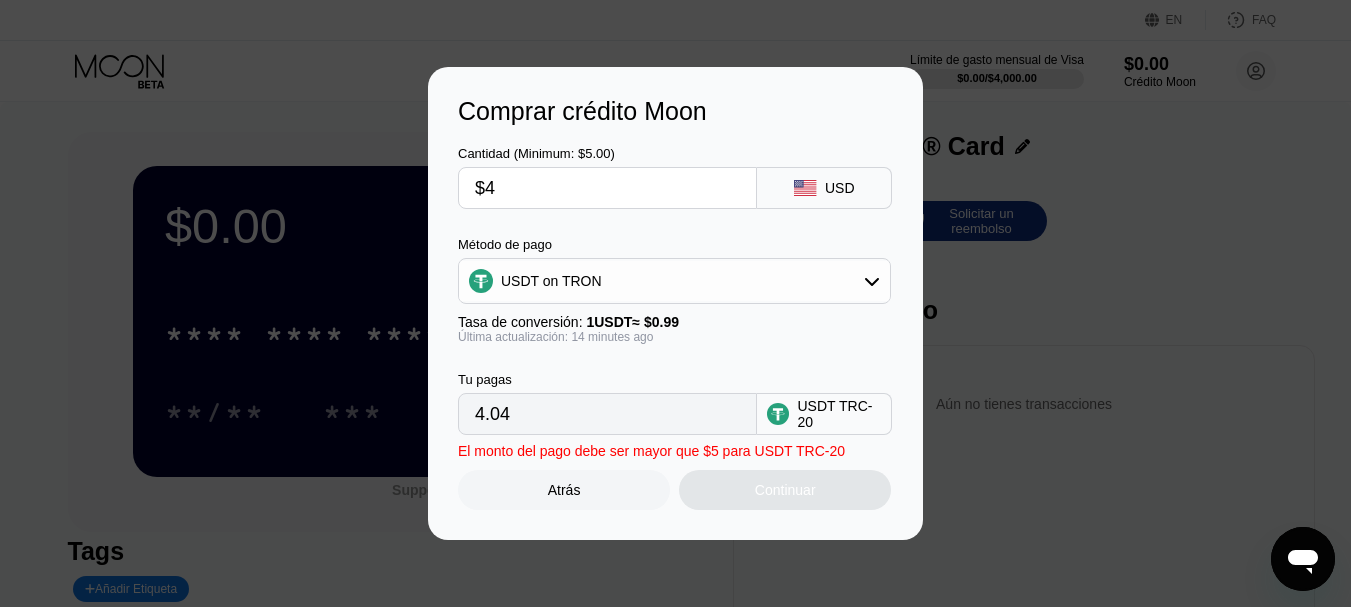 type on "$44" 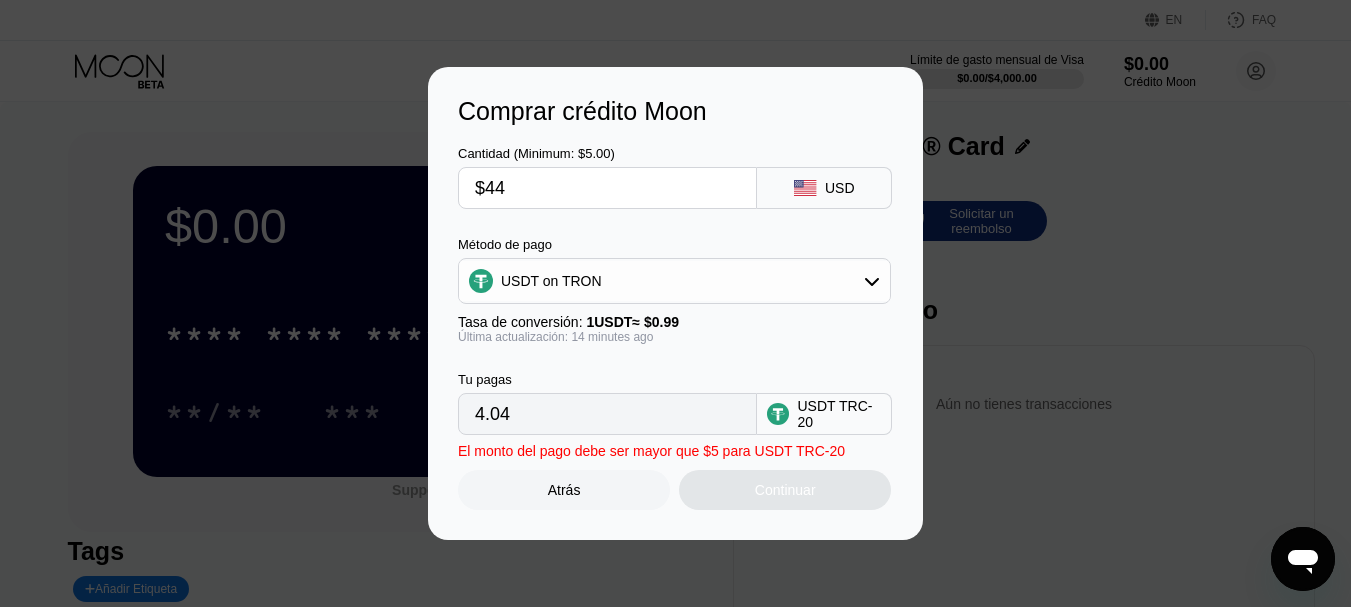 type on "44.44" 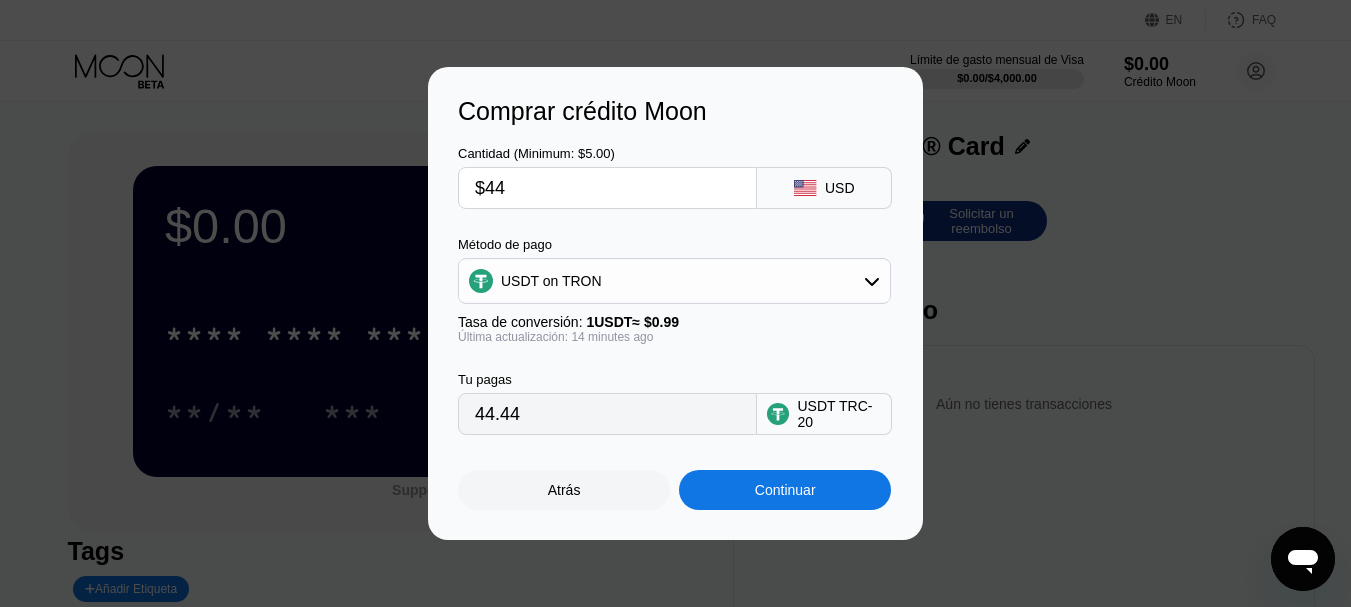 type on "$44" 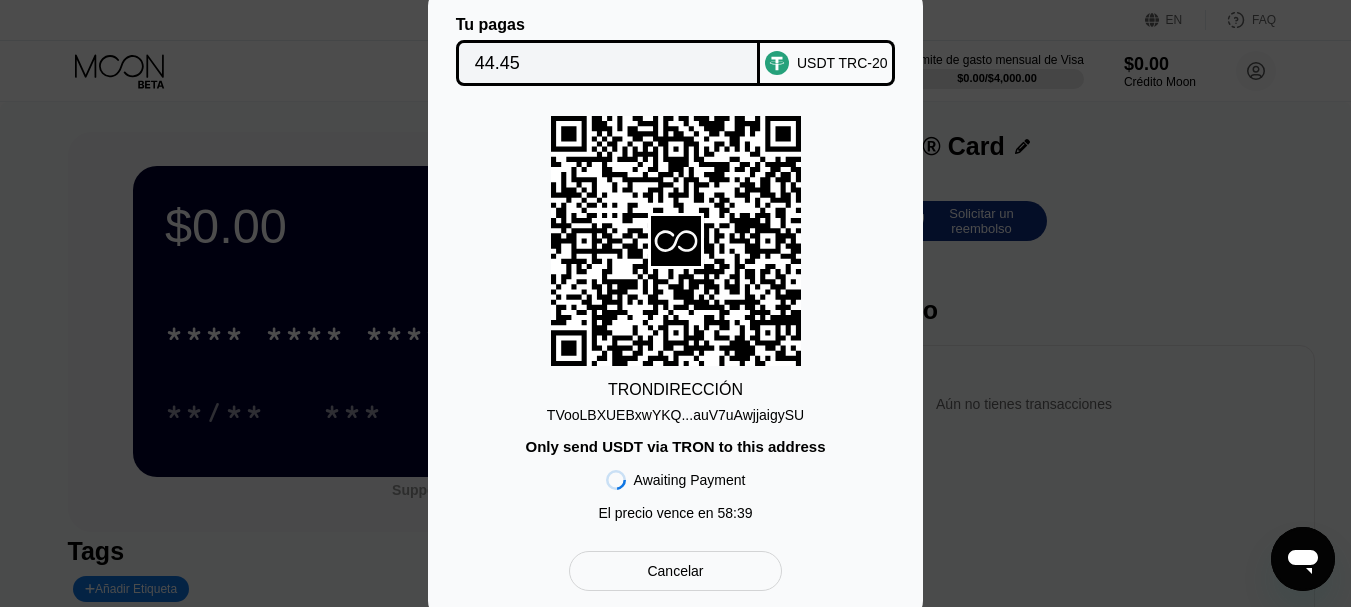 scroll, scrollTop: 200, scrollLeft: 0, axis: vertical 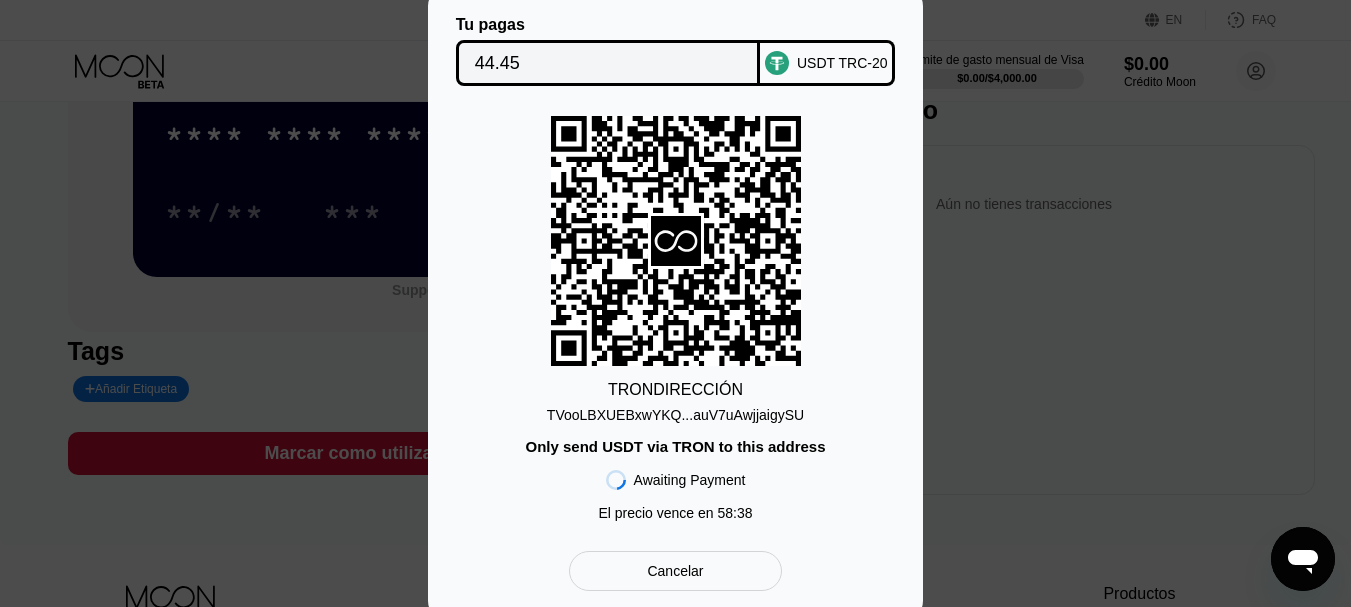 click on "Cancelar" at bounding box center (675, 571) 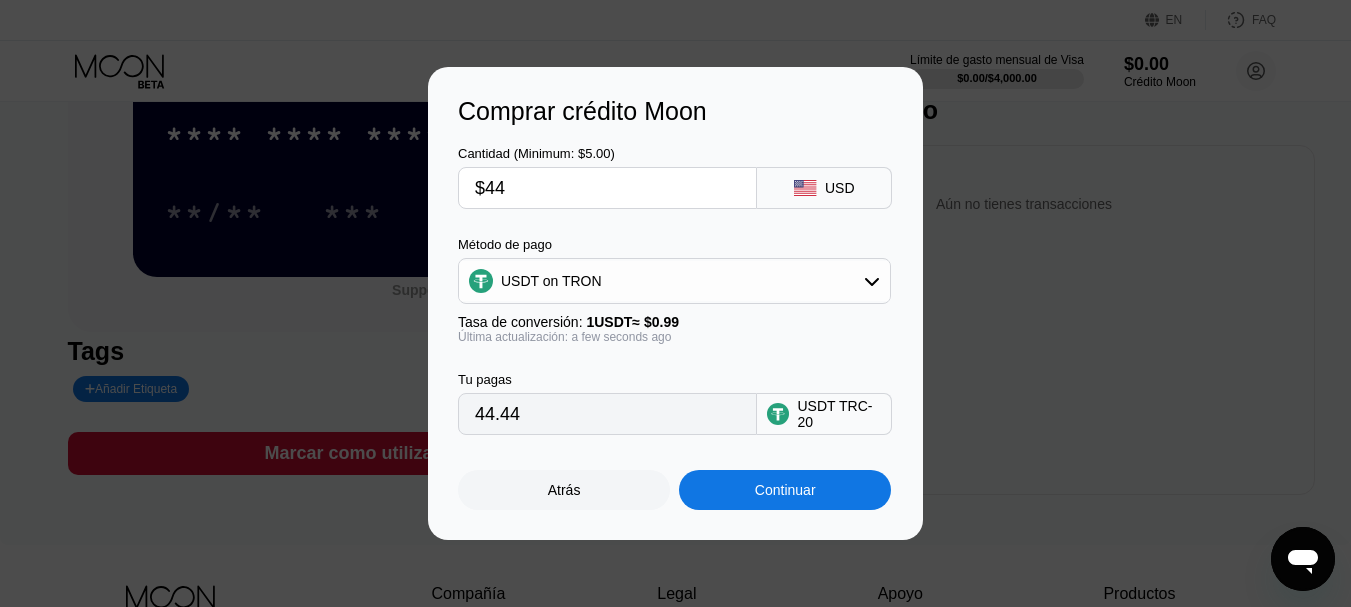 drag, startPoint x: 562, startPoint y: 513, endPoint x: 634, endPoint y: 469, distance: 84.38009 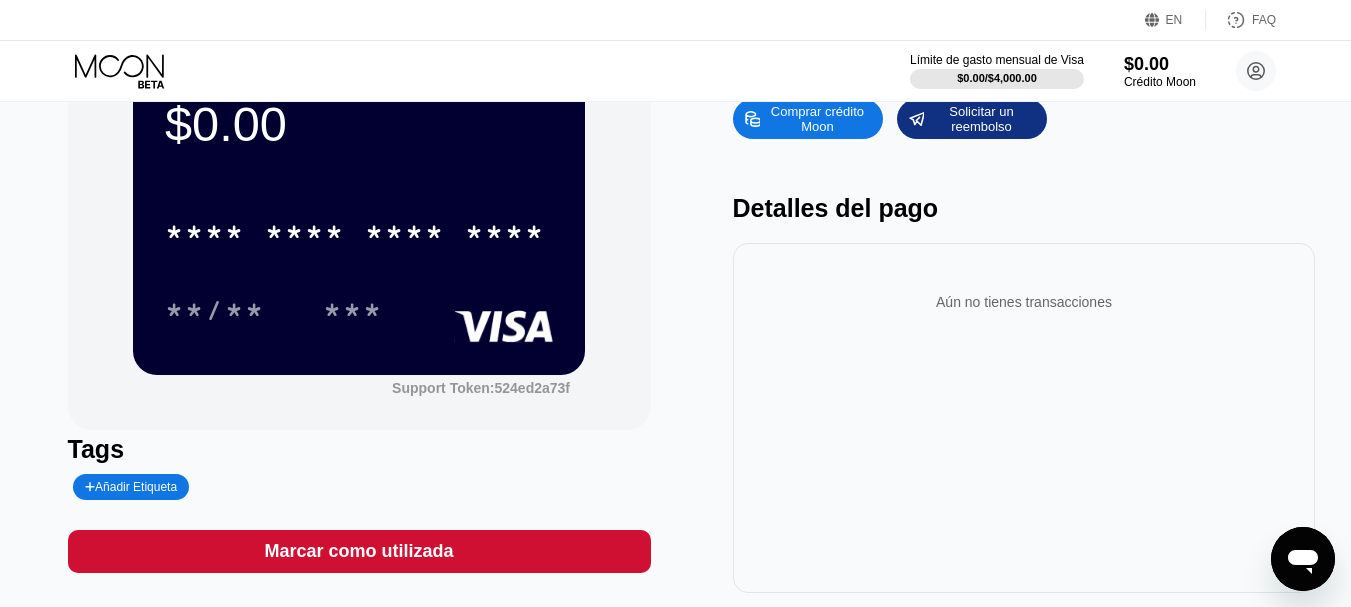 scroll, scrollTop: 0, scrollLeft: 0, axis: both 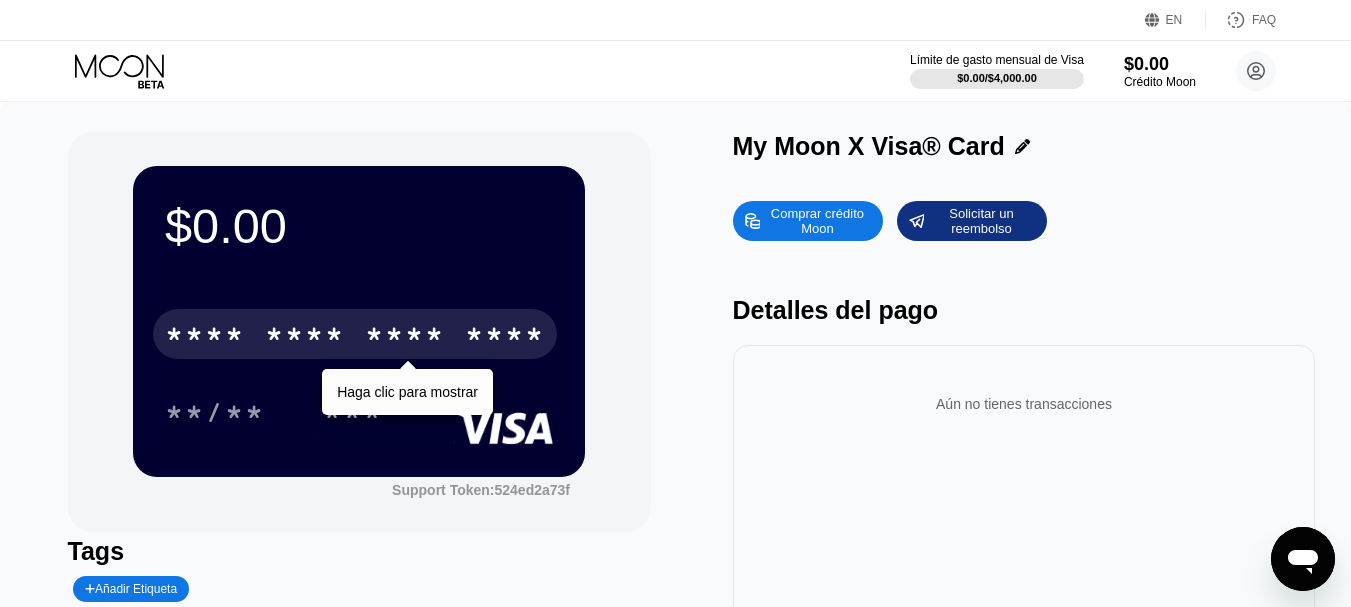 click on "* * * * * * * * * * * * ****" at bounding box center (355, 334) 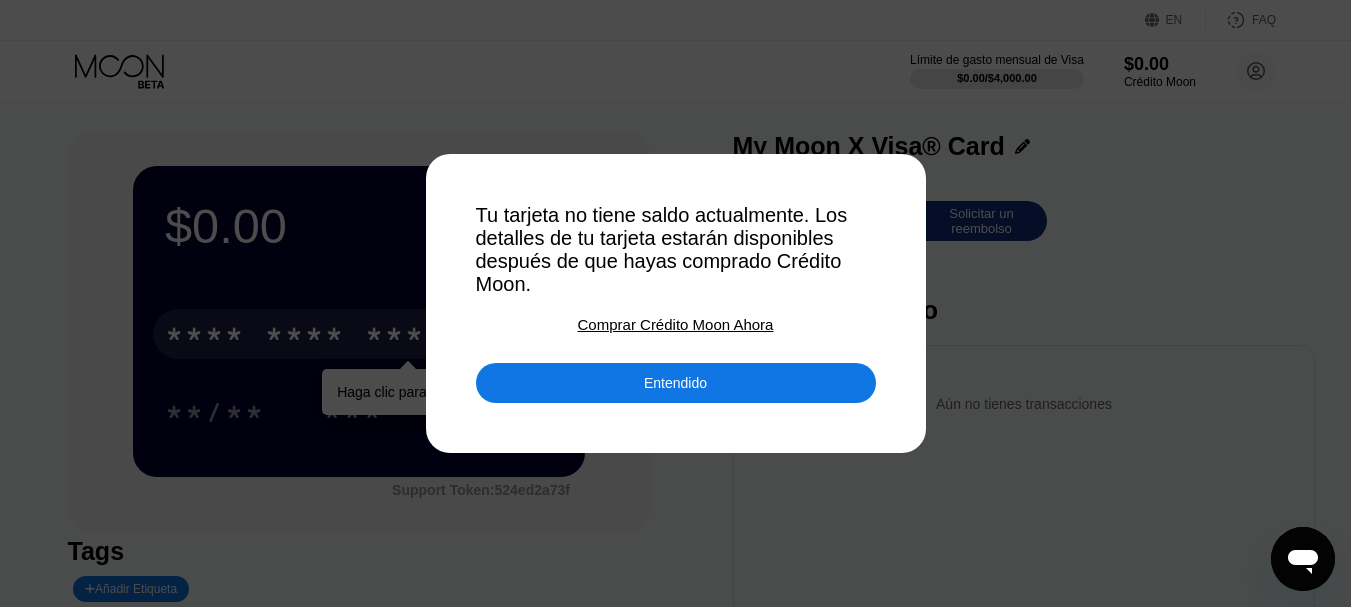 click on "Entendido" at bounding box center [676, 383] 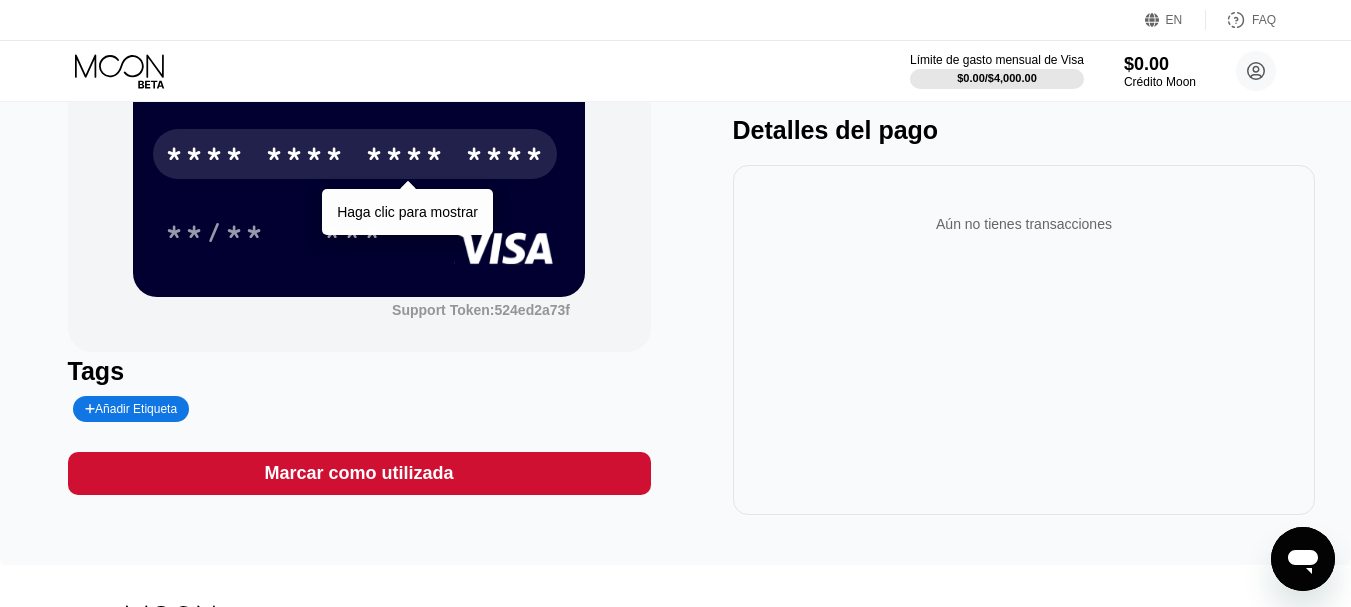 scroll, scrollTop: 400, scrollLeft: 0, axis: vertical 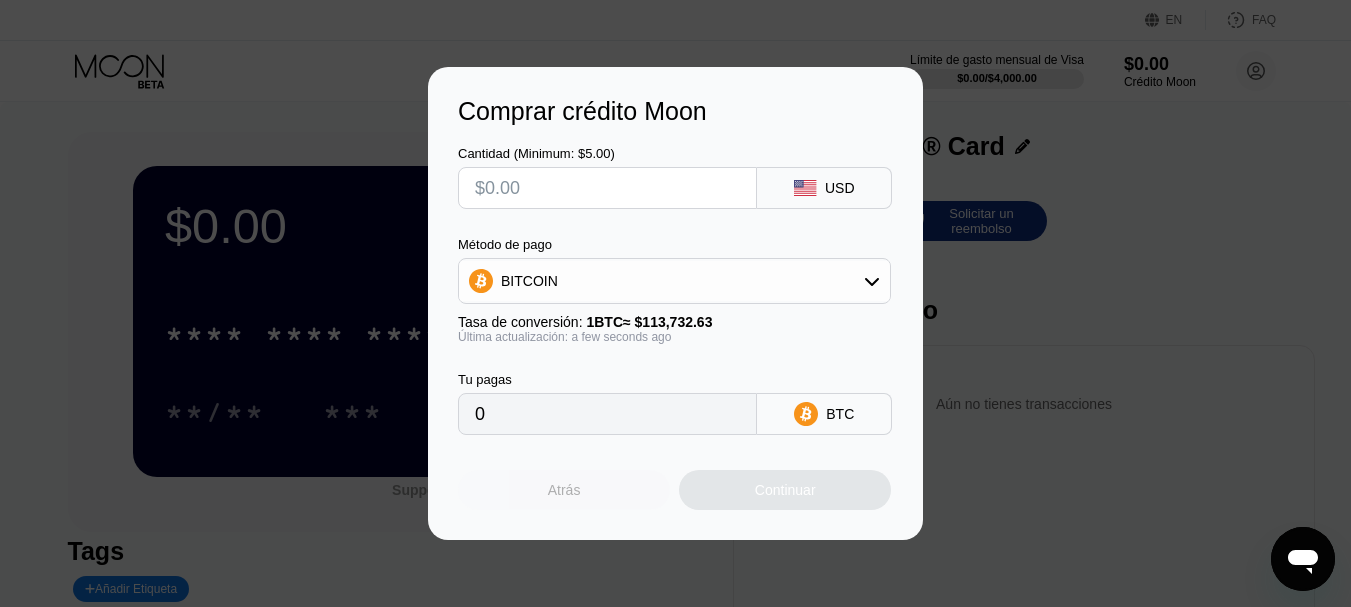 click on "Atrás" at bounding box center [564, 490] 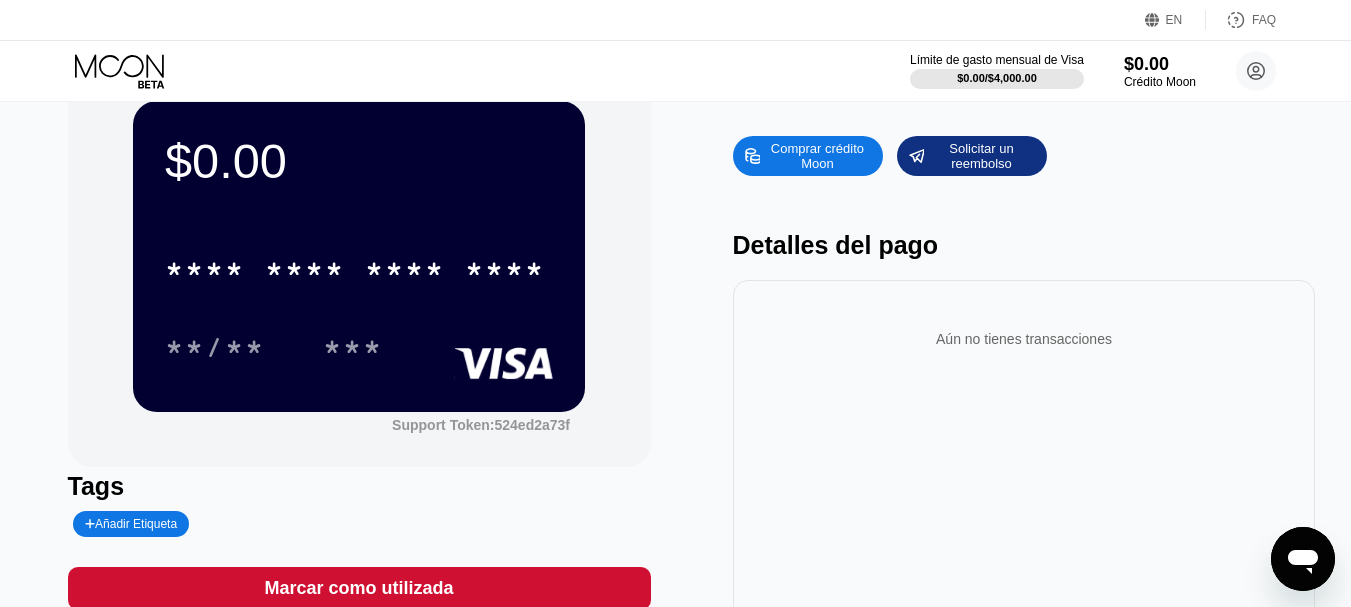 scroll, scrollTop: 100, scrollLeft: 0, axis: vertical 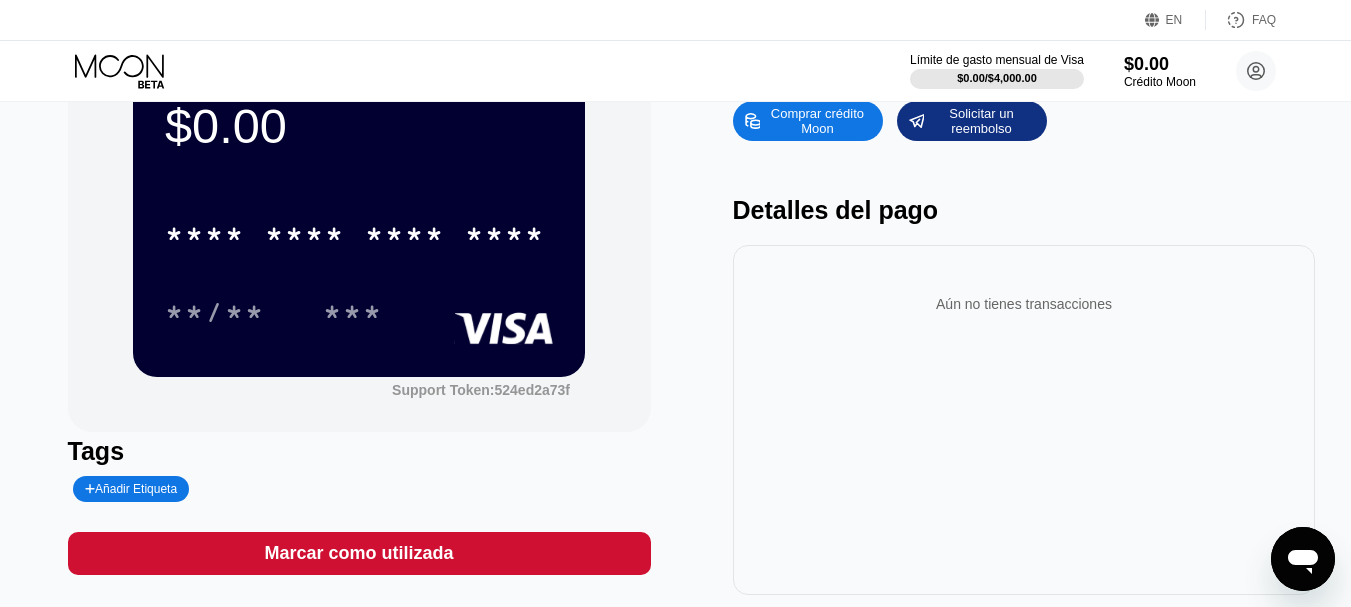 click on "Aún no tienes transacciones" at bounding box center [1024, 420] 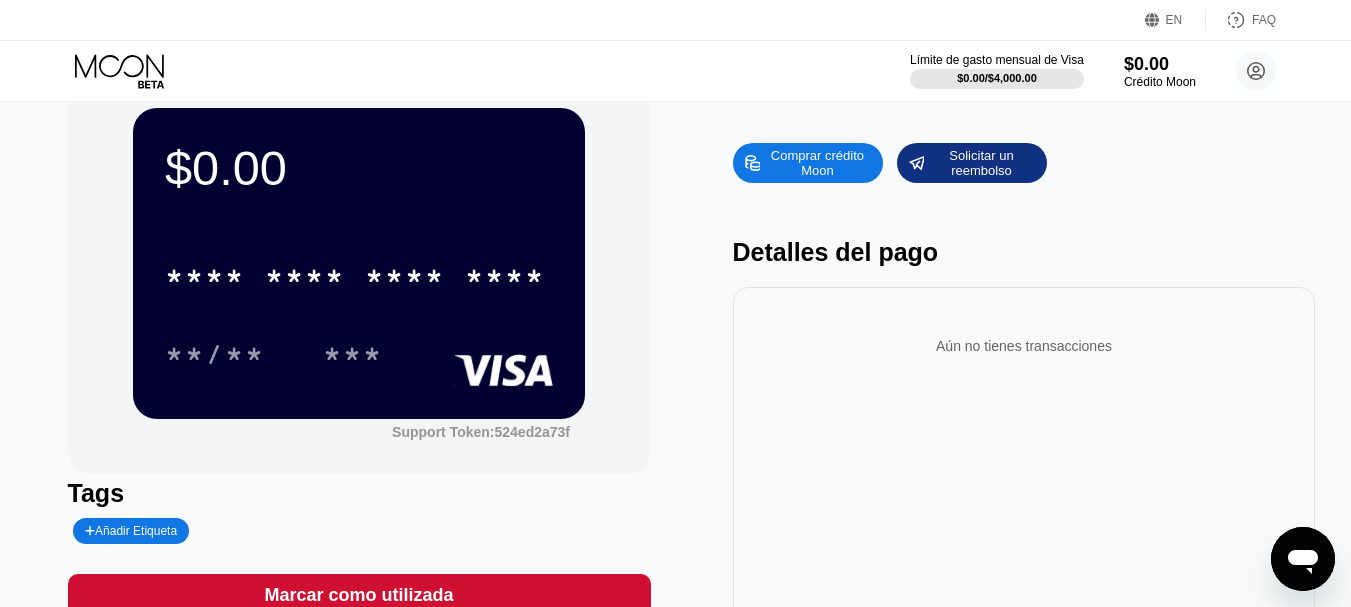 scroll, scrollTop: 0, scrollLeft: 0, axis: both 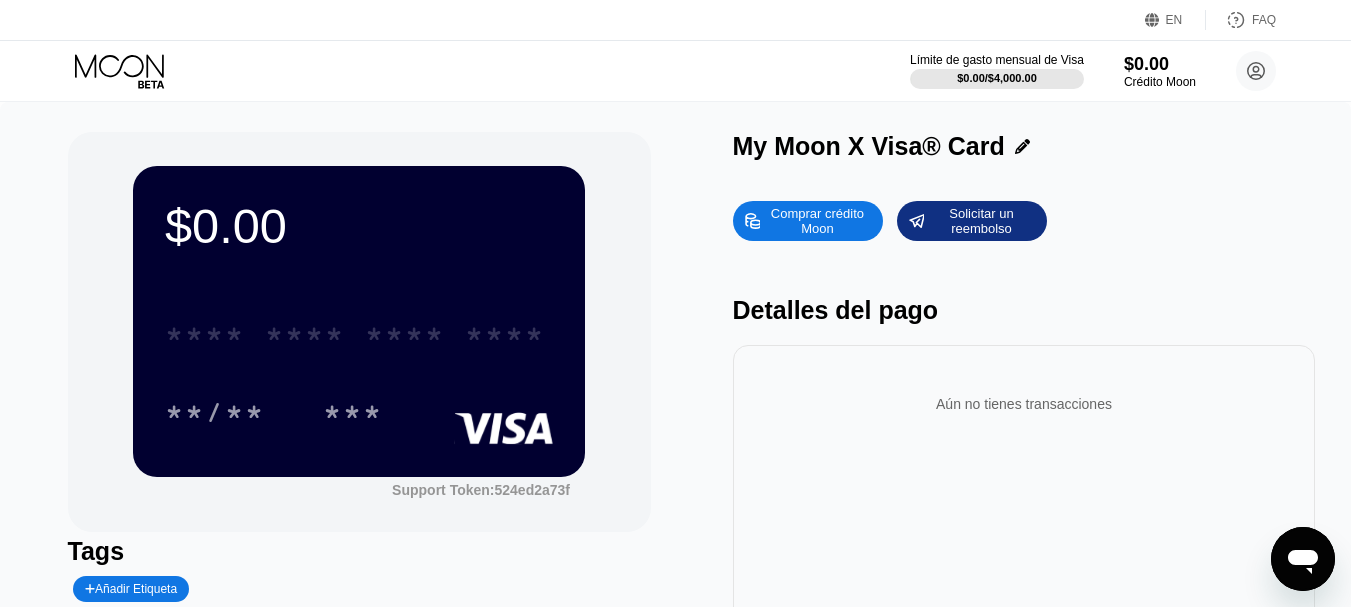 drag, startPoint x: 417, startPoint y: 351, endPoint x: 403, endPoint y: 365, distance: 19.79899 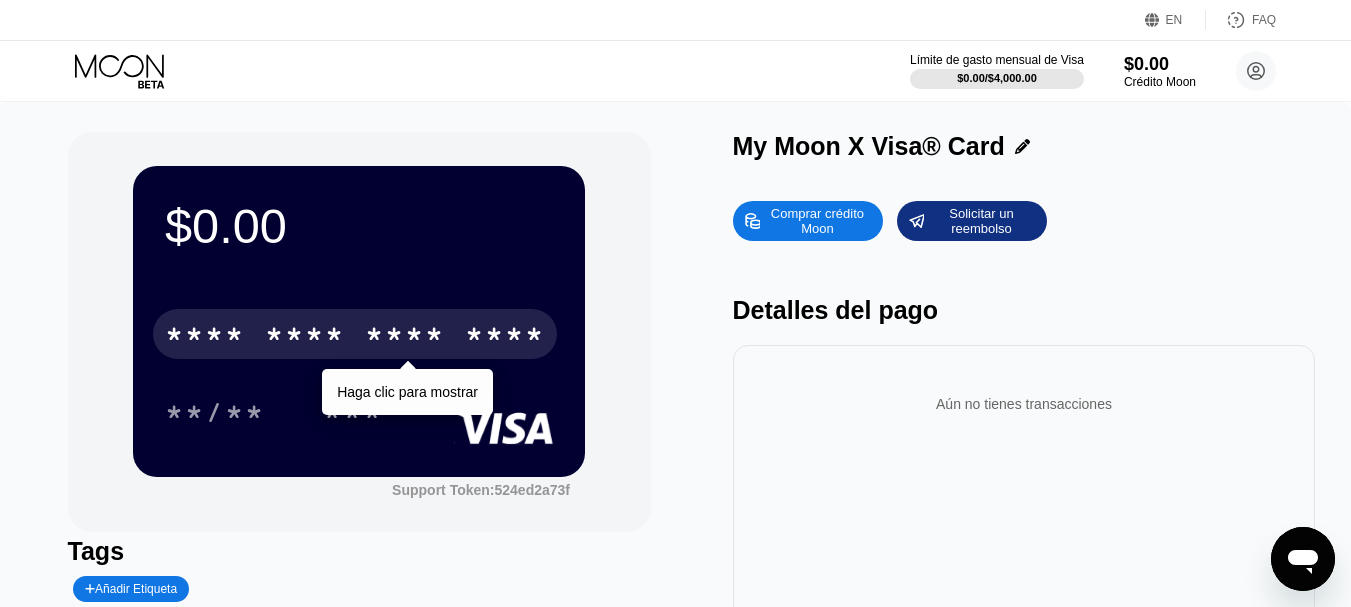 click on "* * * *" at bounding box center [405, 337] 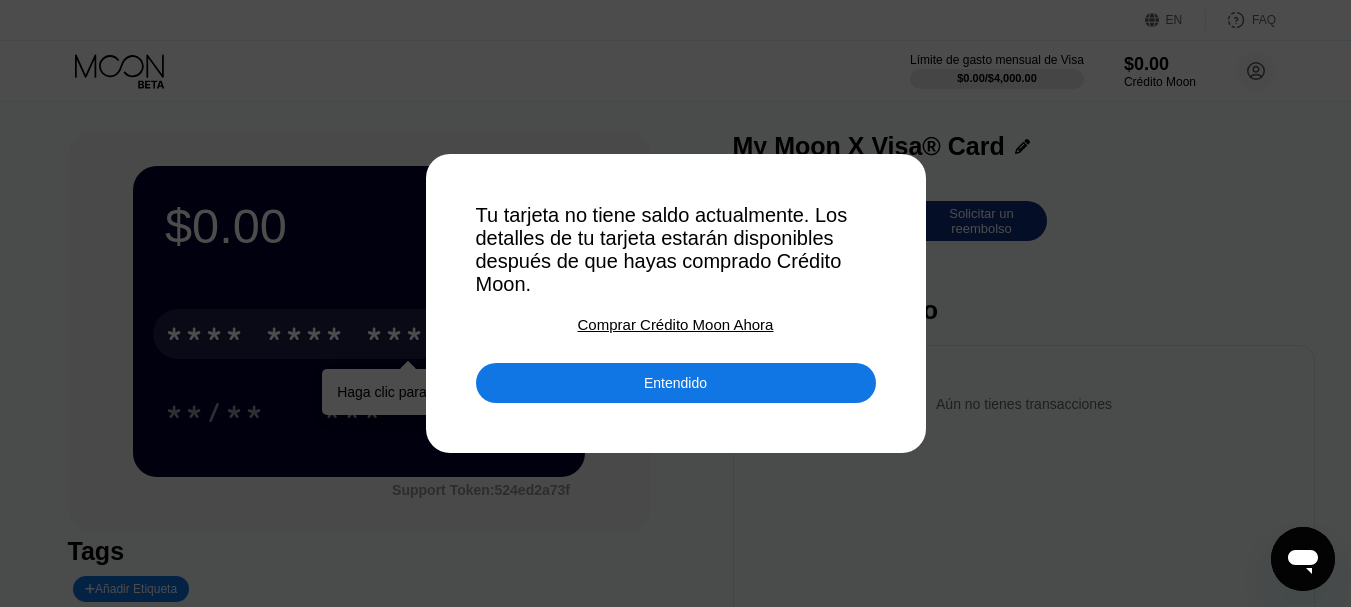 click on "Comprar Crédito Moon Ahora" at bounding box center (676, 324) 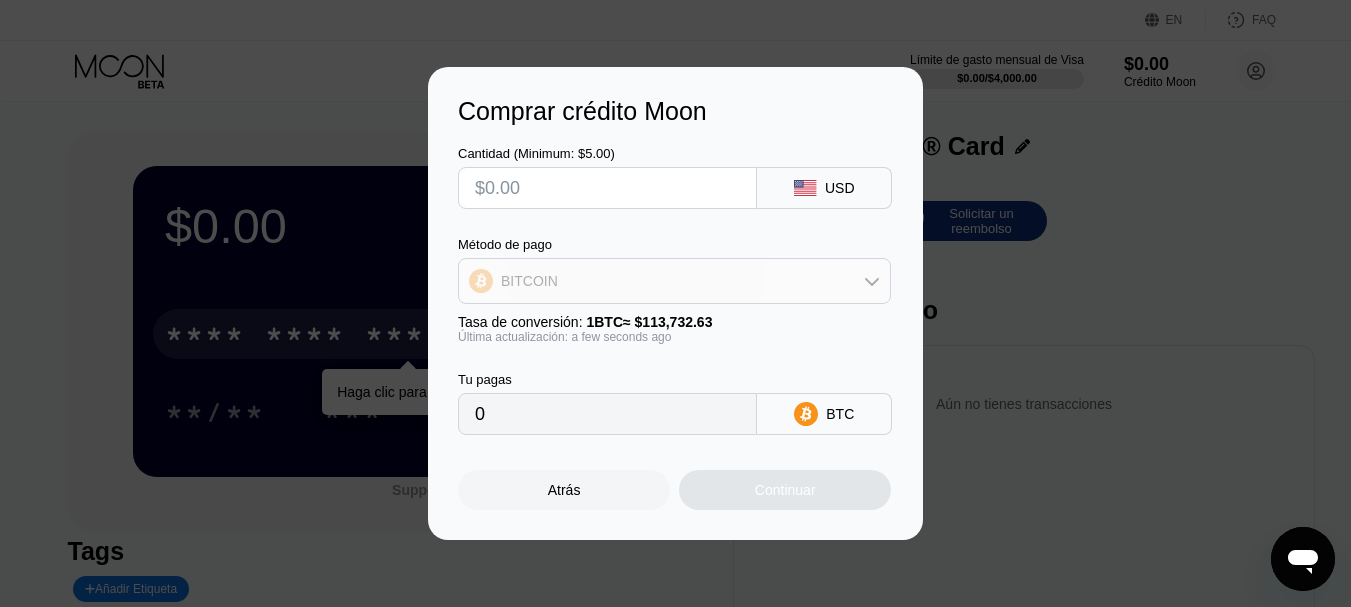 click on "BITCOIN" at bounding box center [674, 281] 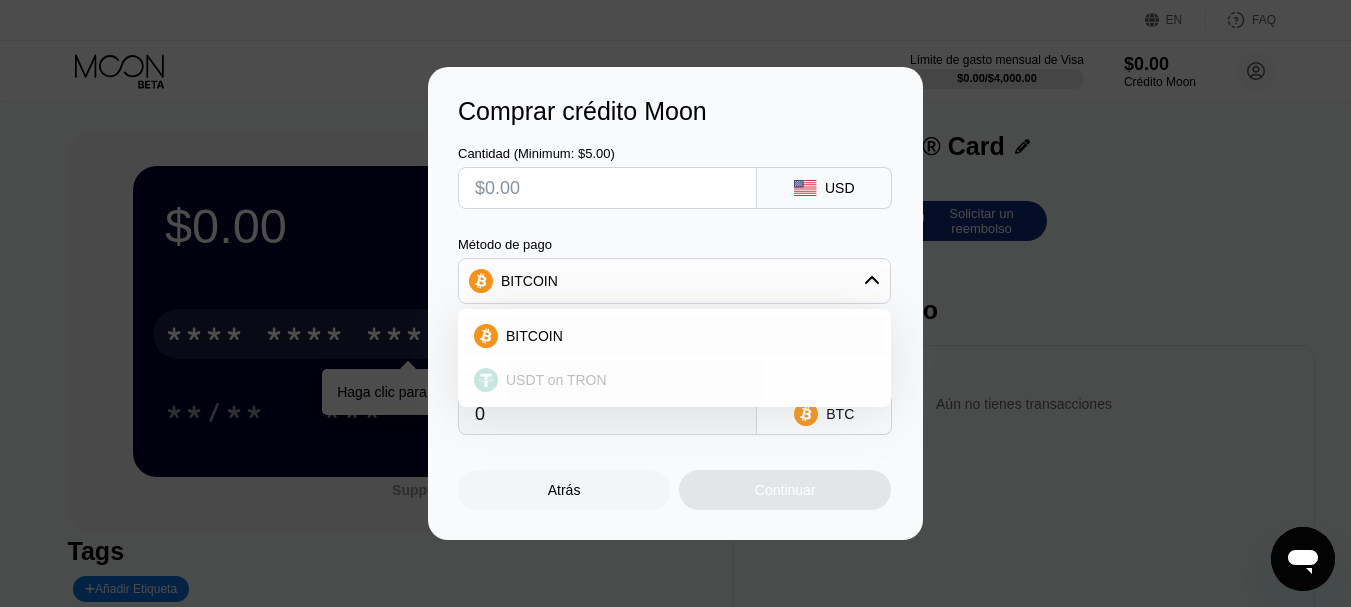 click on "USDT on TRON" at bounding box center (674, 380) 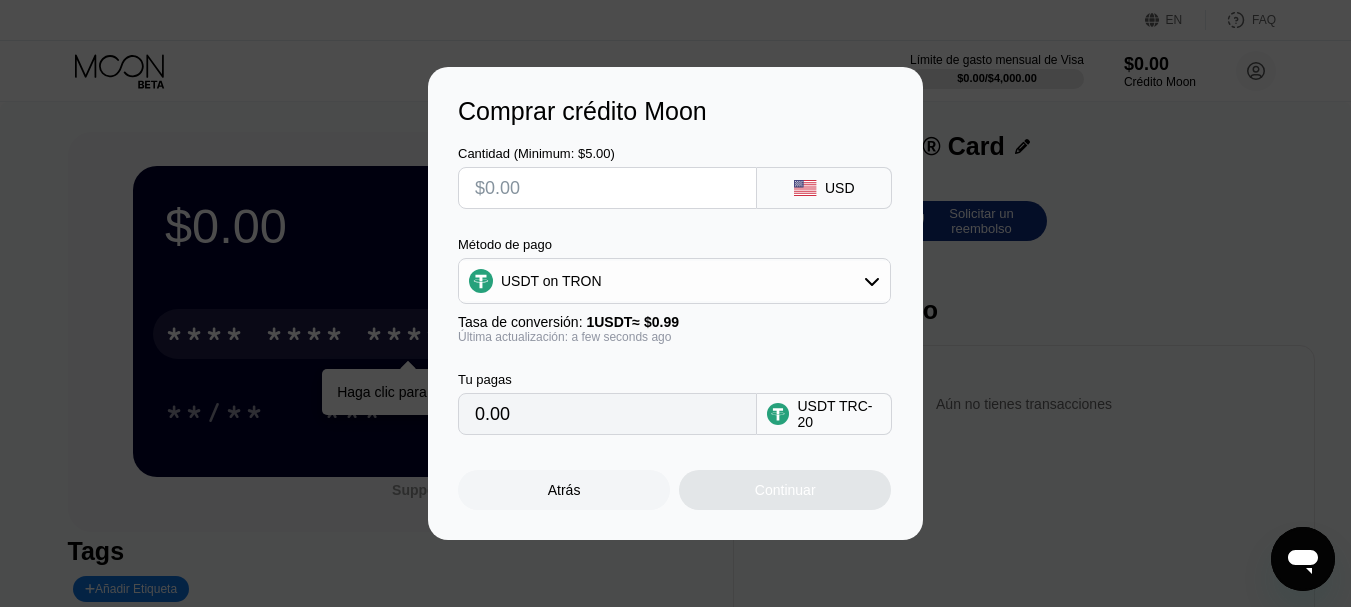 click at bounding box center (607, 188) 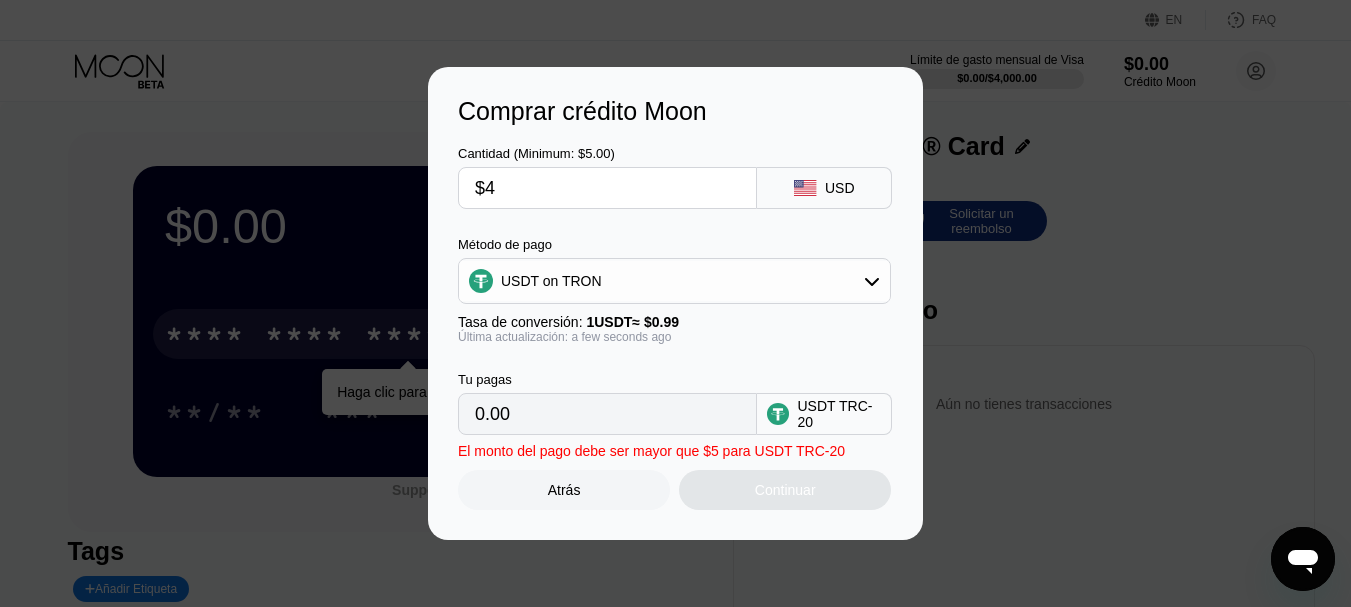 type on "4.04" 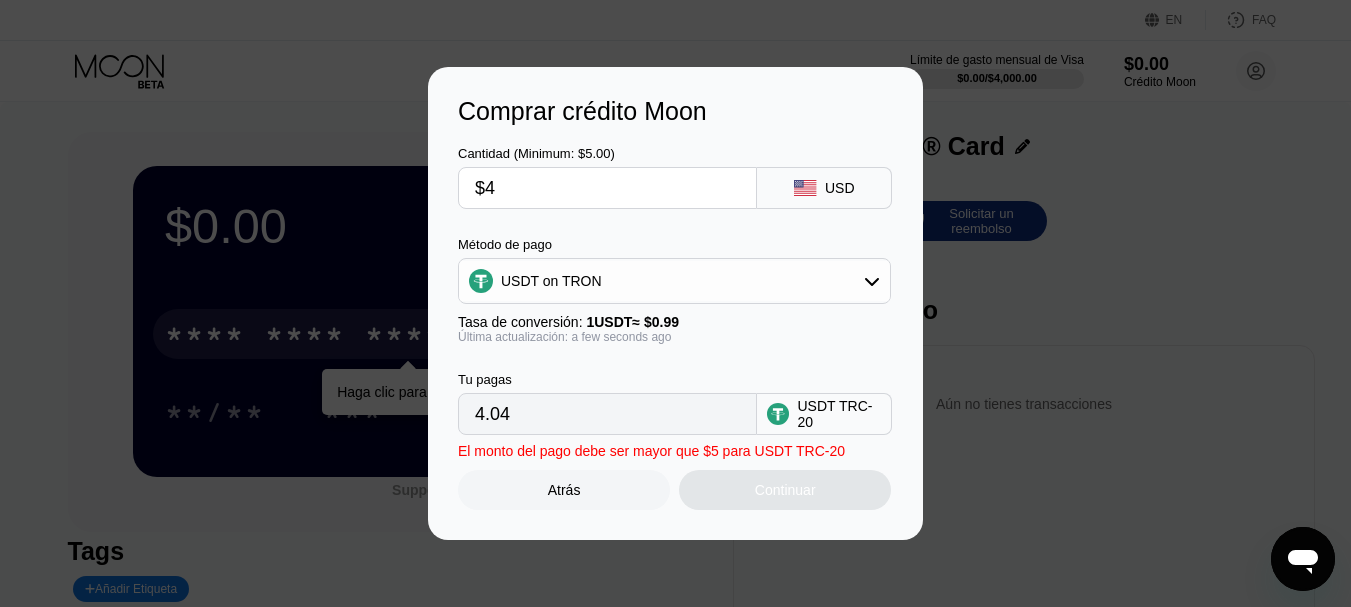 type on "$40" 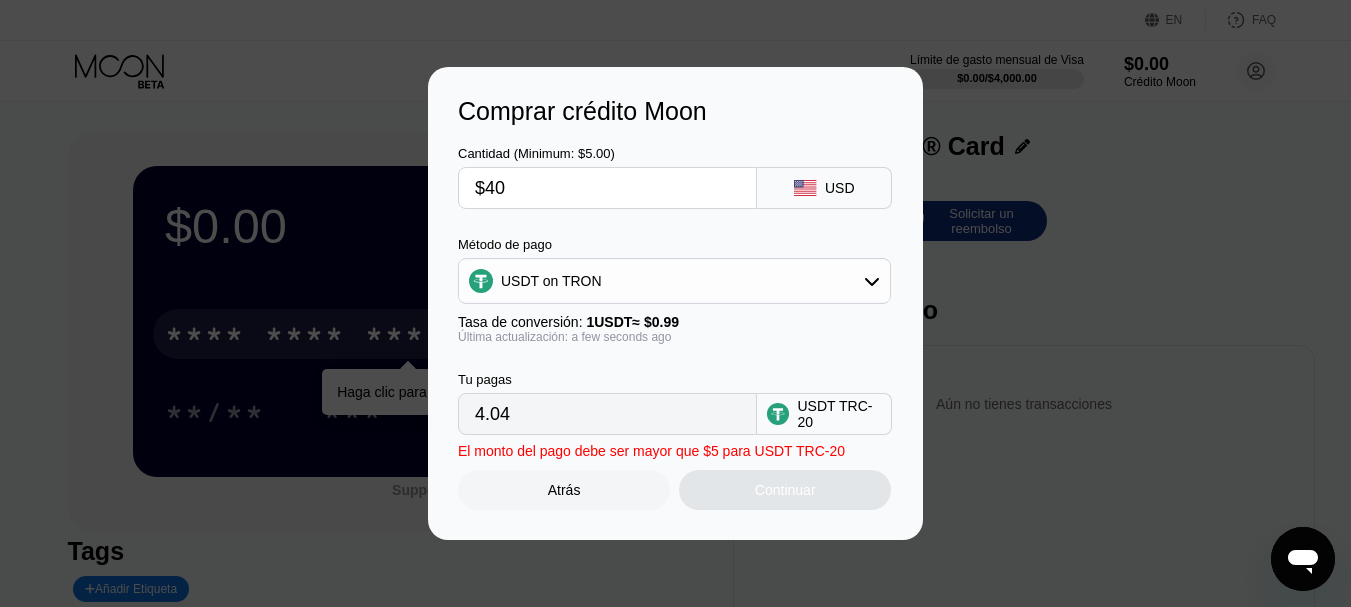 type on "40.40" 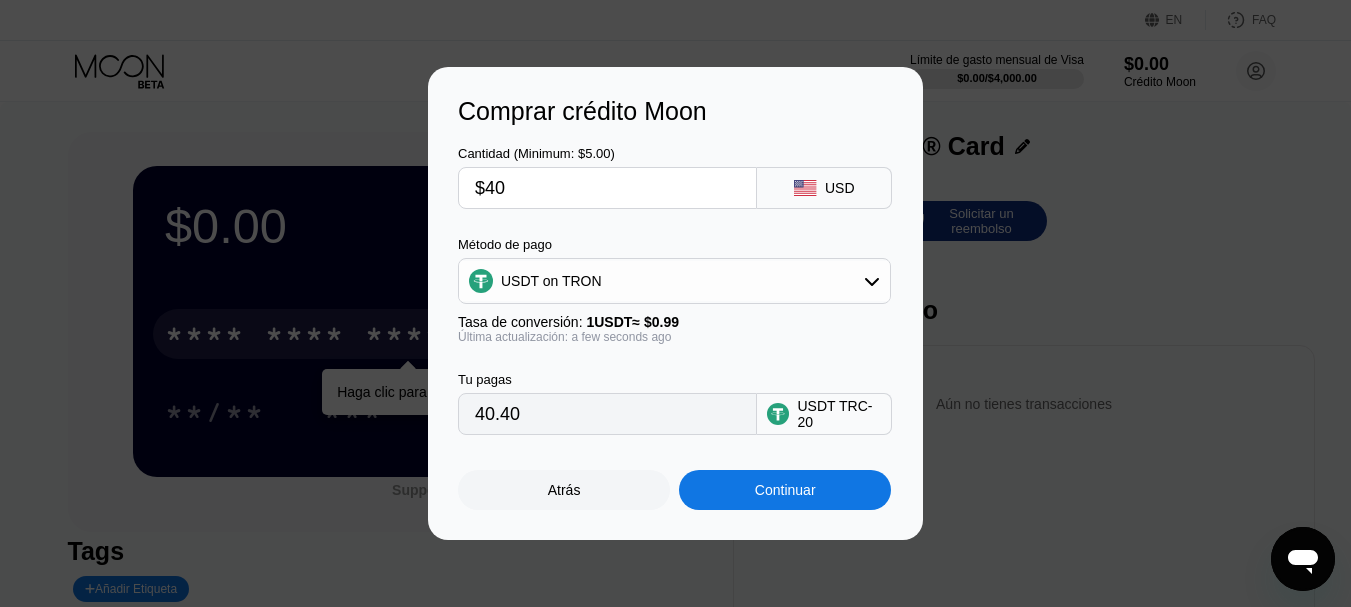 type on "$40" 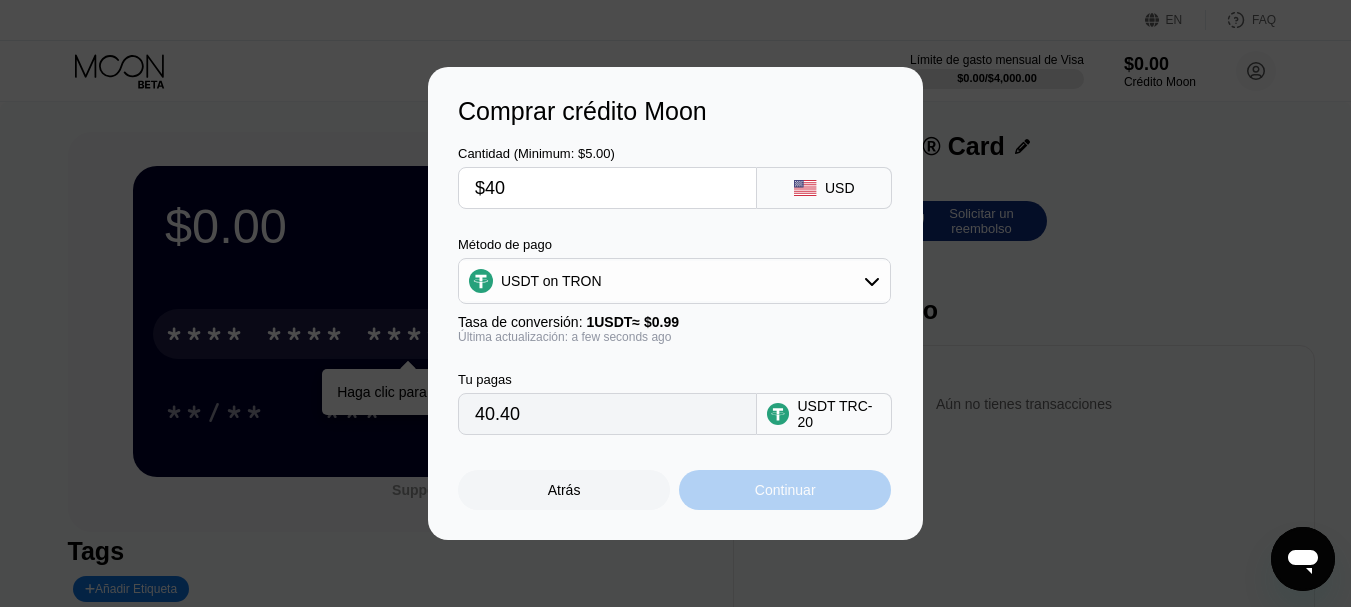 click on "Continuar" at bounding box center (785, 490) 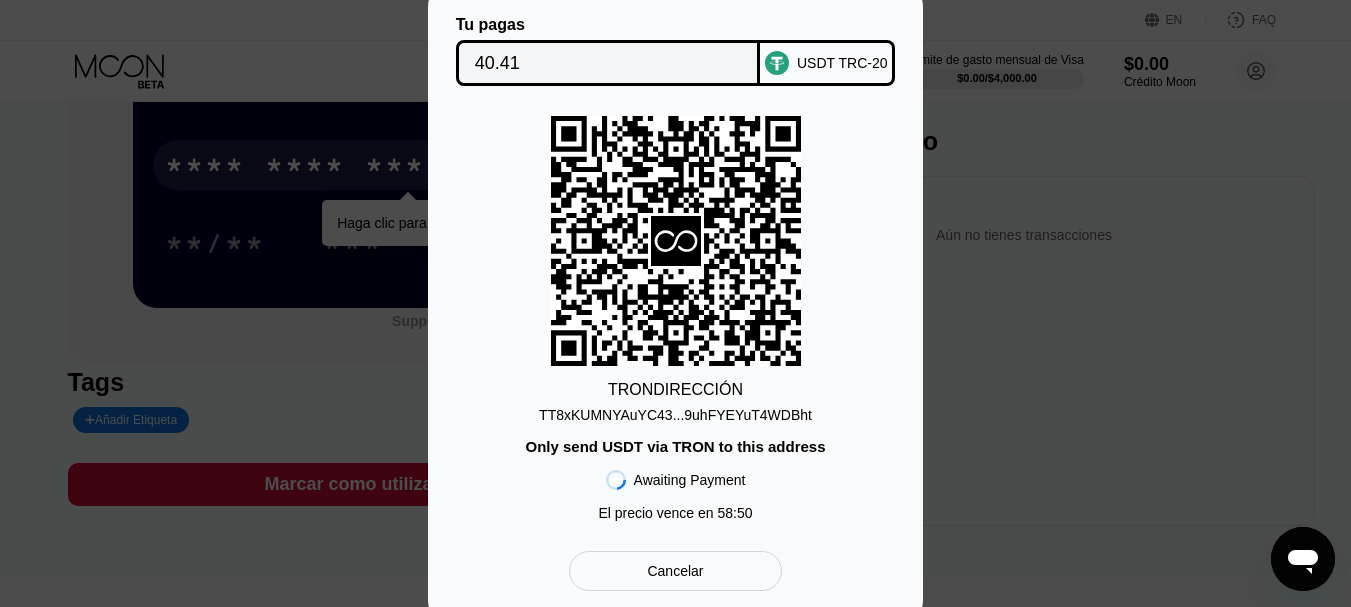 scroll, scrollTop: 200, scrollLeft: 0, axis: vertical 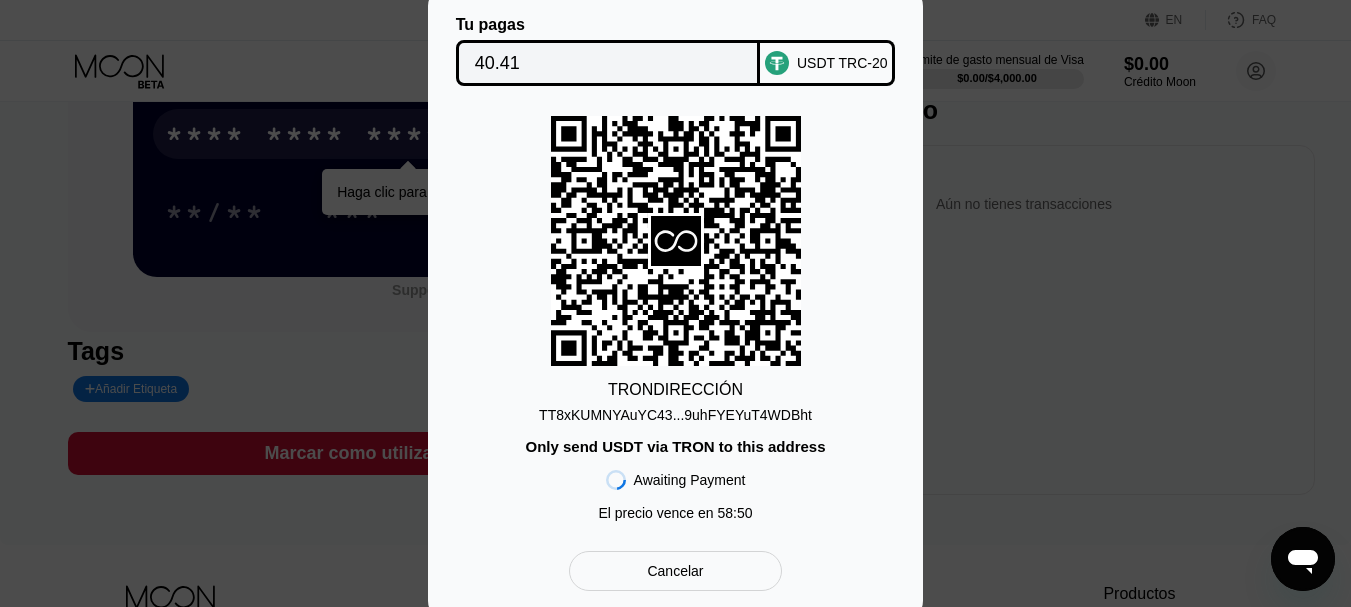 click on "Only send USDT via TRON to this address" at bounding box center [675, 446] 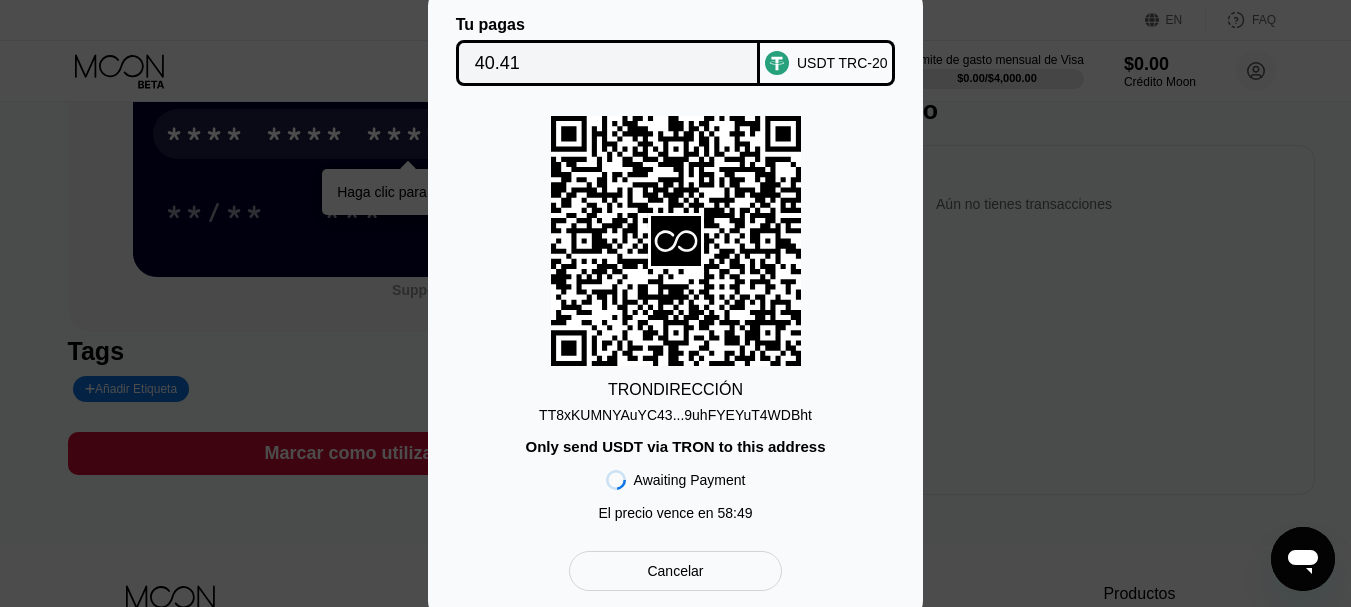 click on "Awaiting Payment El precio vence en   58 : 49" at bounding box center (675, 493) 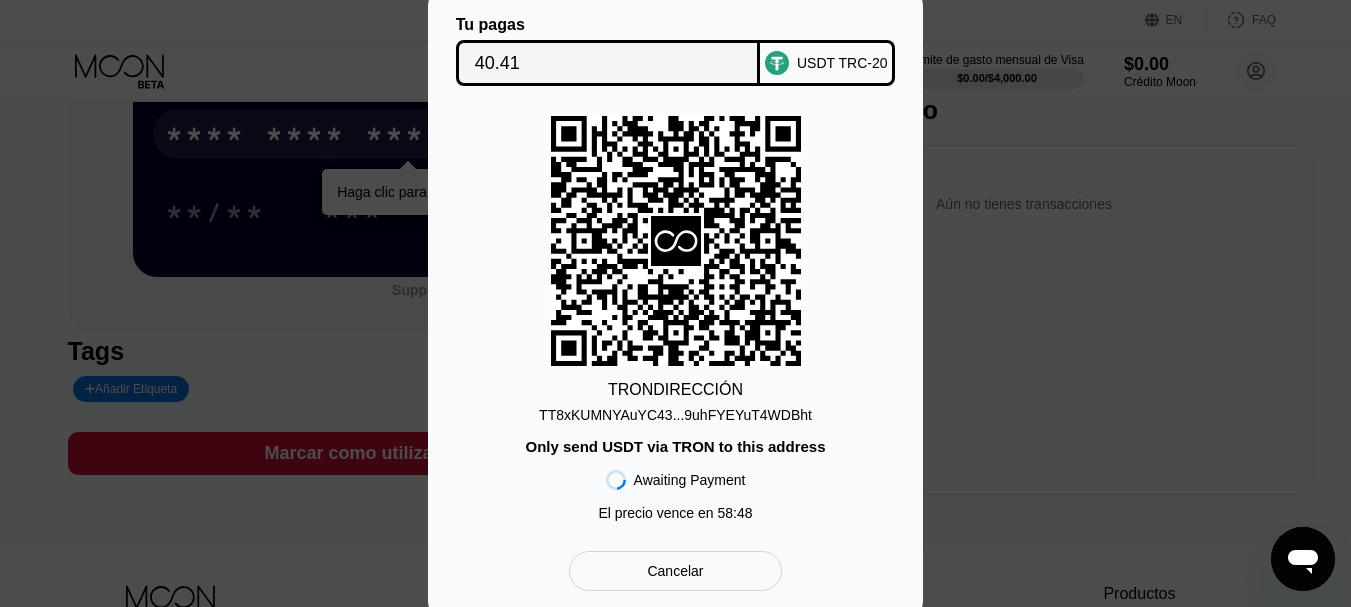 click on "Only send USDT via TRON to this address" at bounding box center [675, 446] 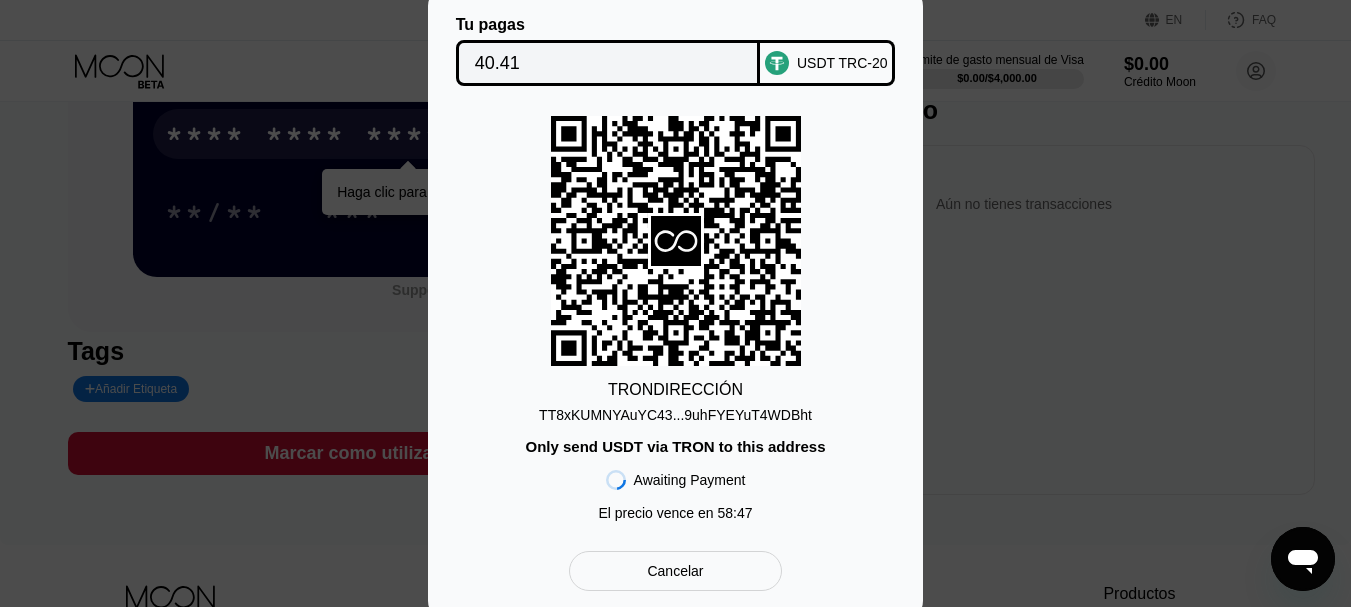 click on "Cancelar" at bounding box center [675, 571] 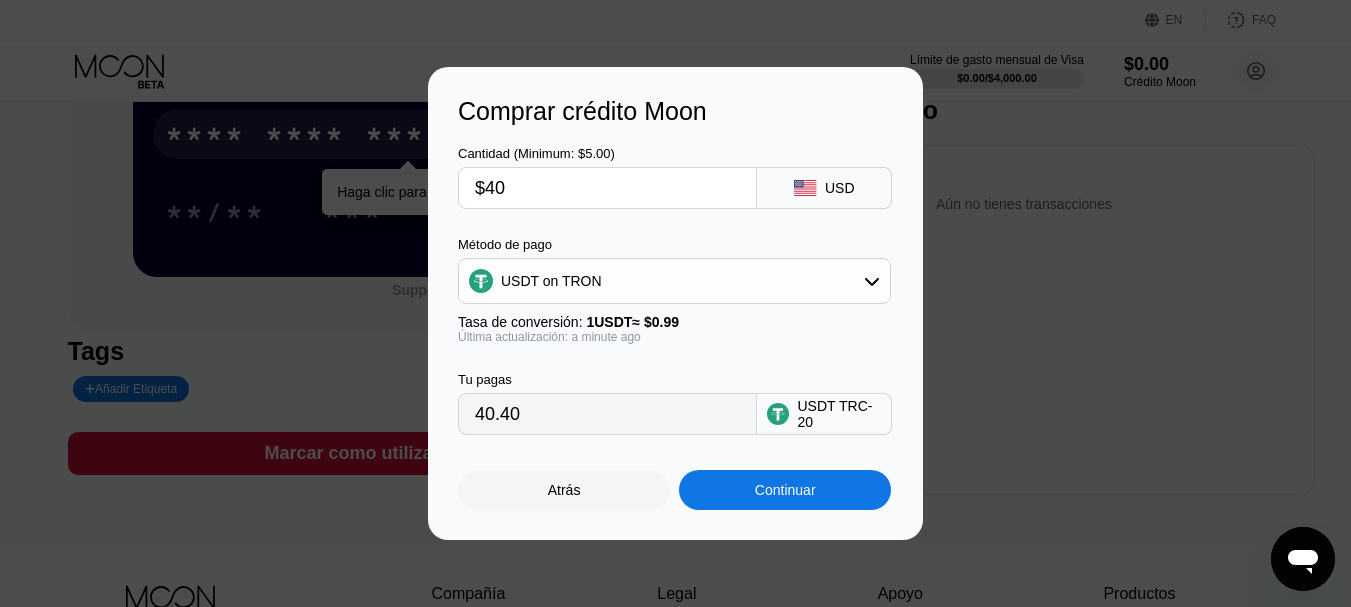 click on "Atrás" at bounding box center (564, 490) 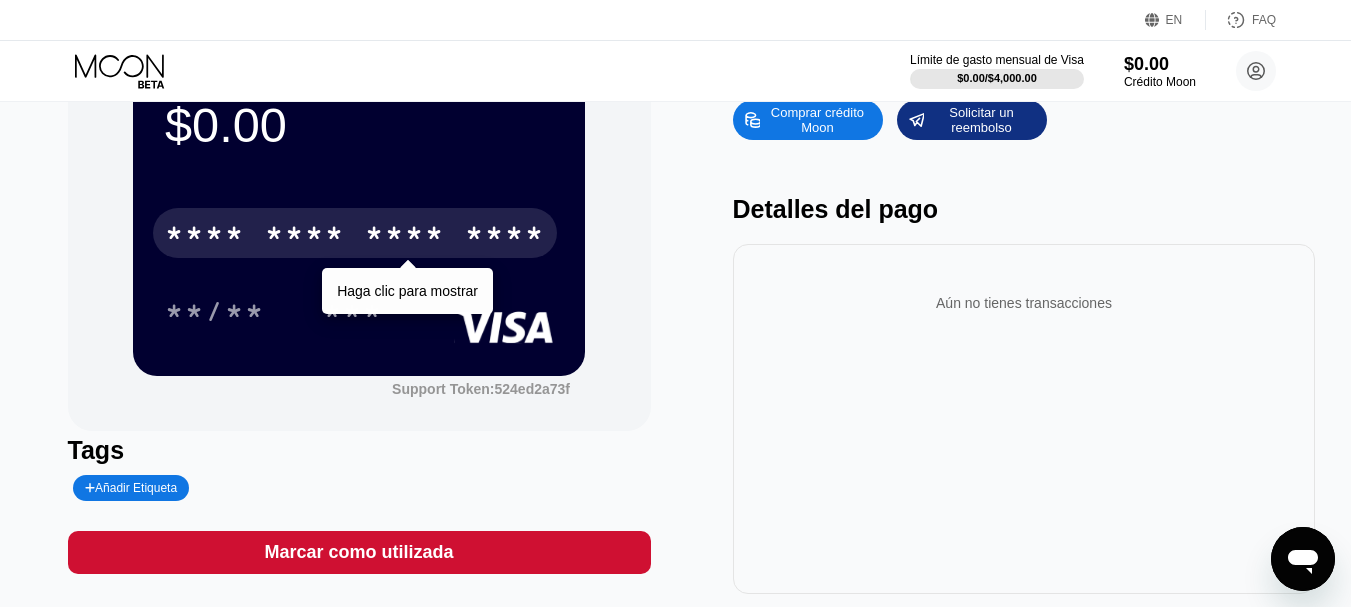 scroll, scrollTop: 0, scrollLeft: 0, axis: both 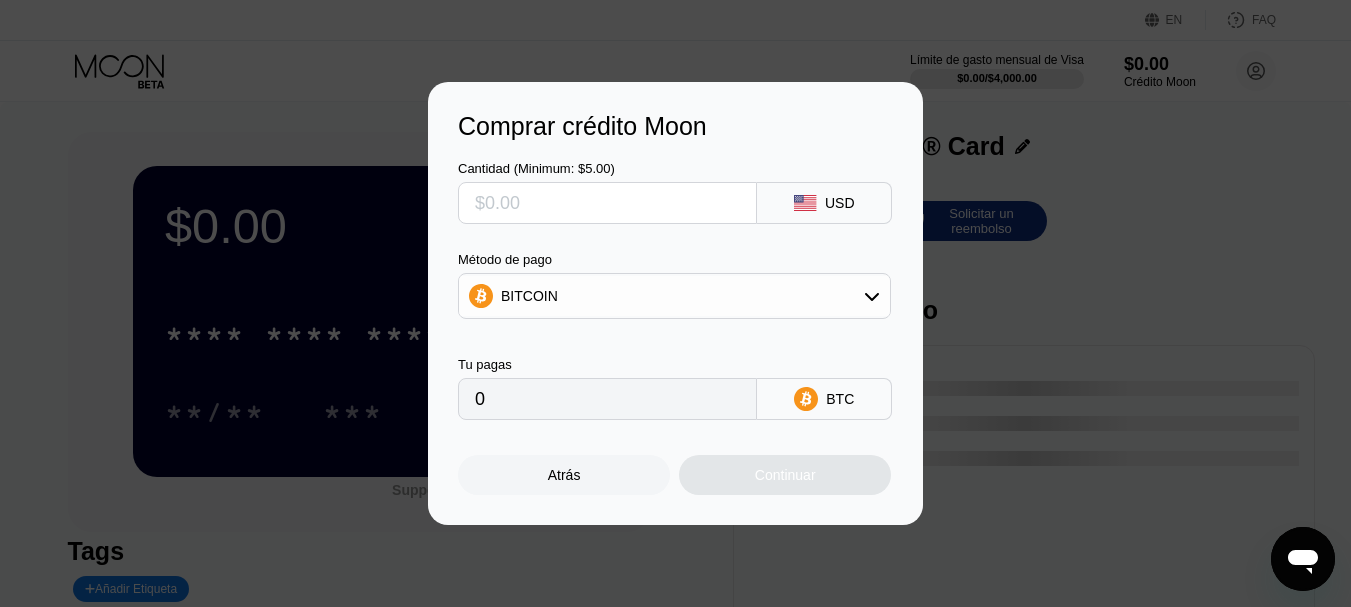 click on "Atrás" at bounding box center (564, 475) 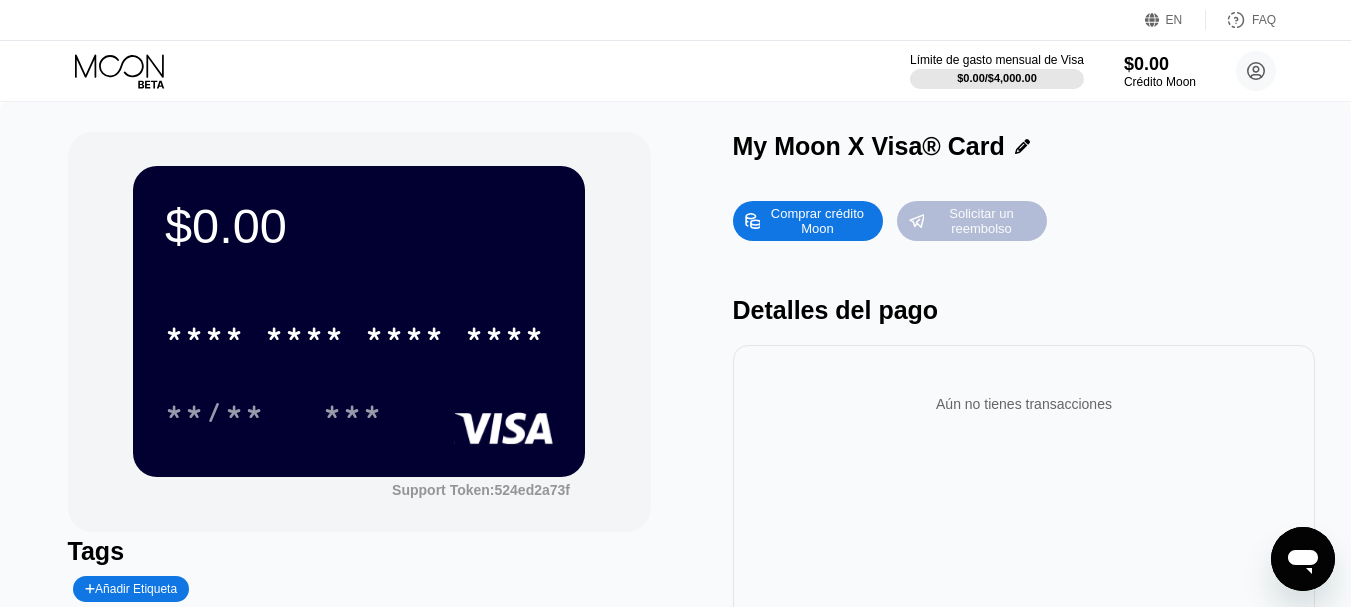 click on "Solicitar un reembolso" at bounding box center (981, 221) 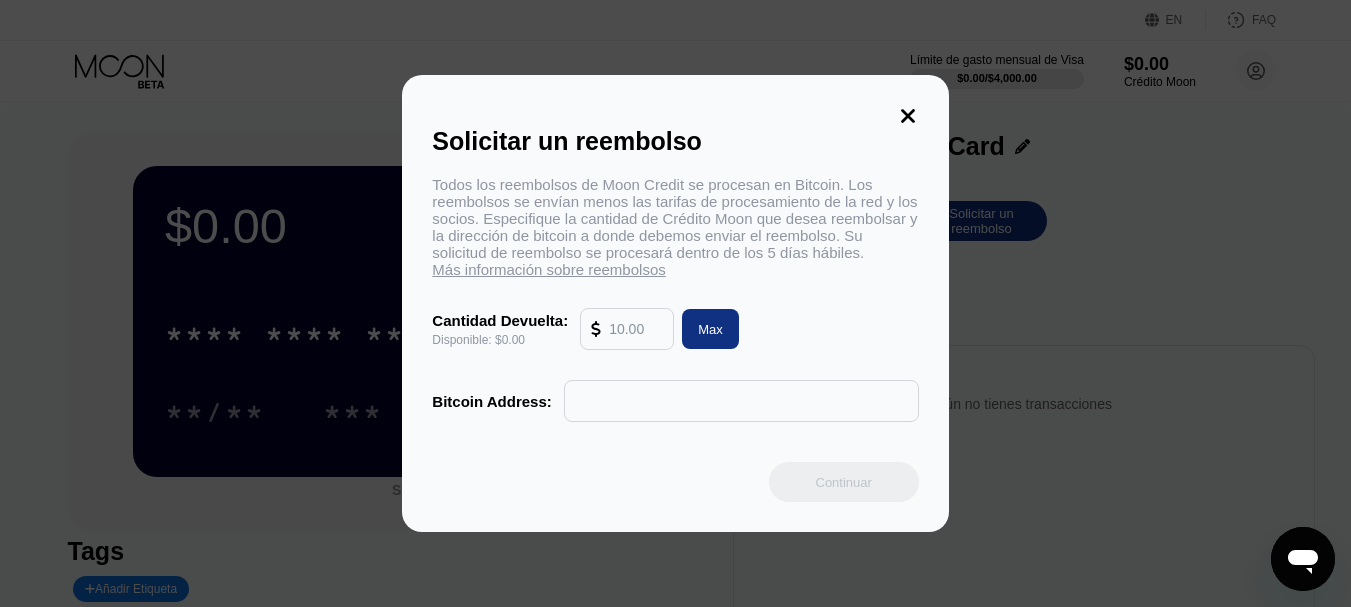 click at bounding box center (636, 329) 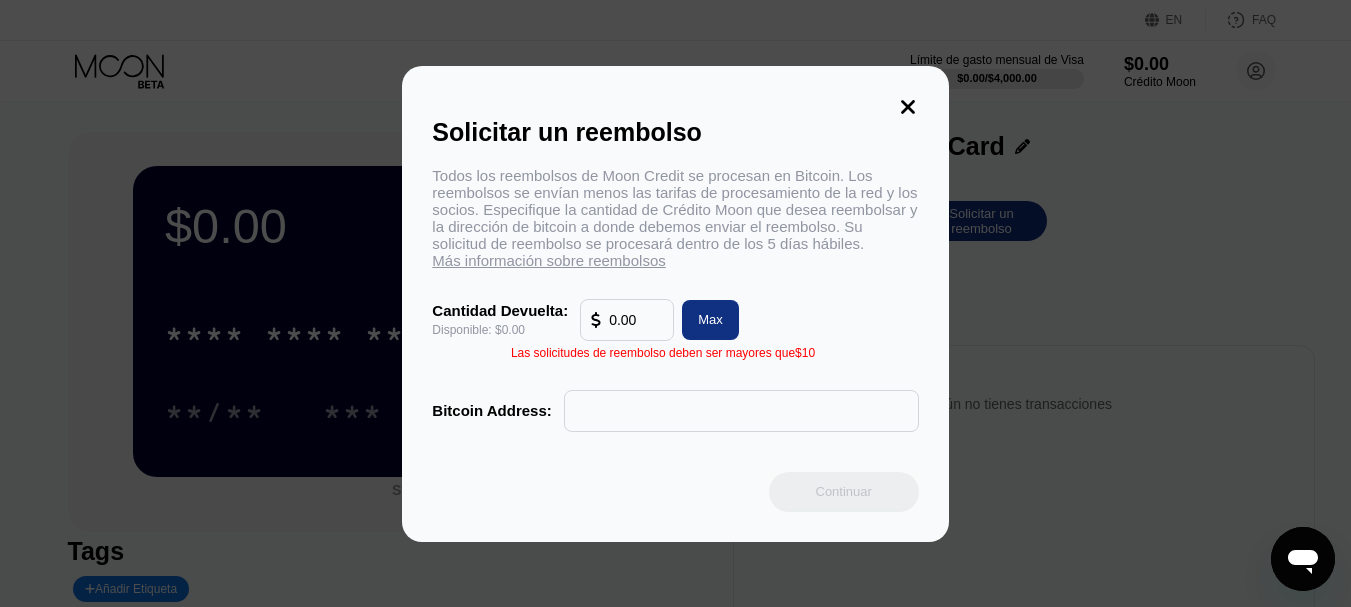 type on "0.00" 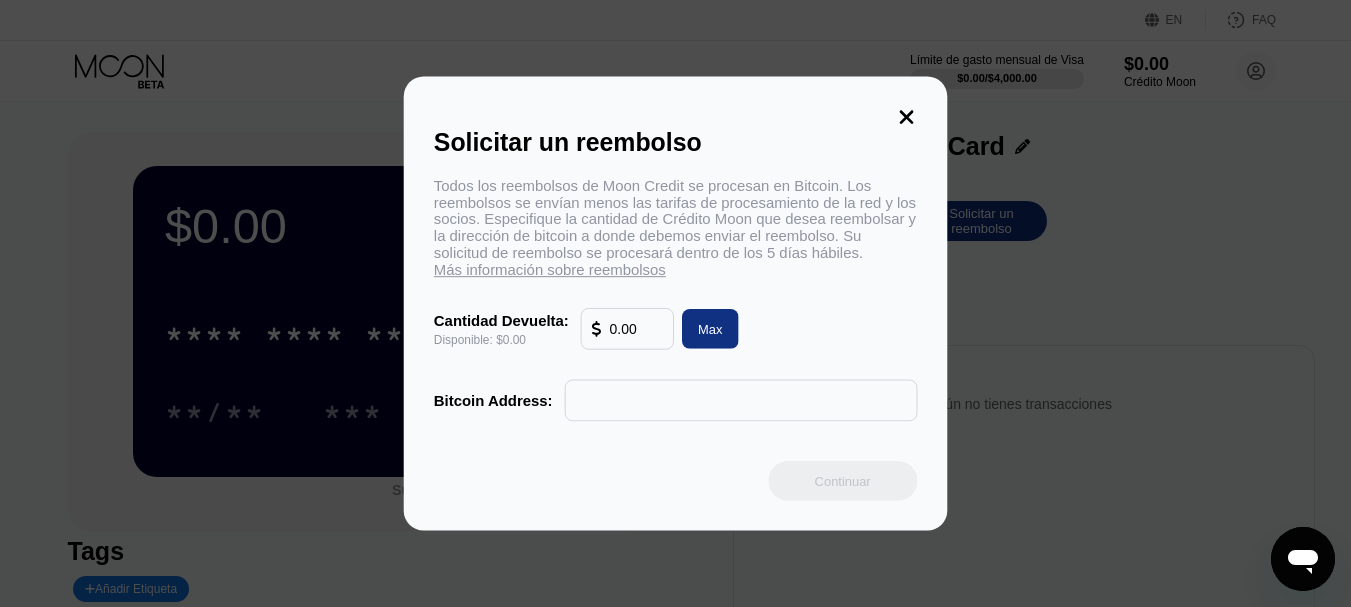 type 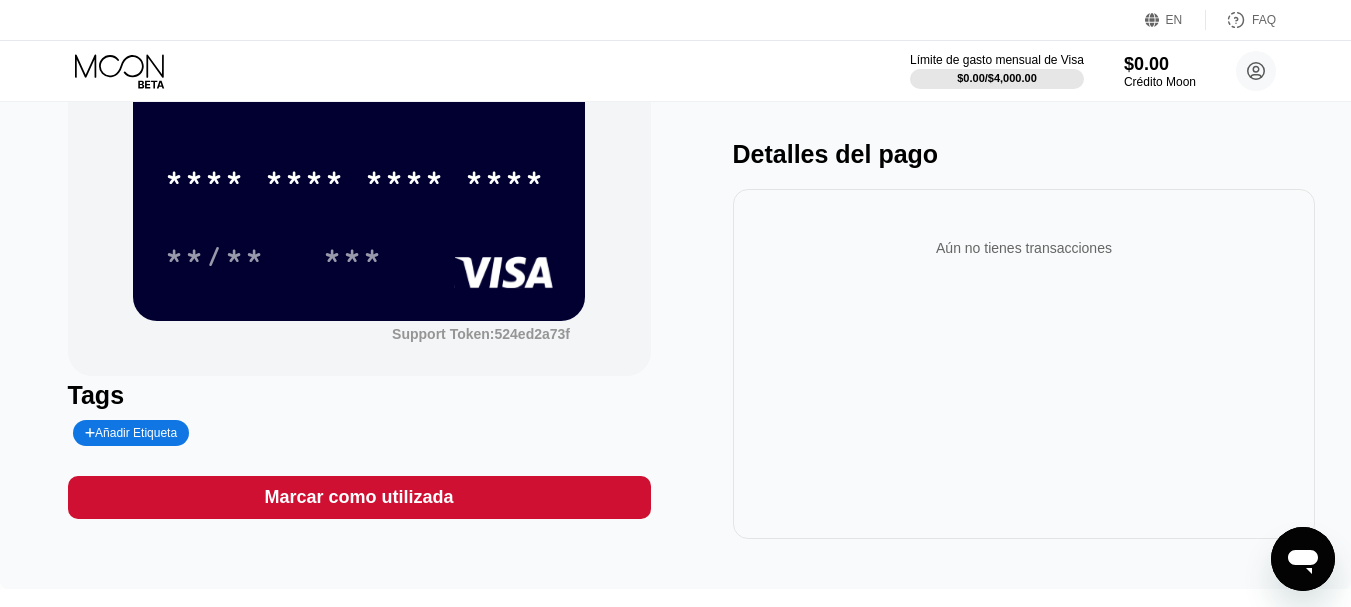 scroll, scrollTop: 0, scrollLeft: 0, axis: both 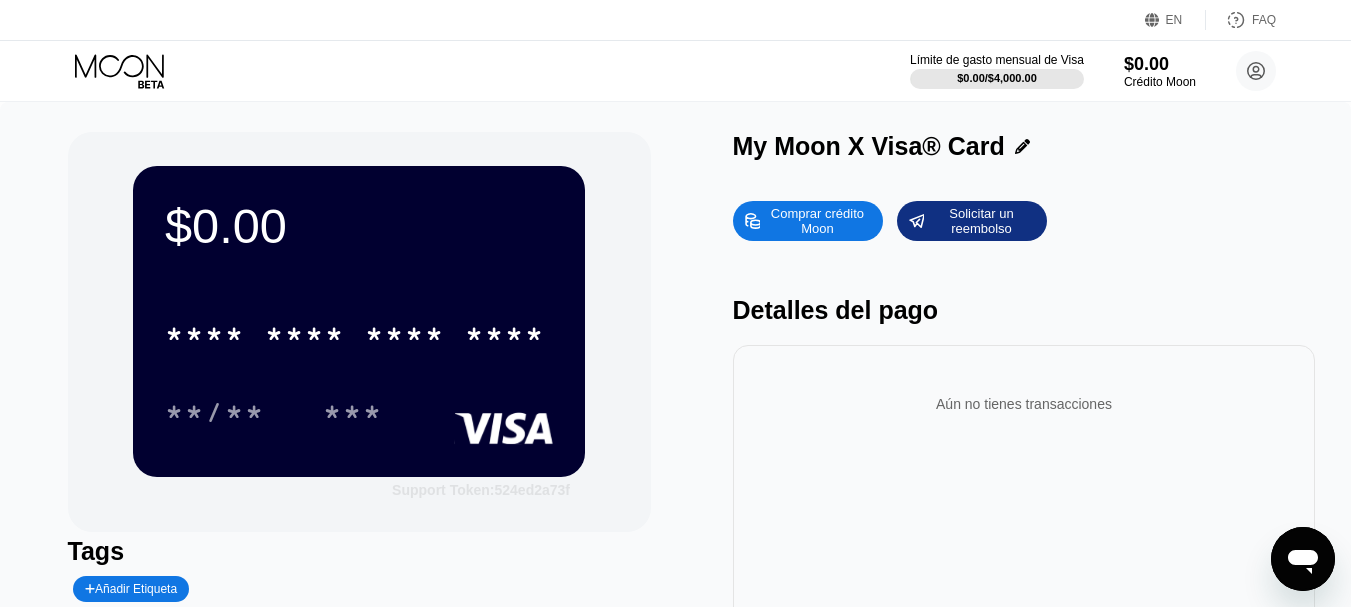 click on "Support Token:  524ed2a73f" at bounding box center (481, 490) 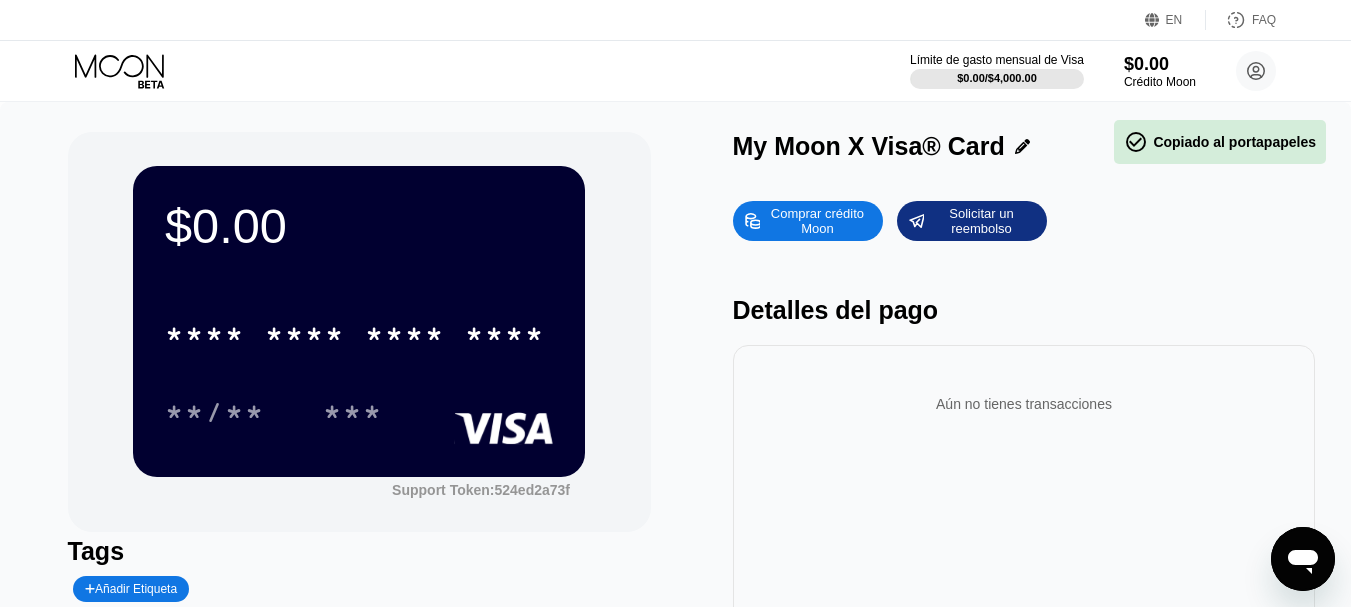 click 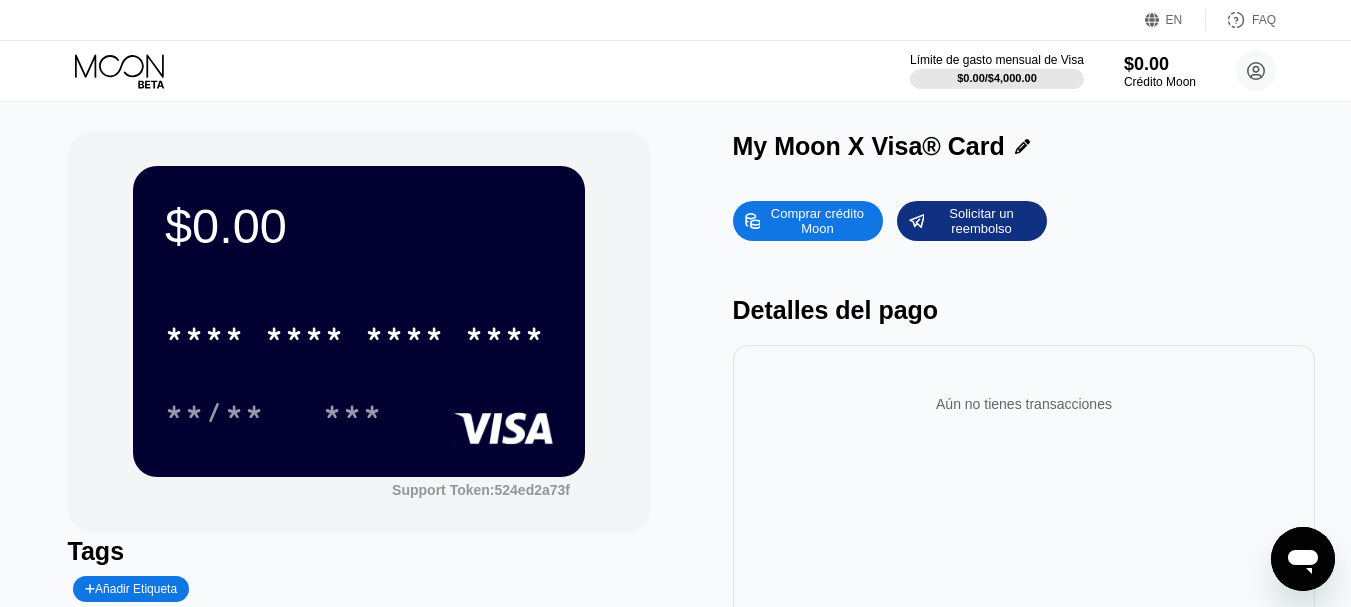 click on "Detalles del pago" at bounding box center (1024, 310) 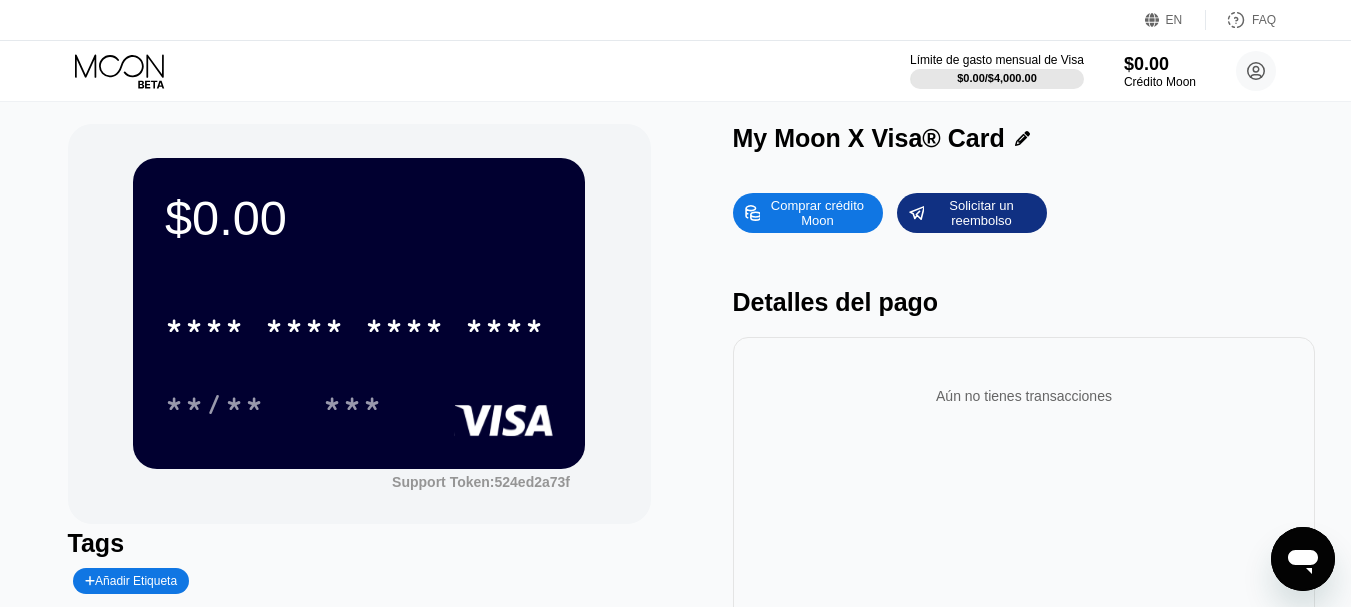 scroll, scrollTop: 0, scrollLeft: 0, axis: both 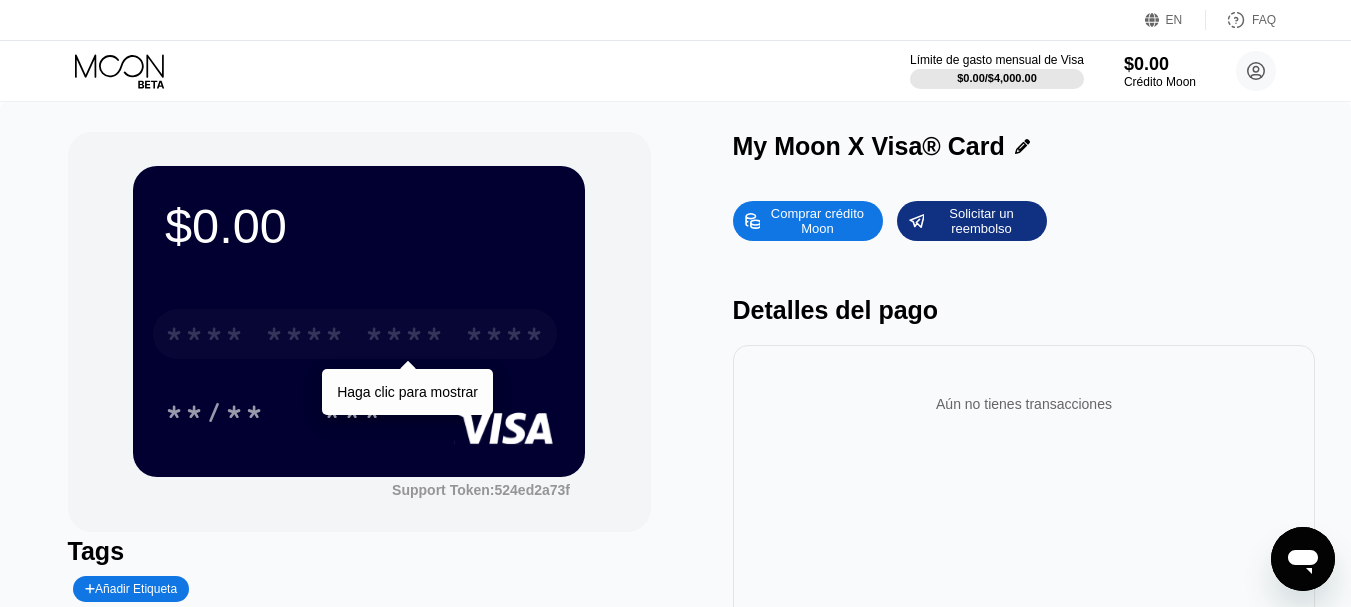 click on "* * * *" at bounding box center [405, 337] 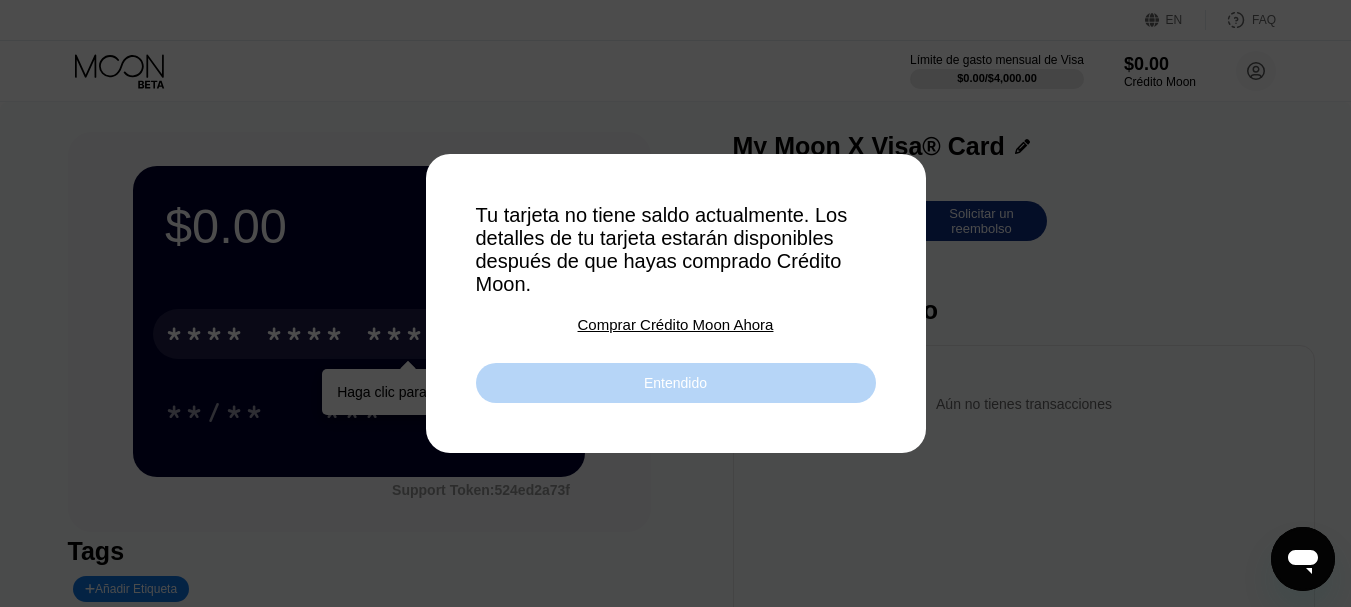 click on "Entendido" at bounding box center (676, 383) 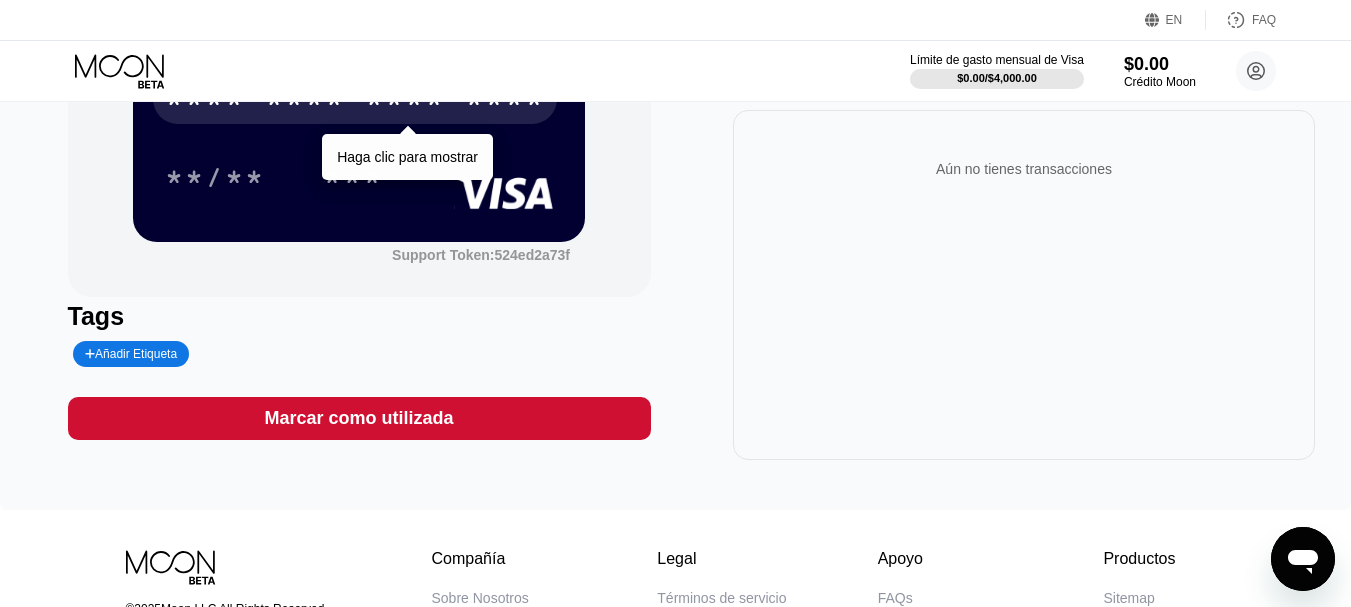 scroll, scrollTop: 453, scrollLeft: 0, axis: vertical 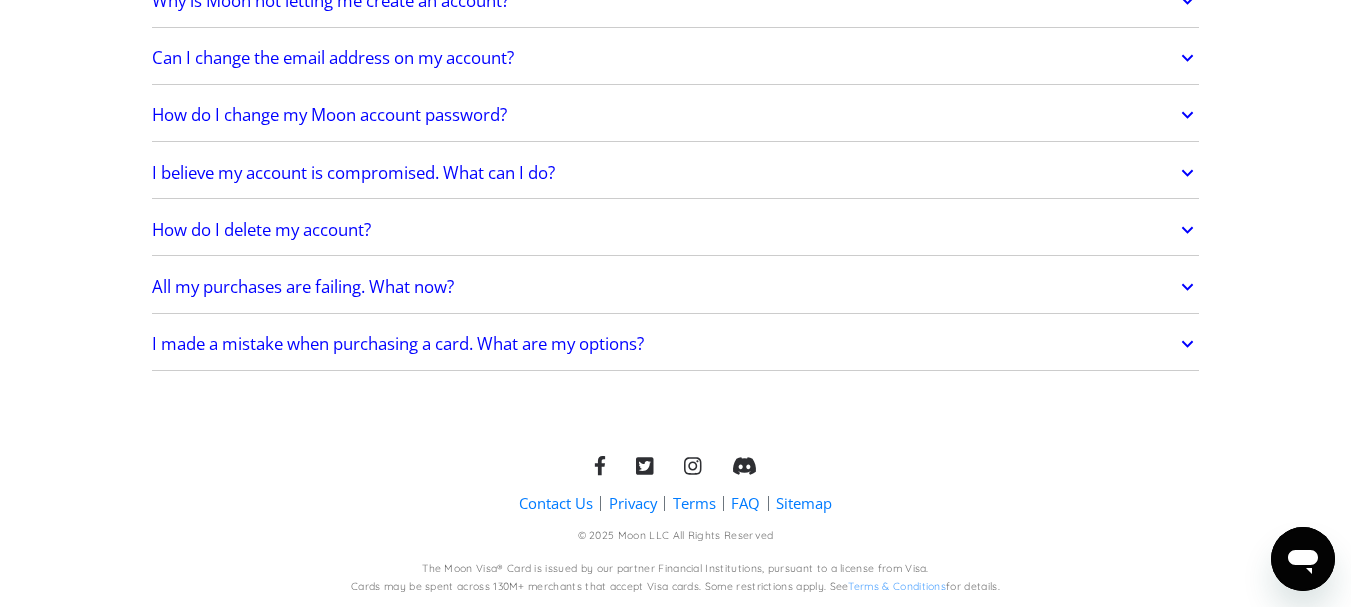 click on "Contact Us" at bounding box center [556, 503] 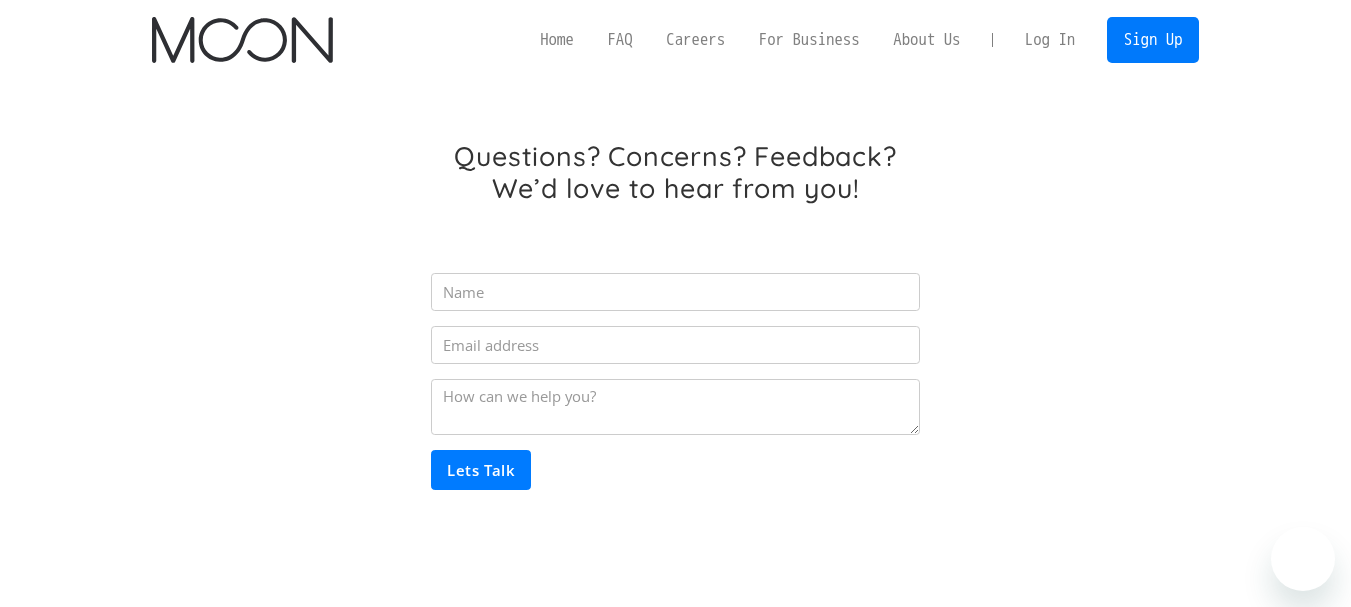 scroll, scrollTop: 0, scrollLeft: 0, axis: both 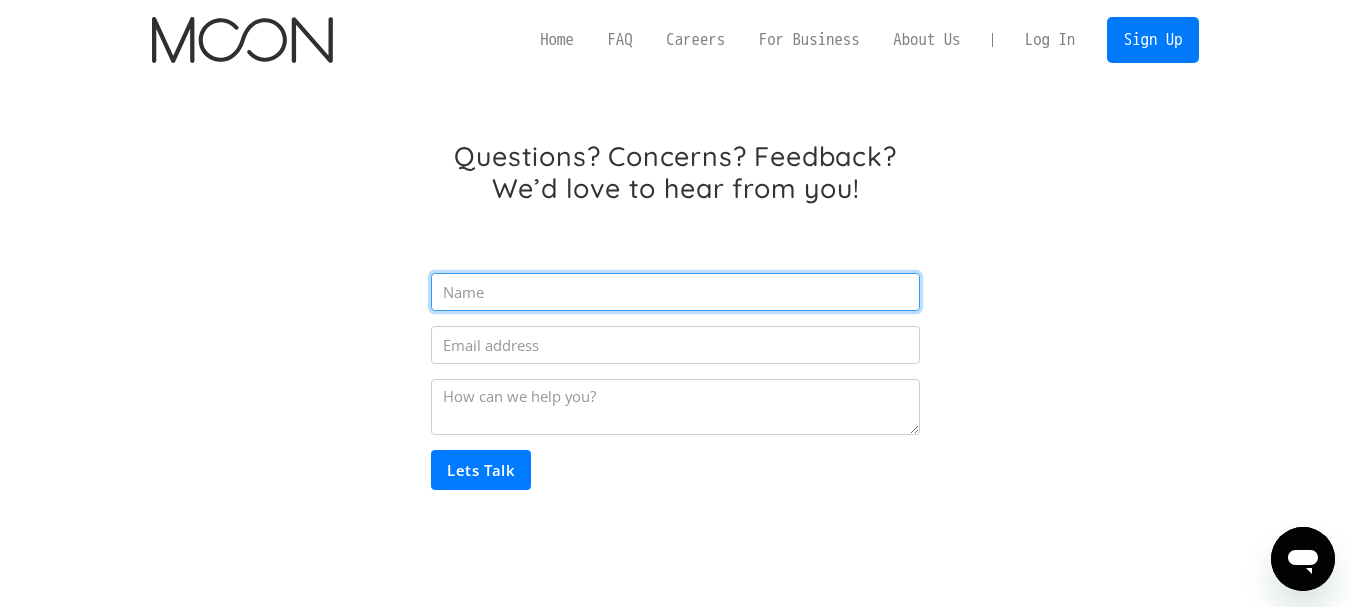 click at bounding box center [675, 292] 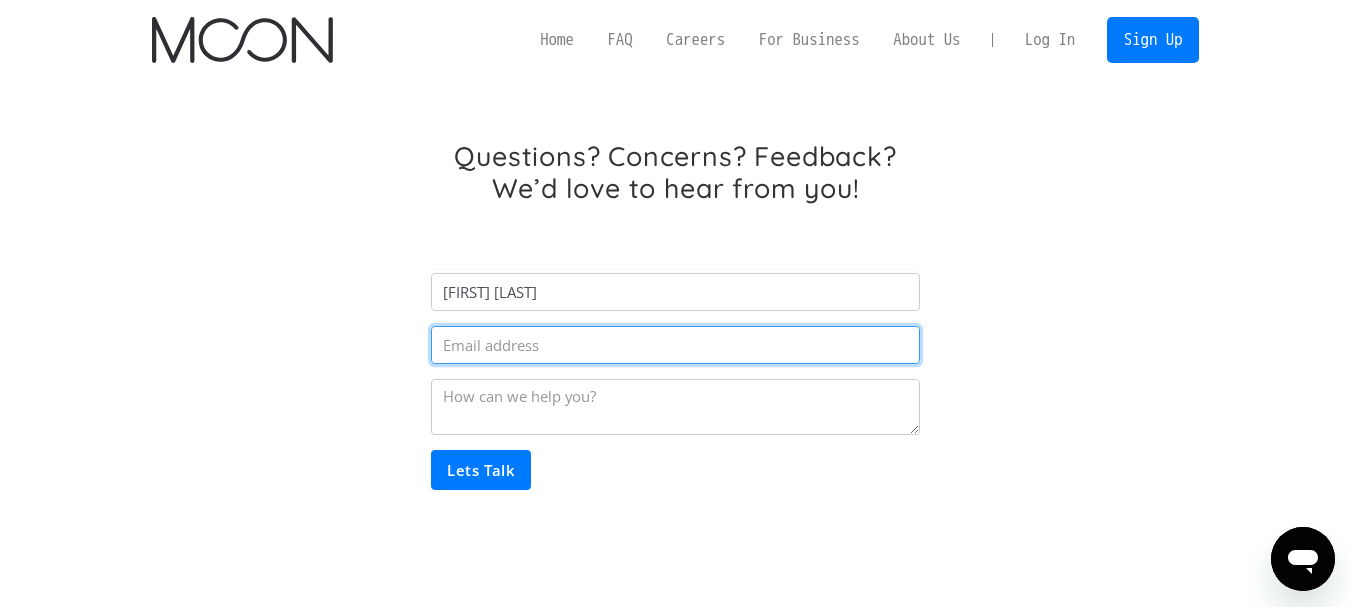 click at bounding box center (675, 345) 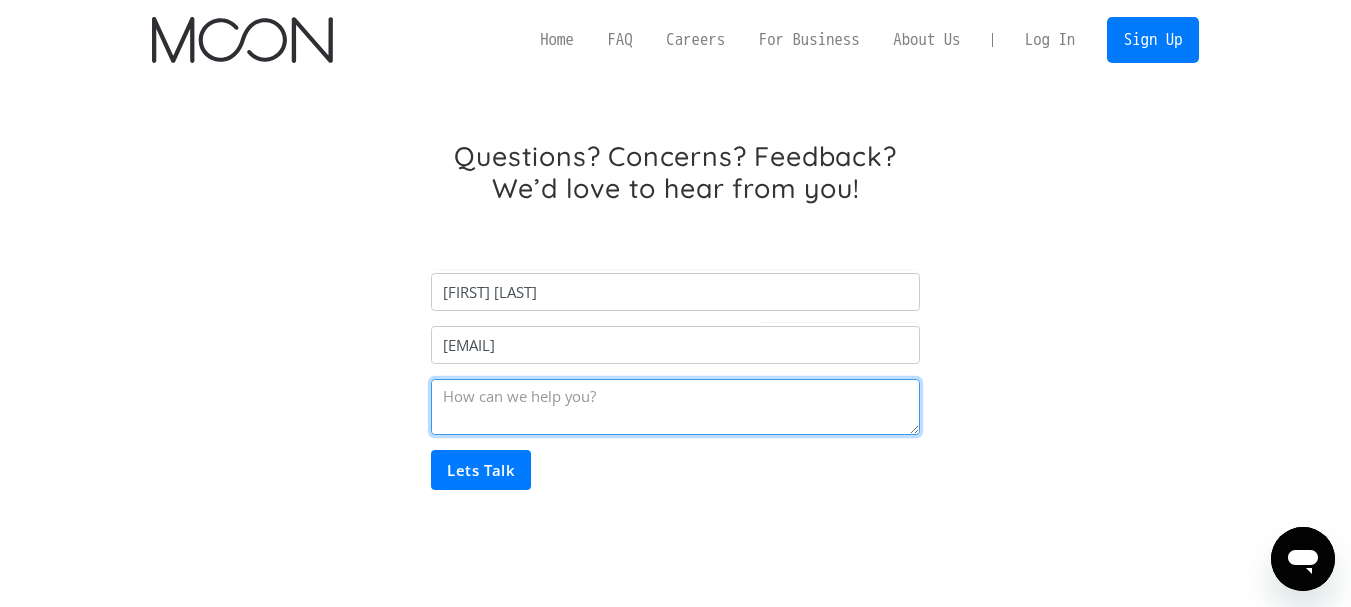 click at bounding box center [675, 407] 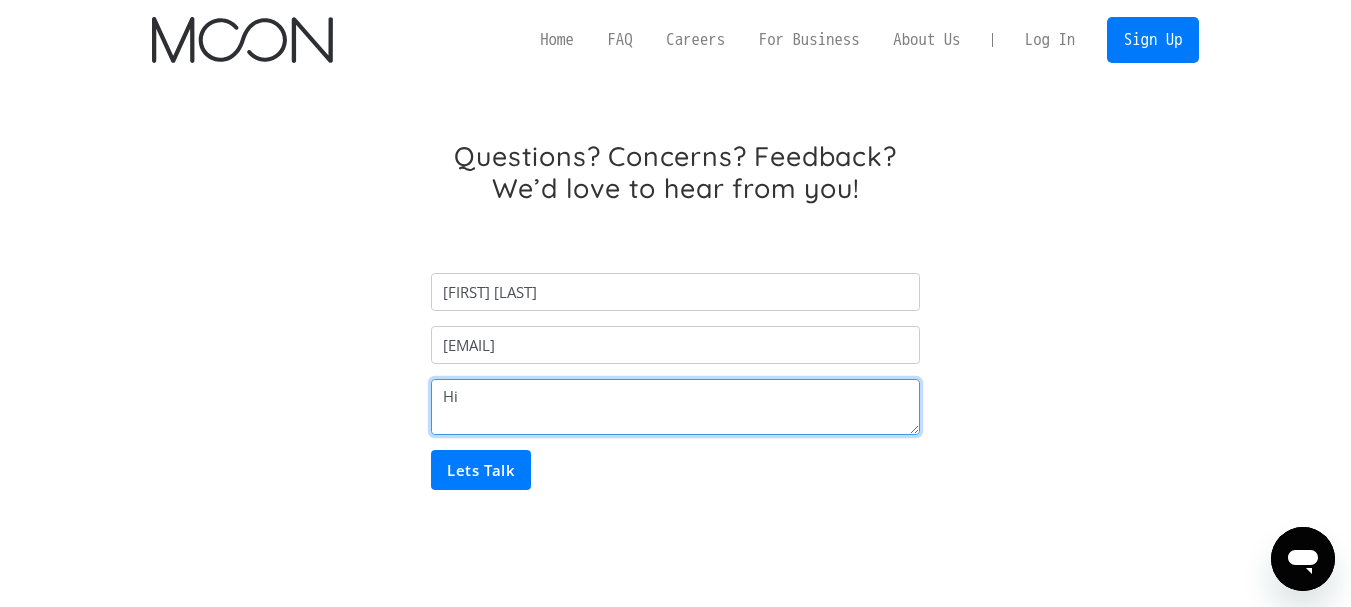 type on "H" 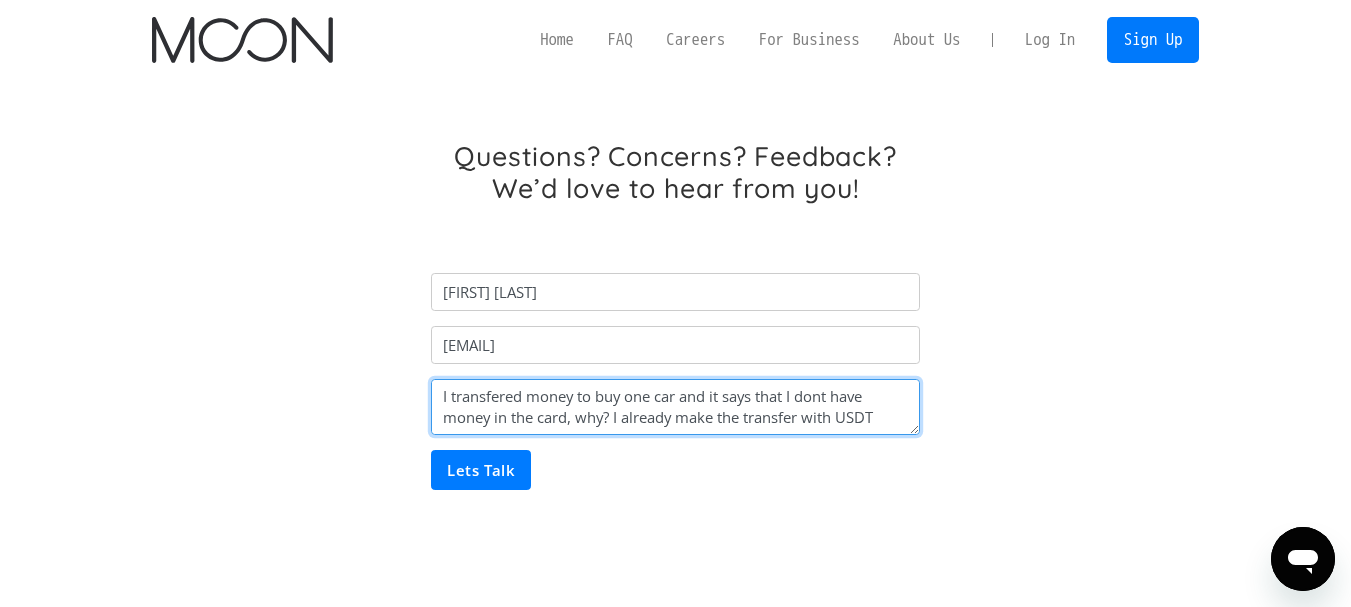 click on "I transfered money to buy one car and it says that I dont have money in the card, why? I already make the transfer with USDT" at bounding box center (675, 407) 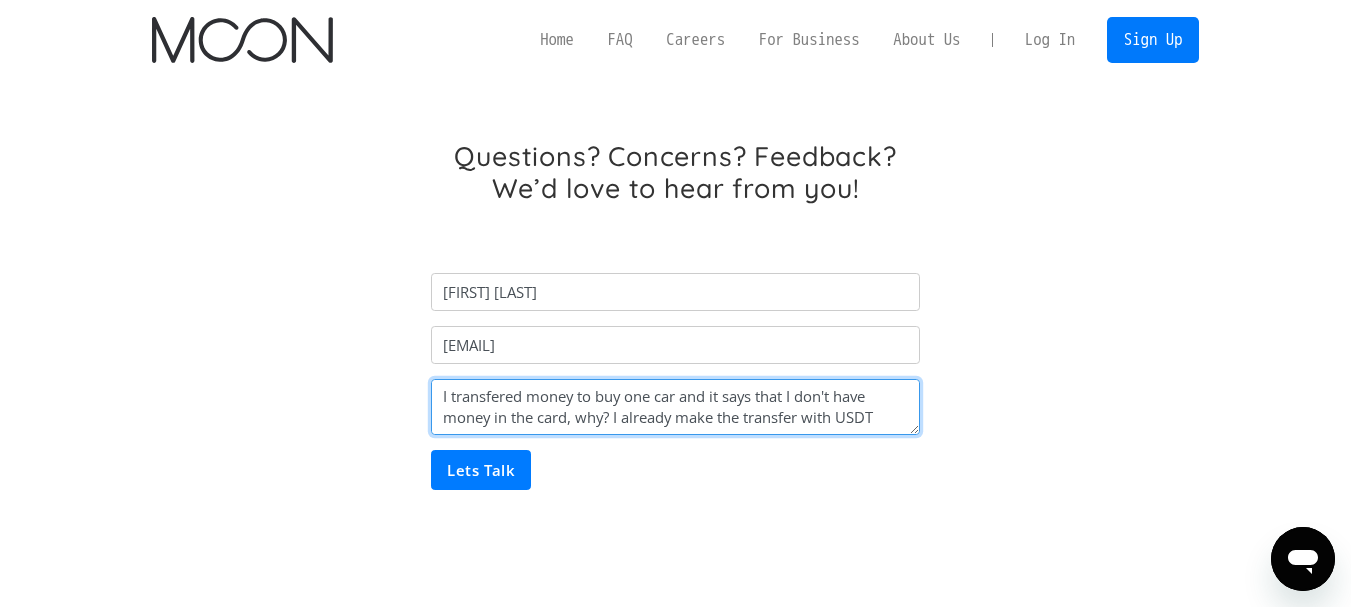 click on "I transfered money to buy one car and it says that I don't have money in the card, why? I already make the transfer with USDT" at bounding box center [675, 407] 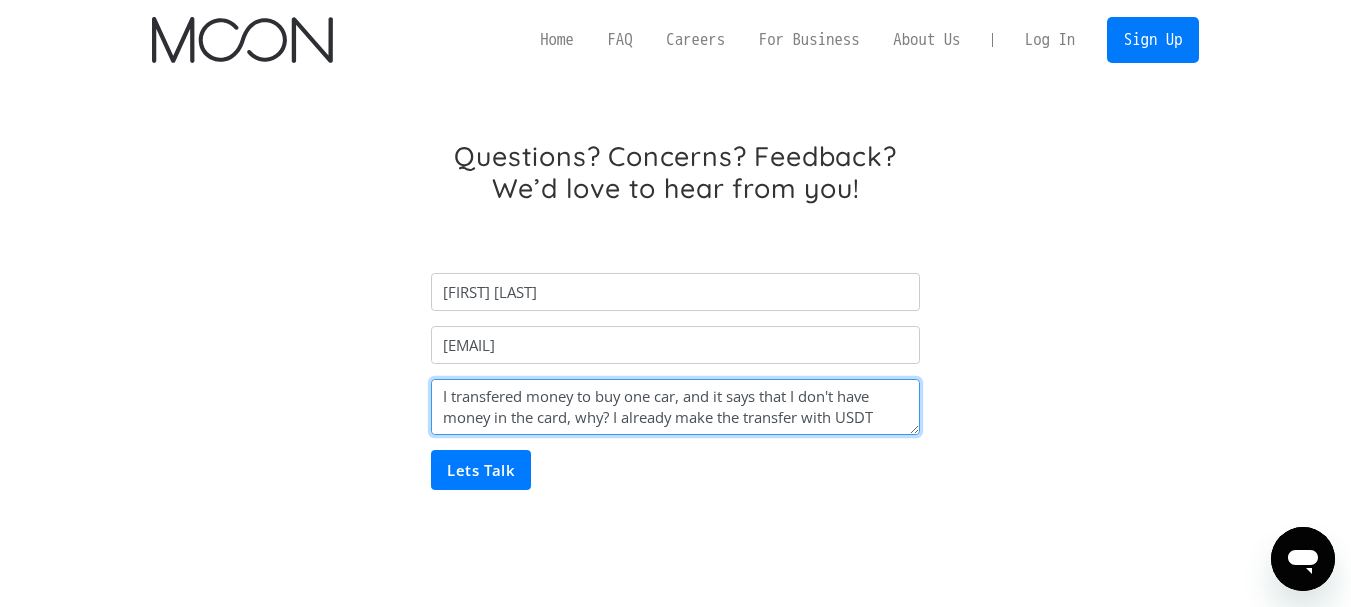 click on "I transfered money to buy one car, and it says that I don't have money in the card, why? I already make the transfer with USDT" at bounding box center (675, 407) 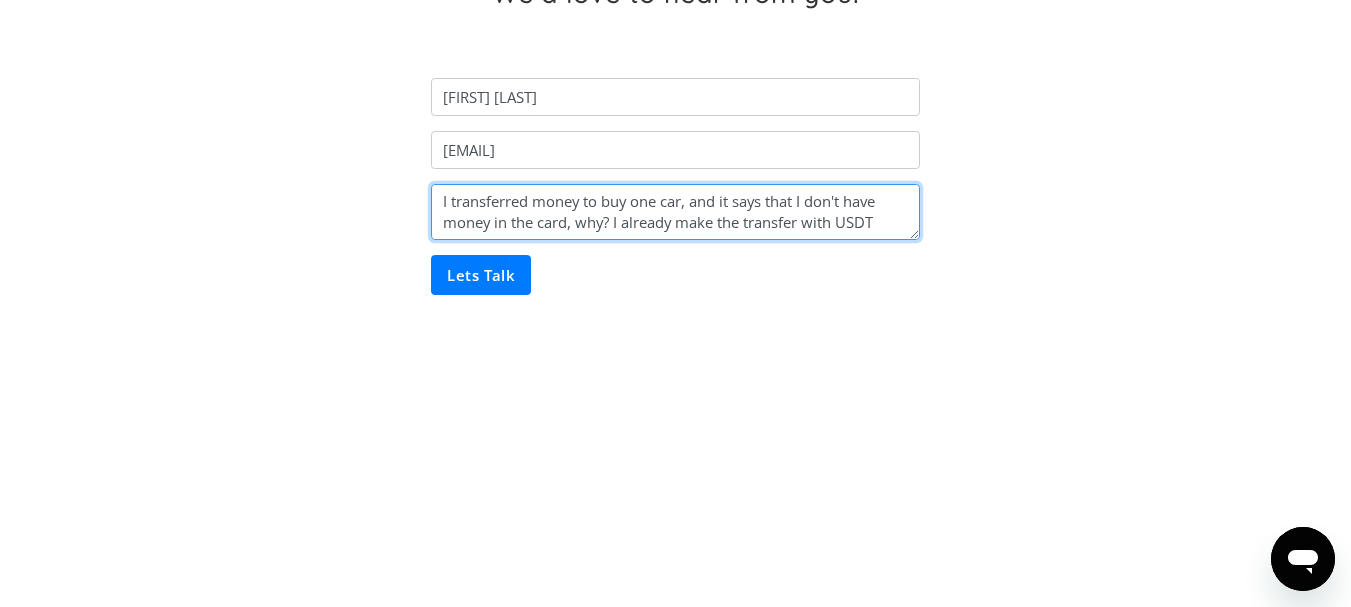 scroll, scrollTop: 200, scrollLeft: 0, axis: vertical 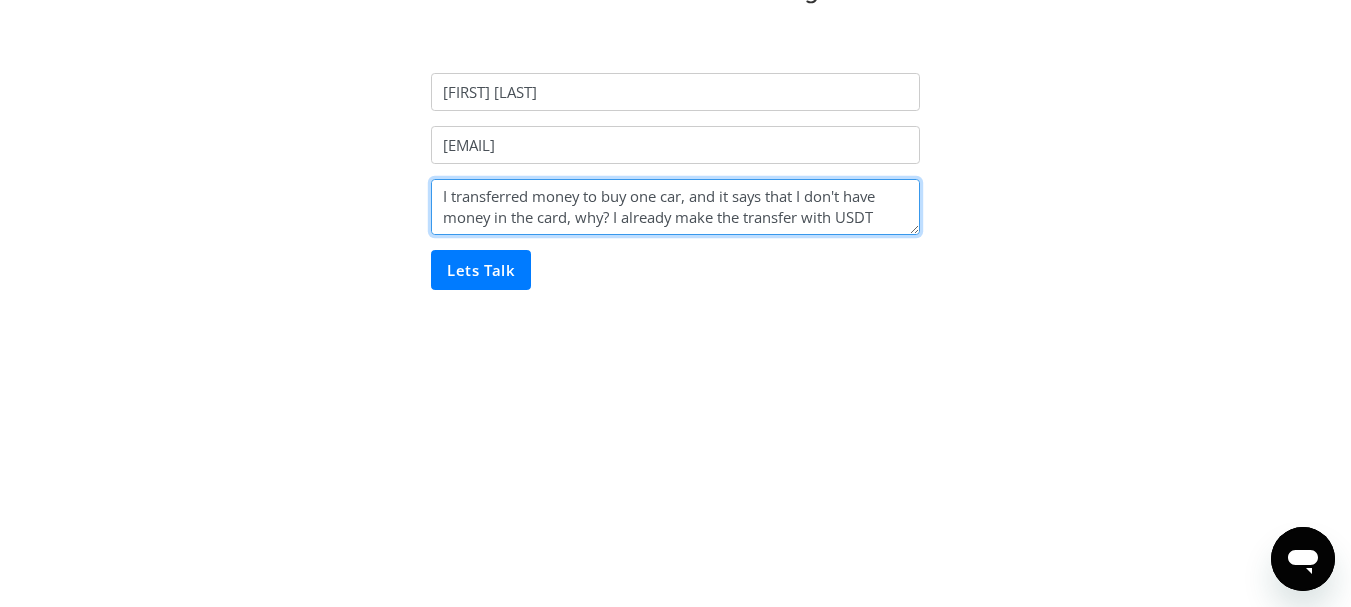 click on "I transferred money to buy one car, and it says that I don't have money in the card, why? I already make the transfer with USDT" at bounding box center [675, 207] 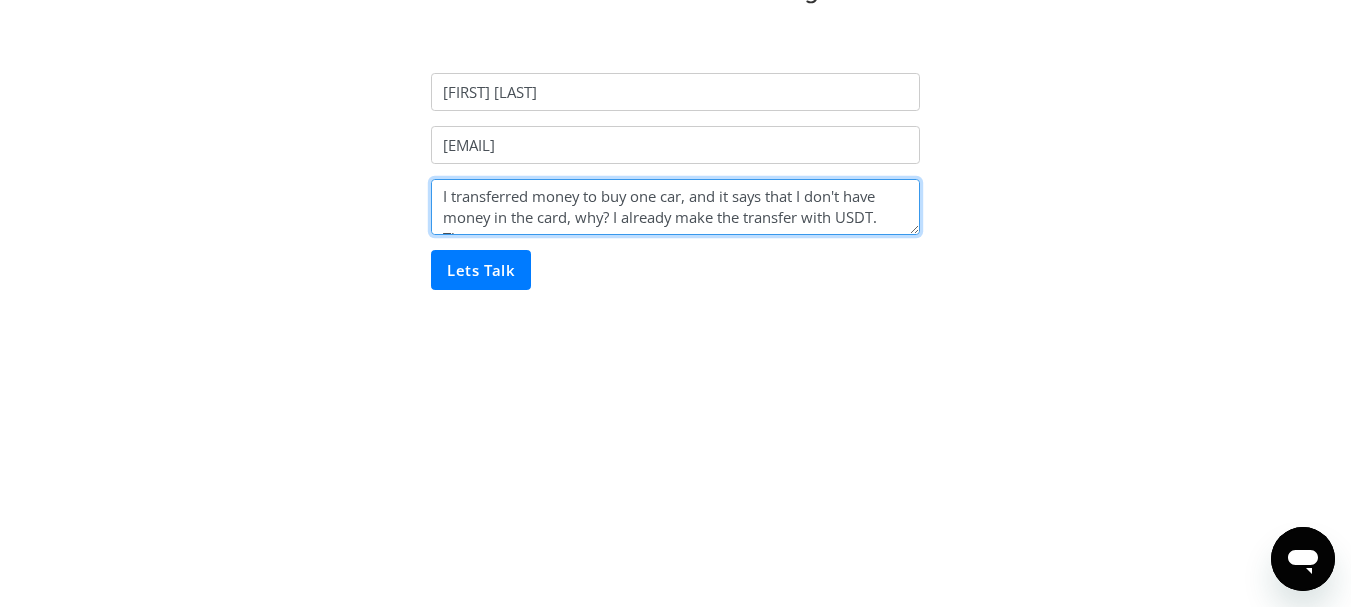 scroll, scrollTop: 15, scrollLeft: 0, axis: vertical 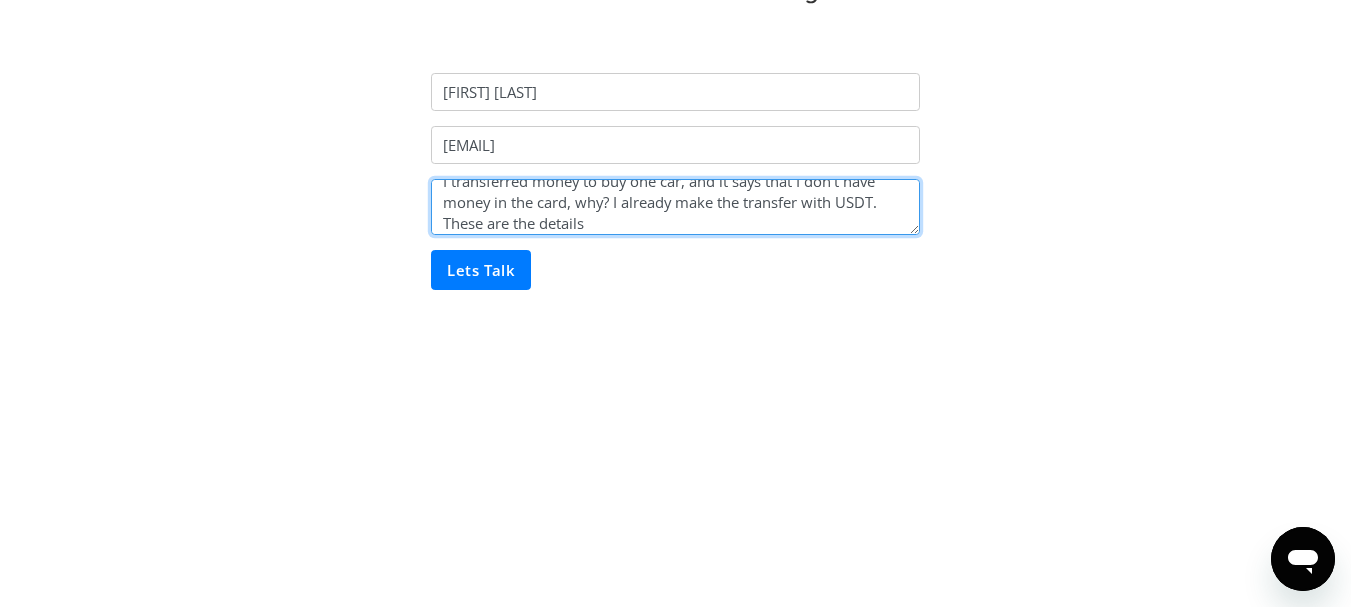 paste on "524ed2a73f" 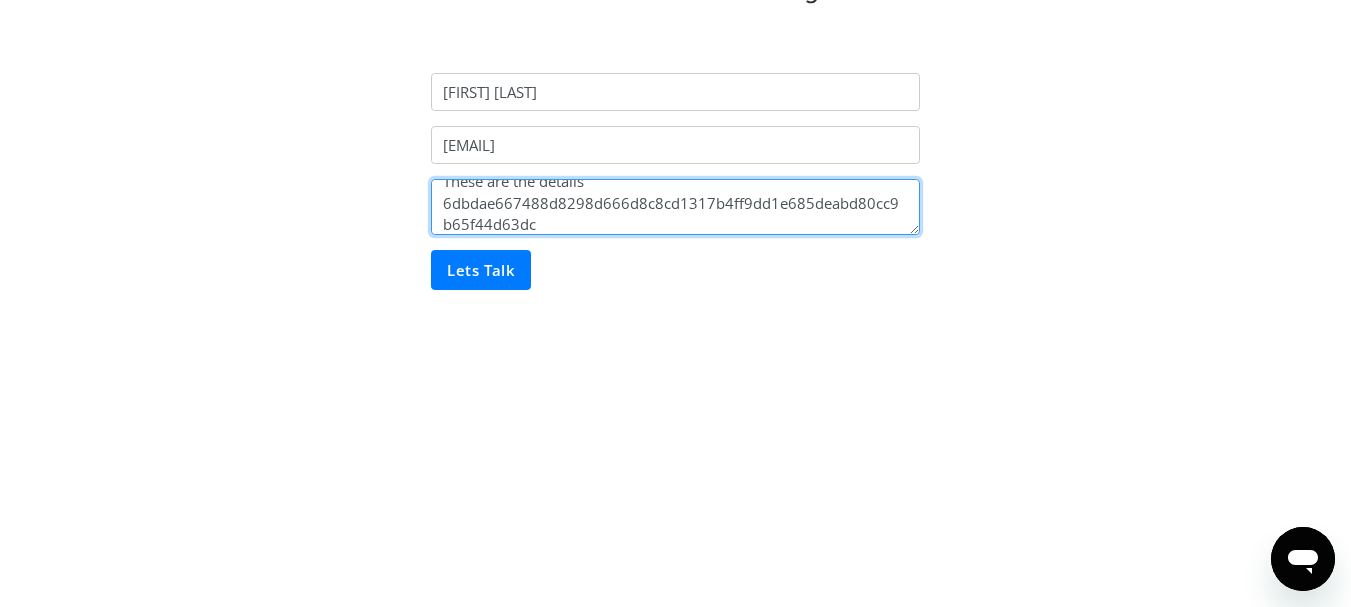 type on "I transferred money to buy one car, and it says that I don't have money in the card, why? I already make the transfer with USDT.  These are the details 6dbdae667488d8298d666d8c8cd1317b4ff9dd1e685deabd80cc9b65f44d63dc" 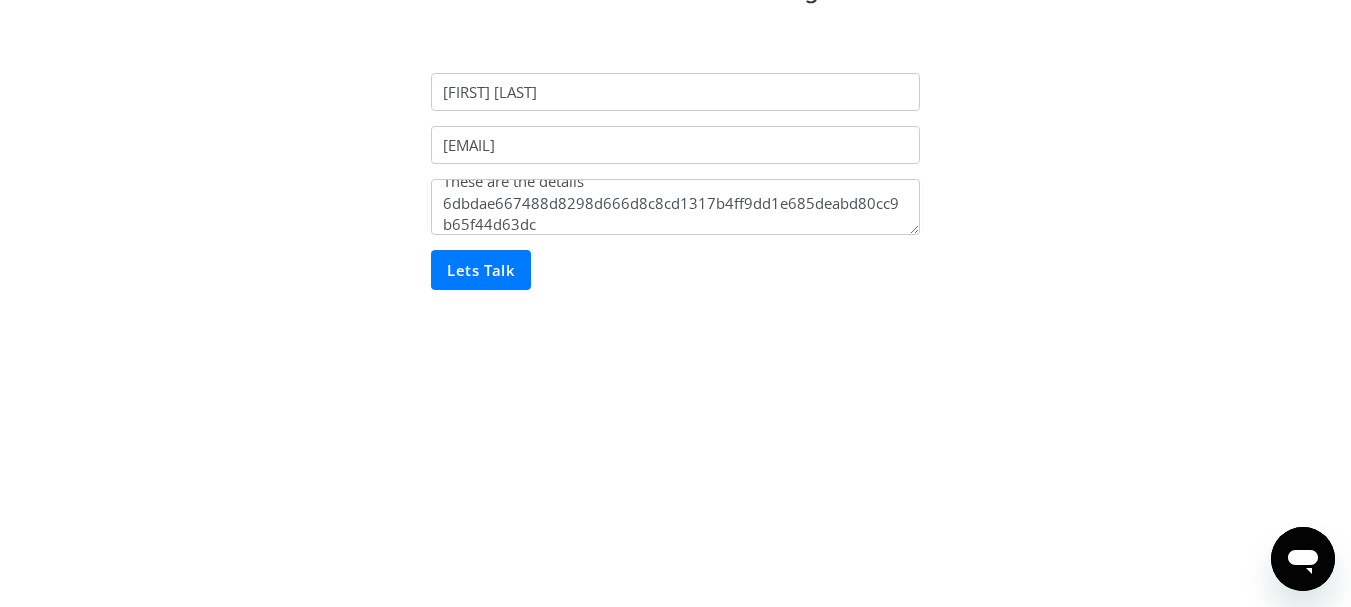 drag, startPoint x: 499, startPoint y: 282, endPoint x: 485, endPoint y: 315, distance: 35.846897 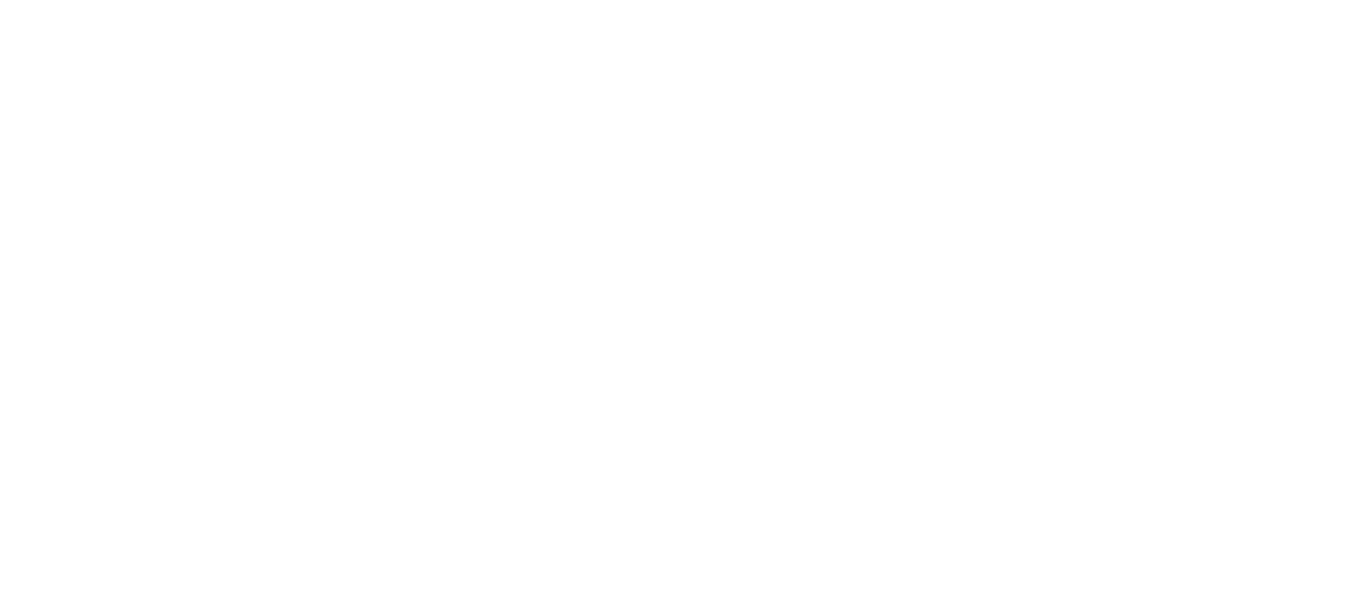 scroll, scrollTop: 0, scrollLeft: 0, axis: both 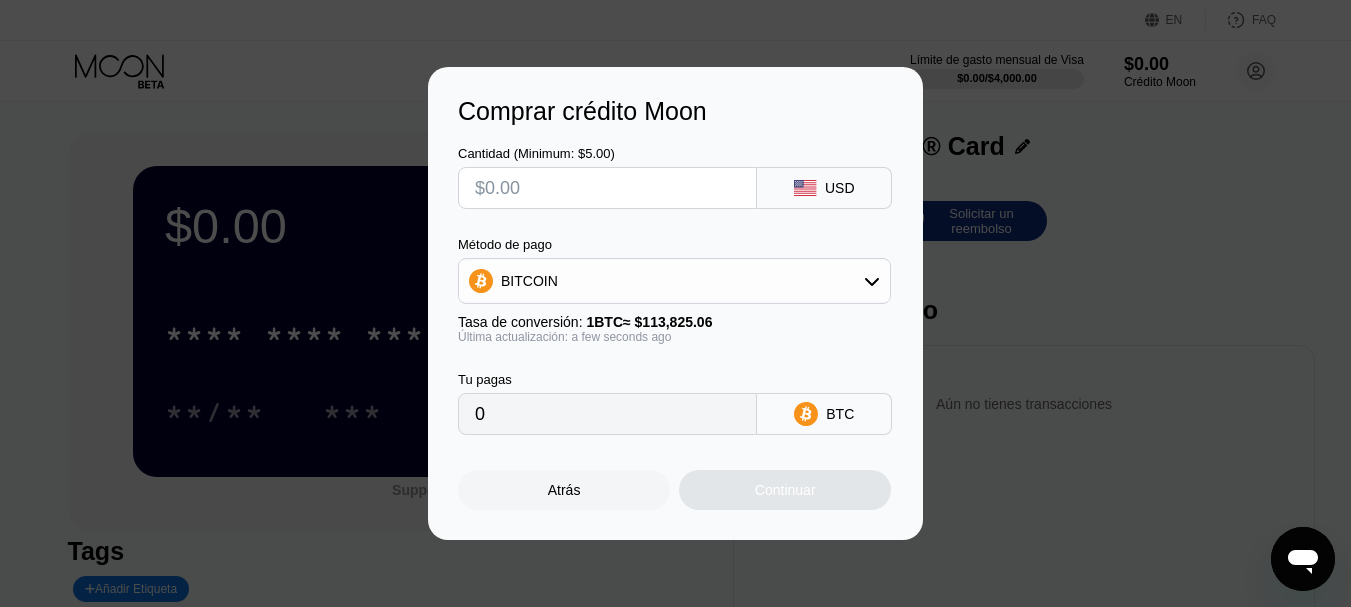 click at bounding box center (607, 188) 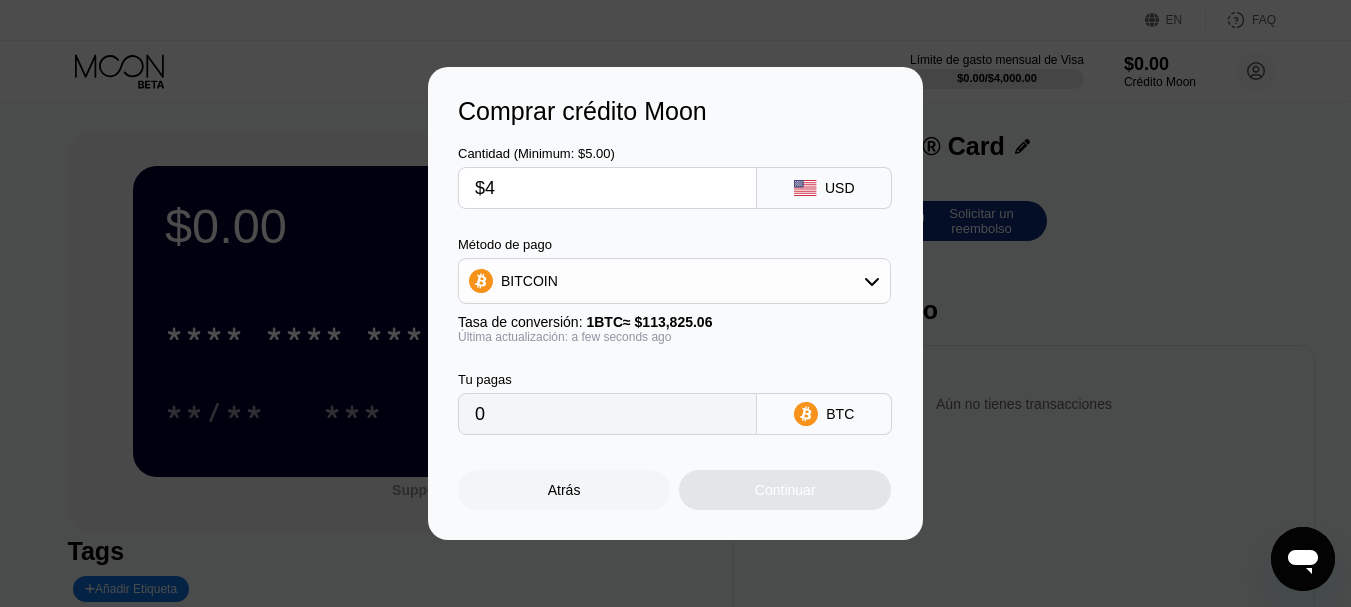 type on "0.00003515" 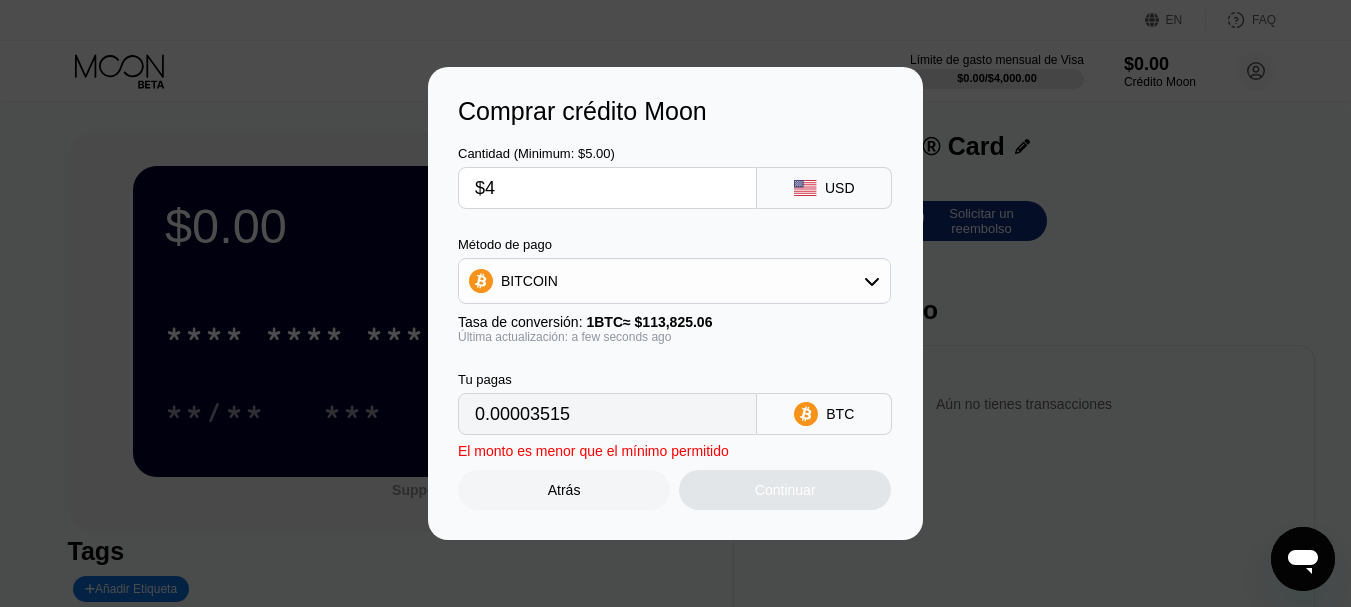 type on "$45" 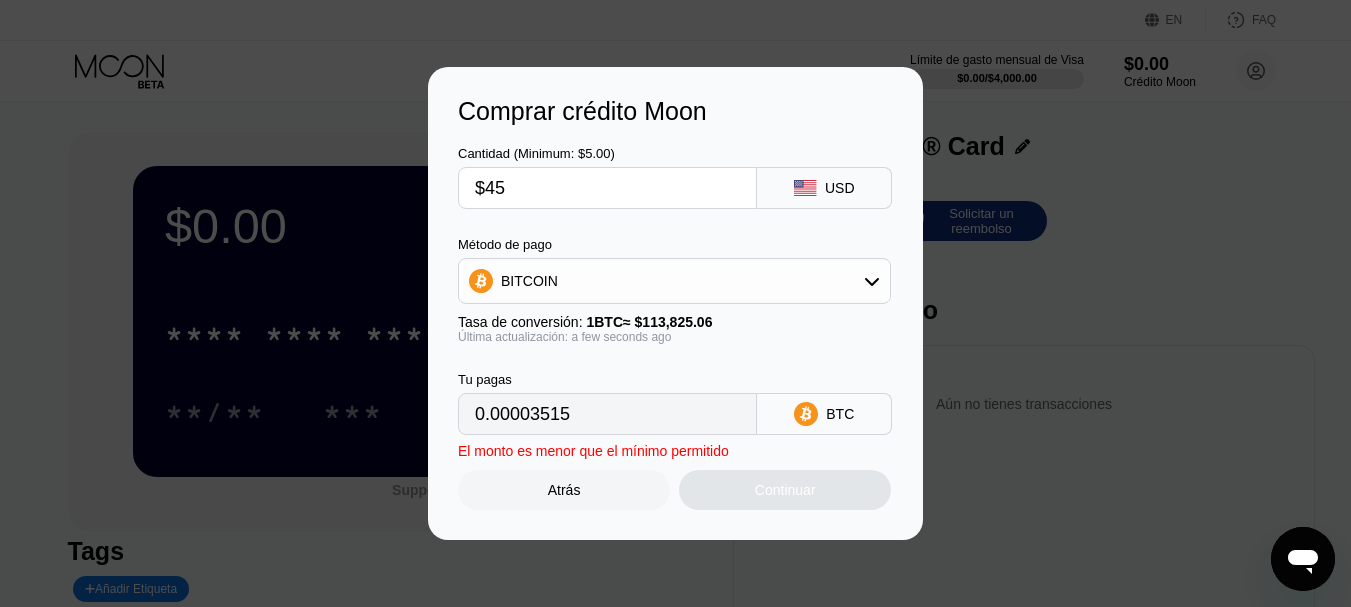 type on "0.00039535" 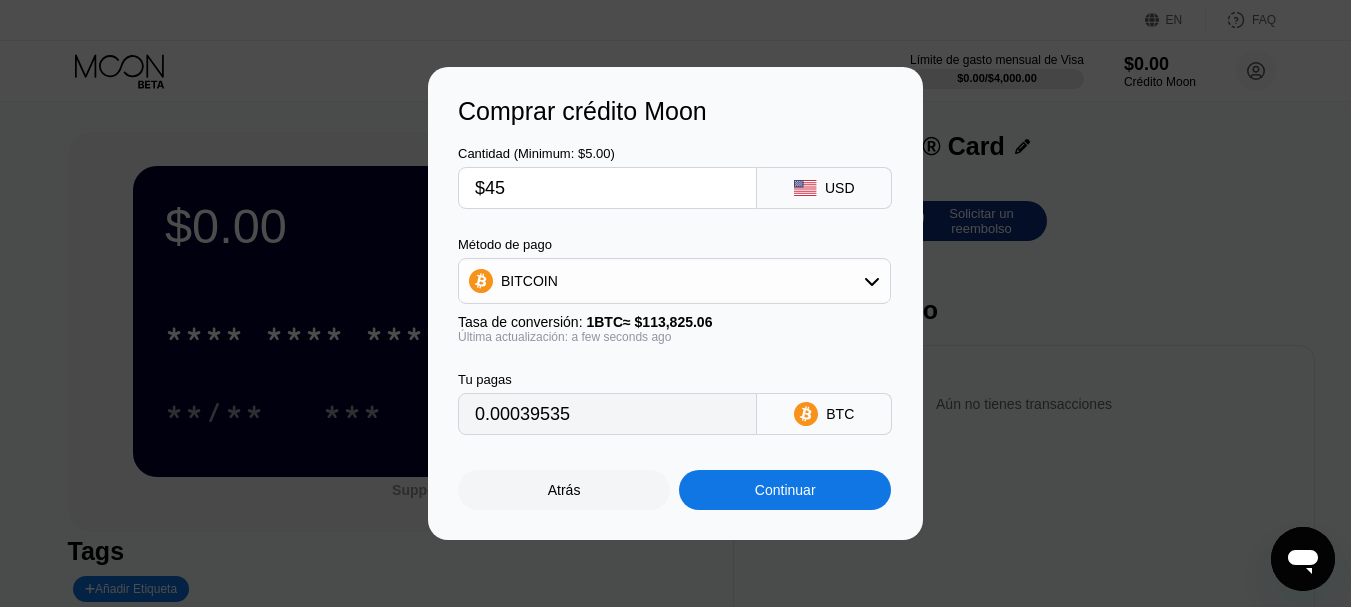 type on "$45" 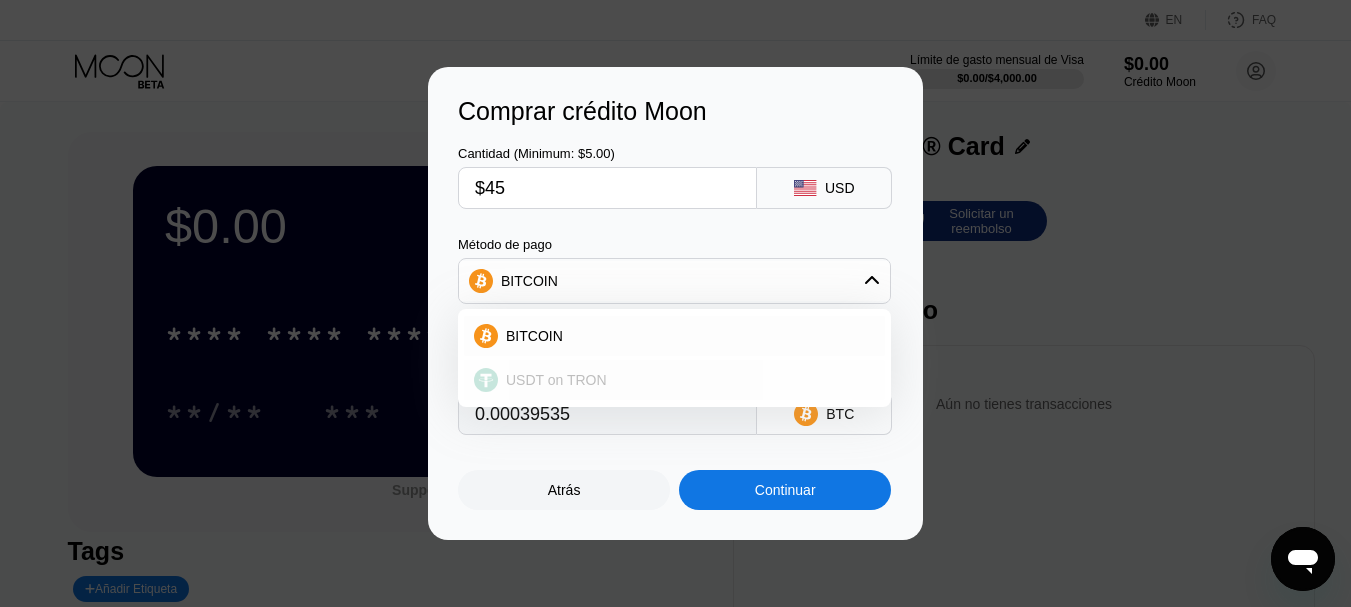 click on "USDT on TRON" at bounding box center [556, 380] 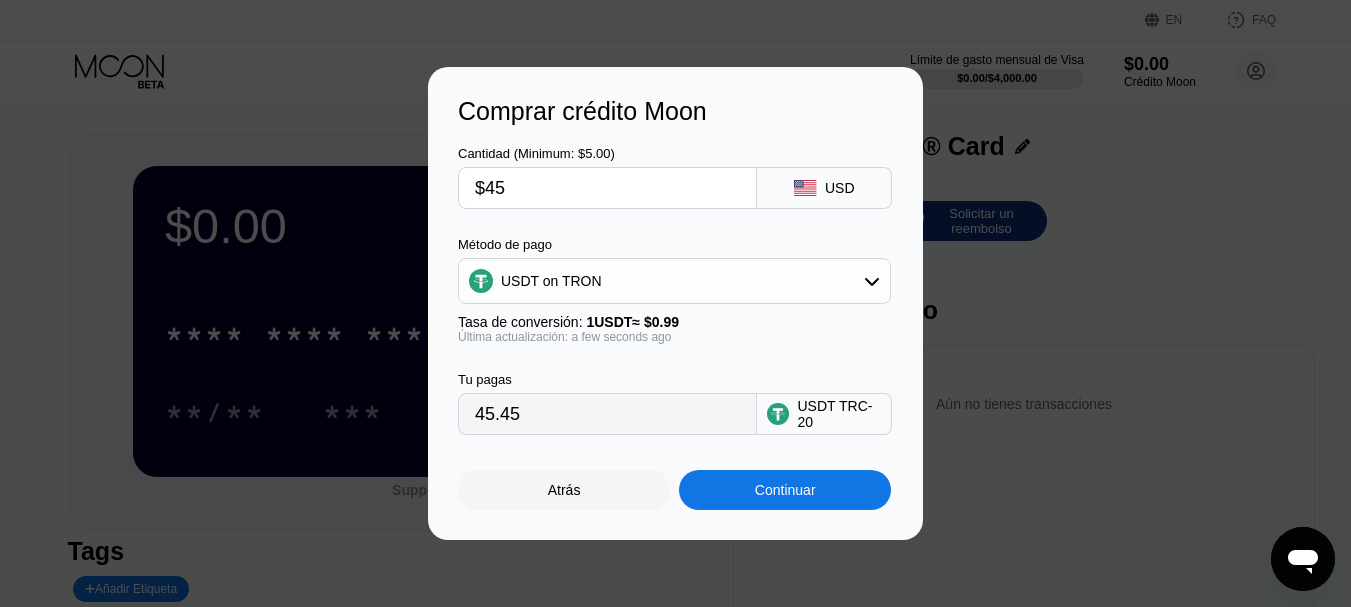 click on "$45" at bounding box center [607, 188] 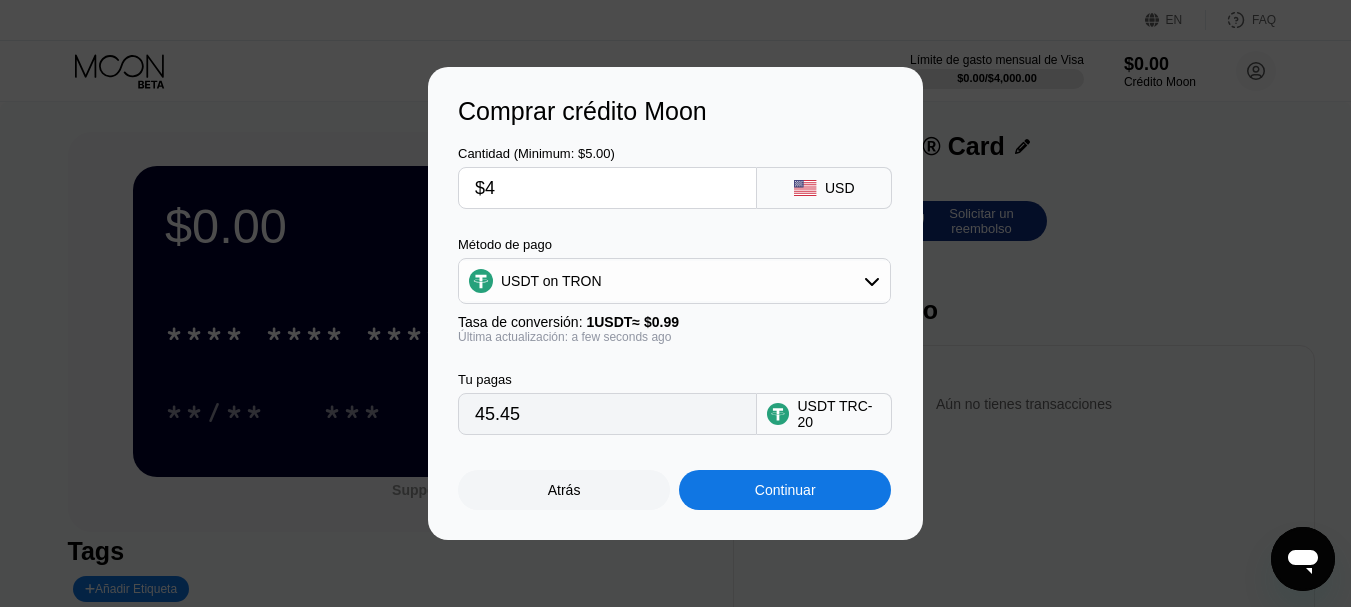 type on "4.04" 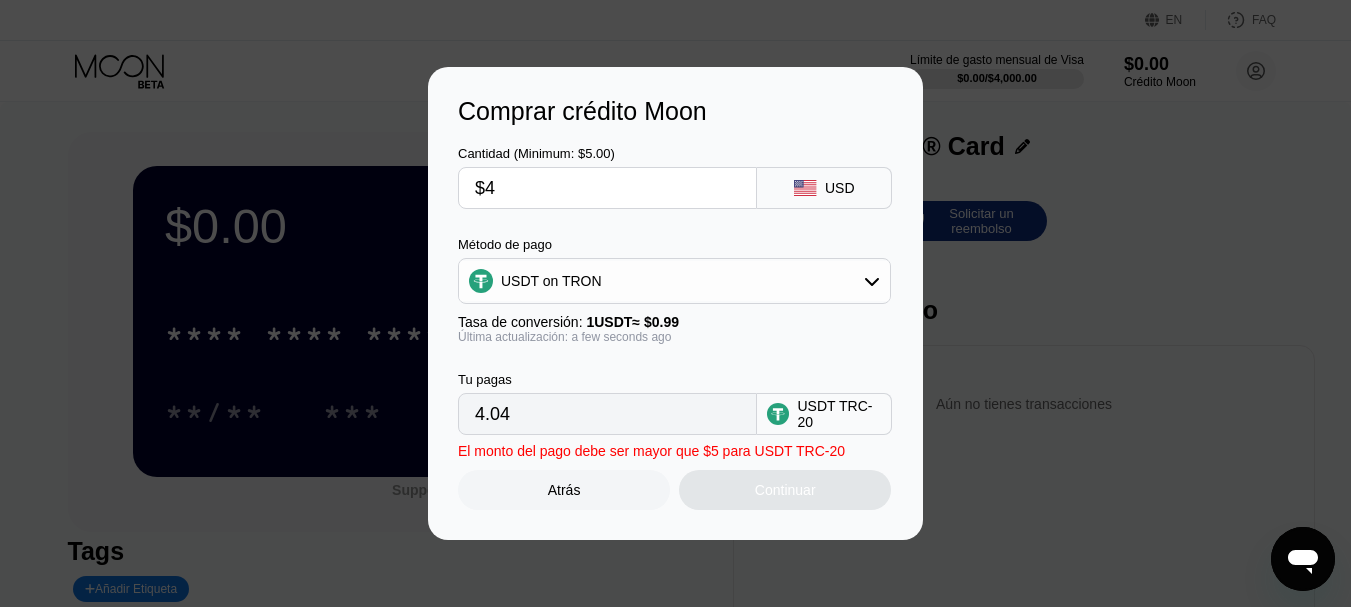 type on "$44" 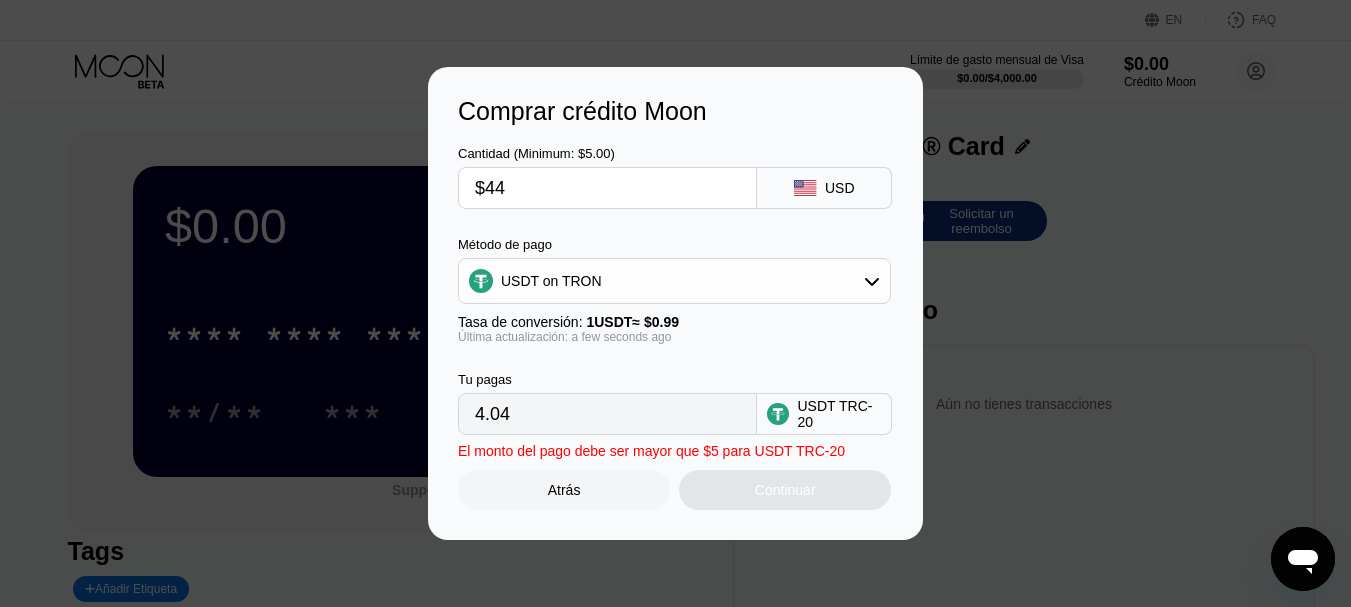 type on "44.44" 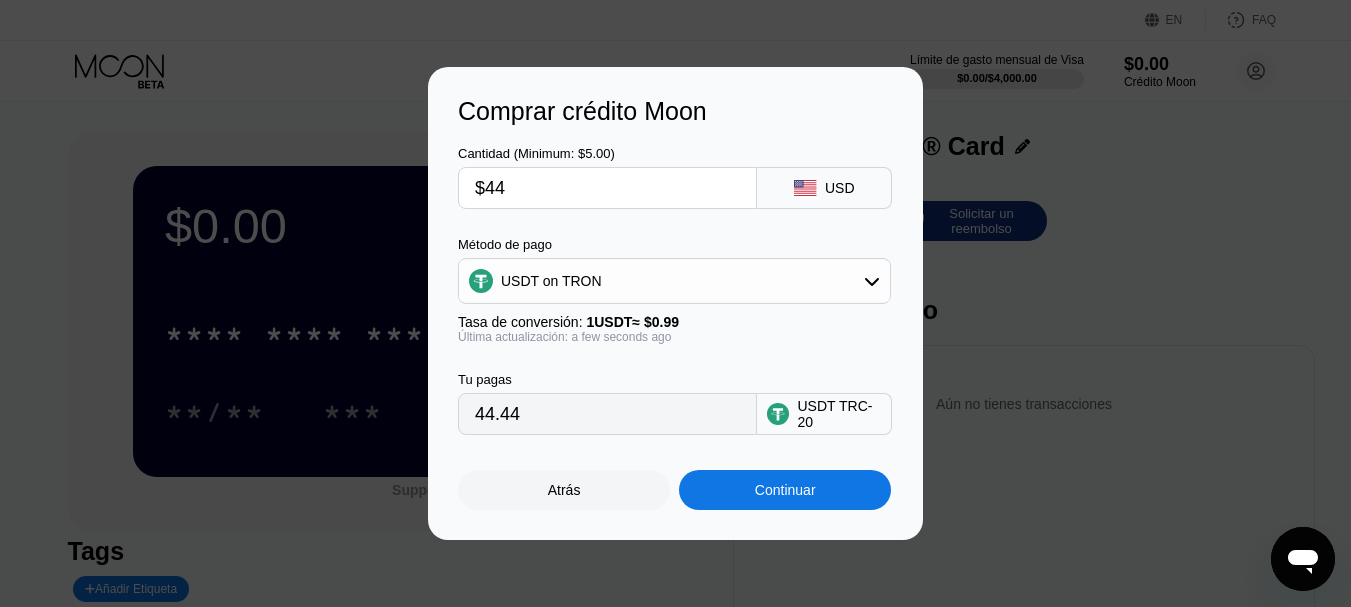 type on "$44" 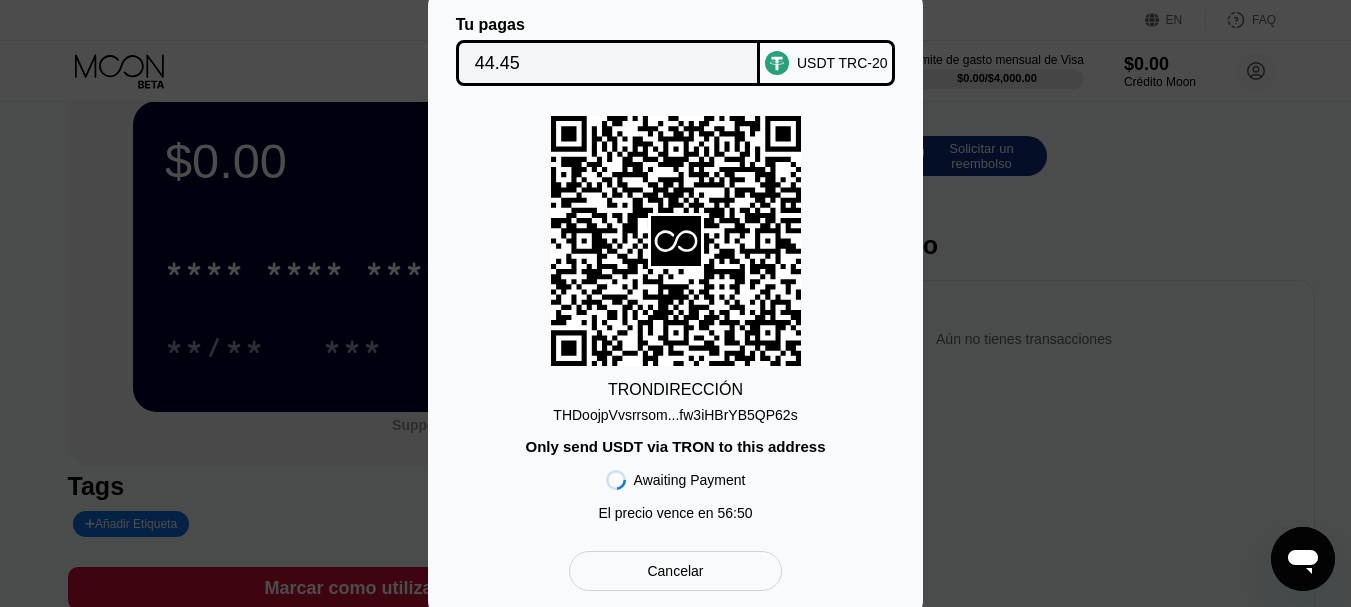 scroll, scrollTop: 100, scrollLeft: 0, axis: vertical 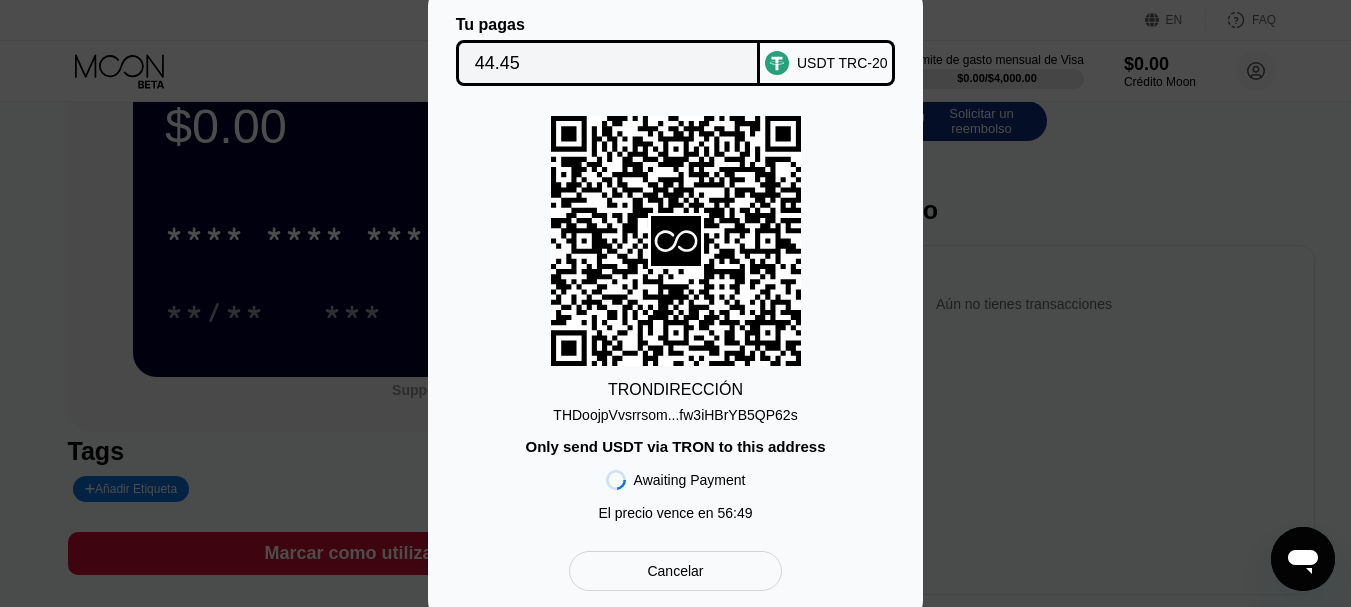 drag, startPoint x: 660, startPoint y: 585, endPoint x: 638, endPoint y: 563, distance: 31.112698 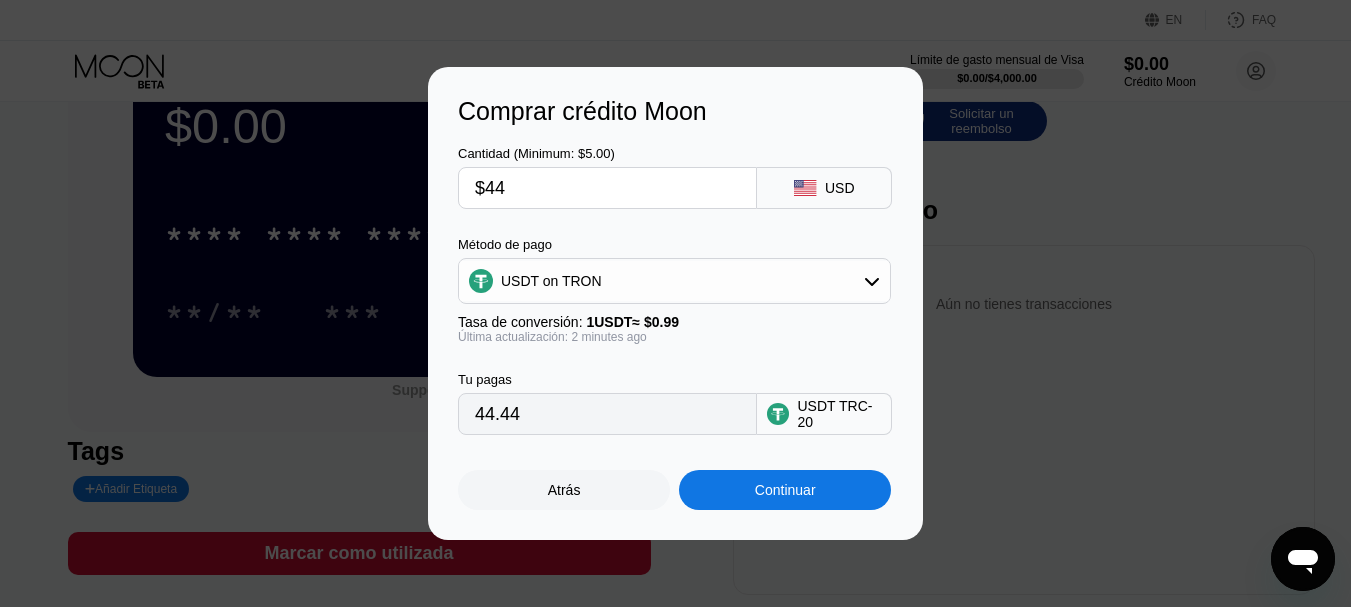 click on "Atrás" at bounding box center [564, 490] 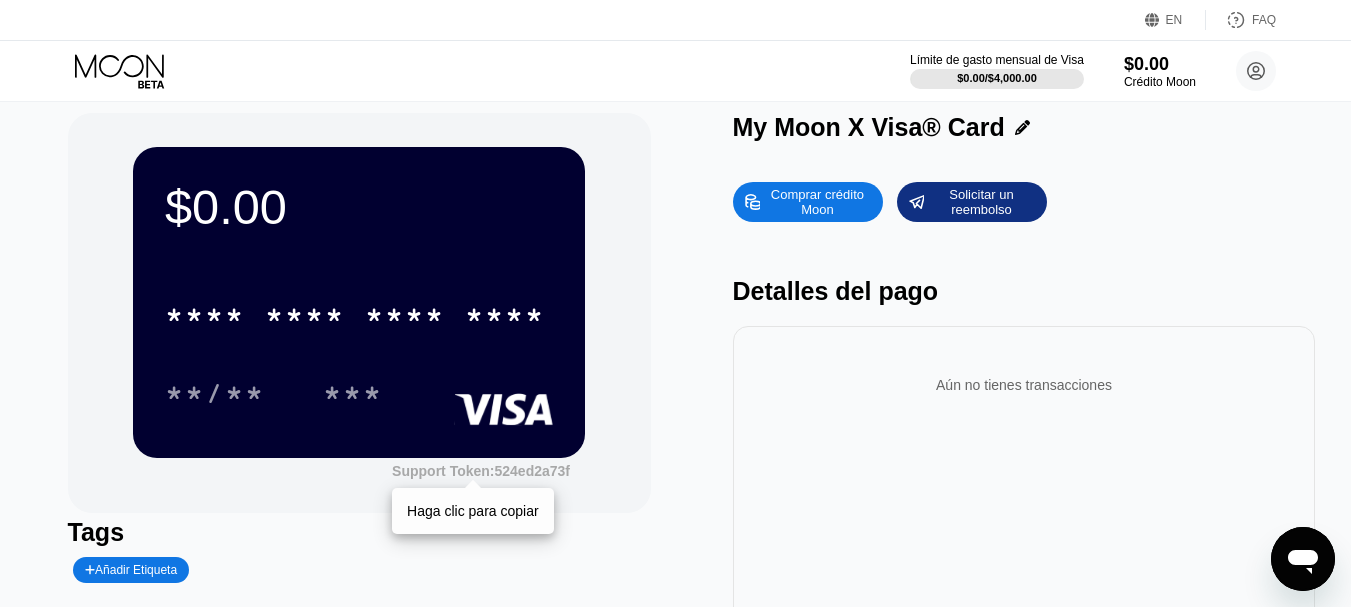 scroll, scrollTop: 0, scrollLeft: 0, axis: both 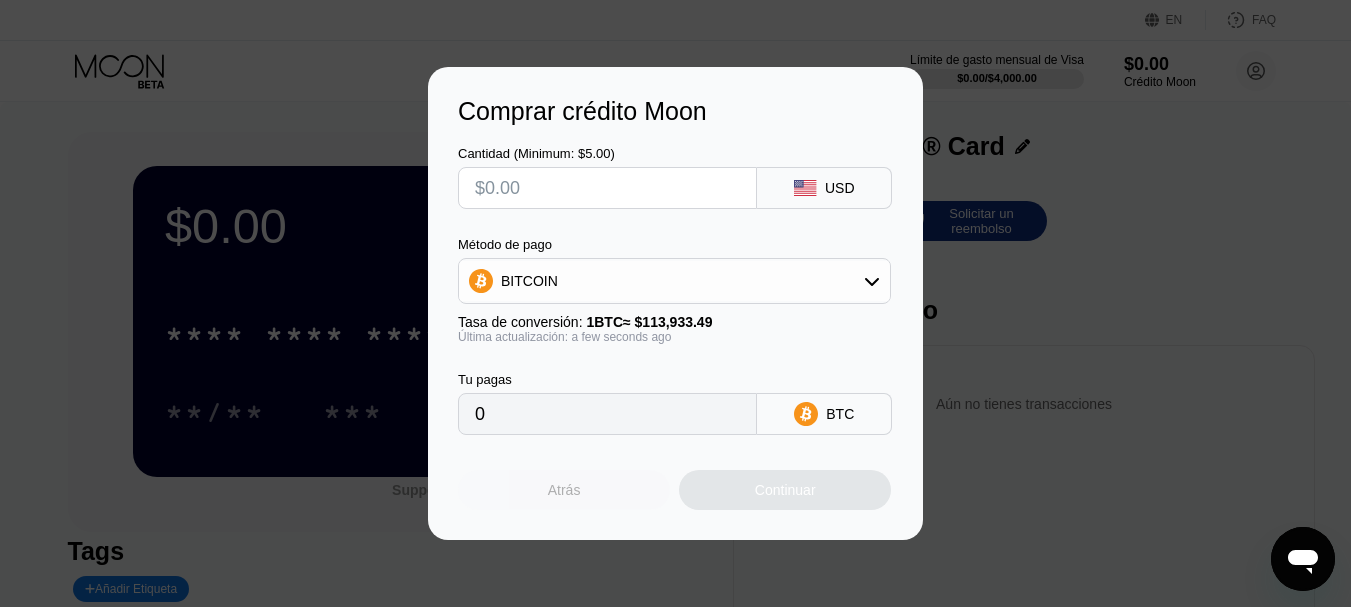 click on "Atrás" at bounding box center [564, 490] 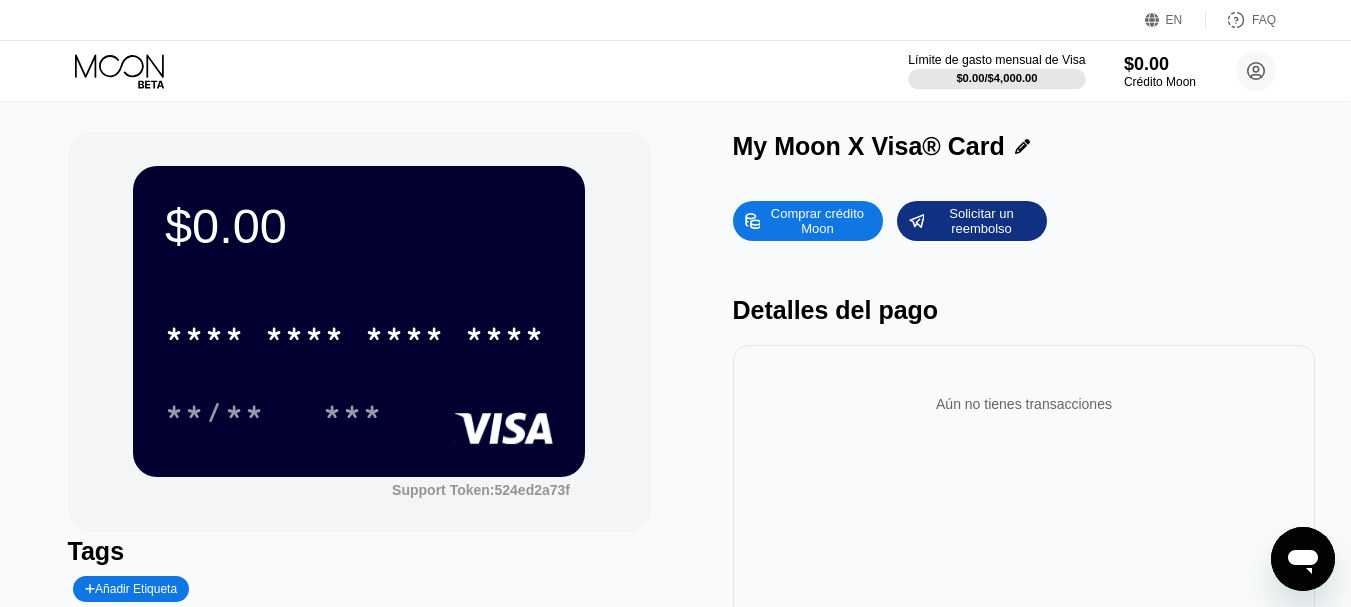 drag, startPoint x: 1049, startPoint y: 63, endPoint x: 1132, endPoint y: 84, distance: 85.61542 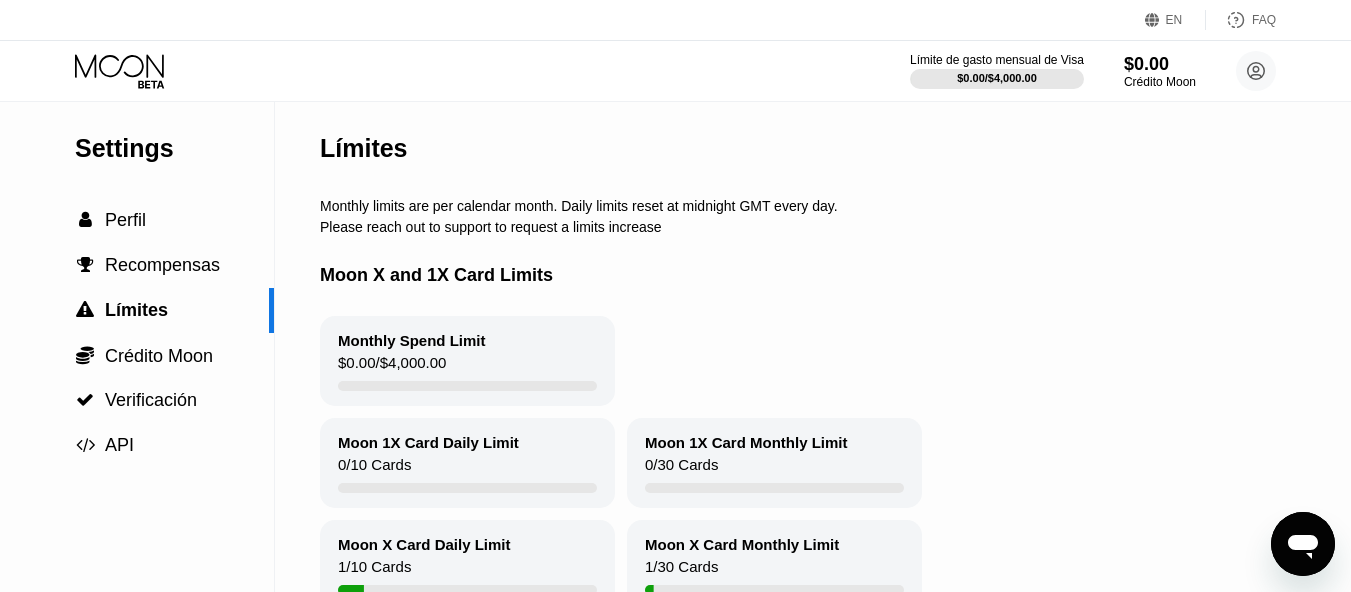 scroll, scrollTop: 0, scrollLeft: 0, axis: both 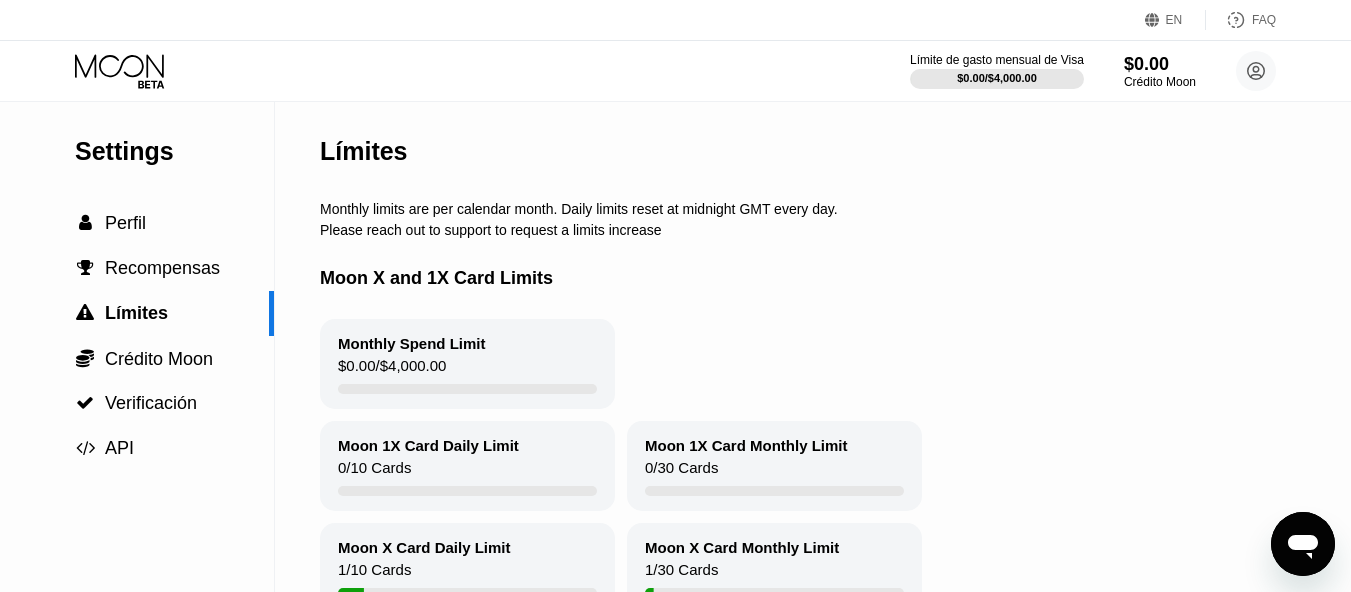 click on "Moon X Card Daily Limit" at bounding box center (424, 547) 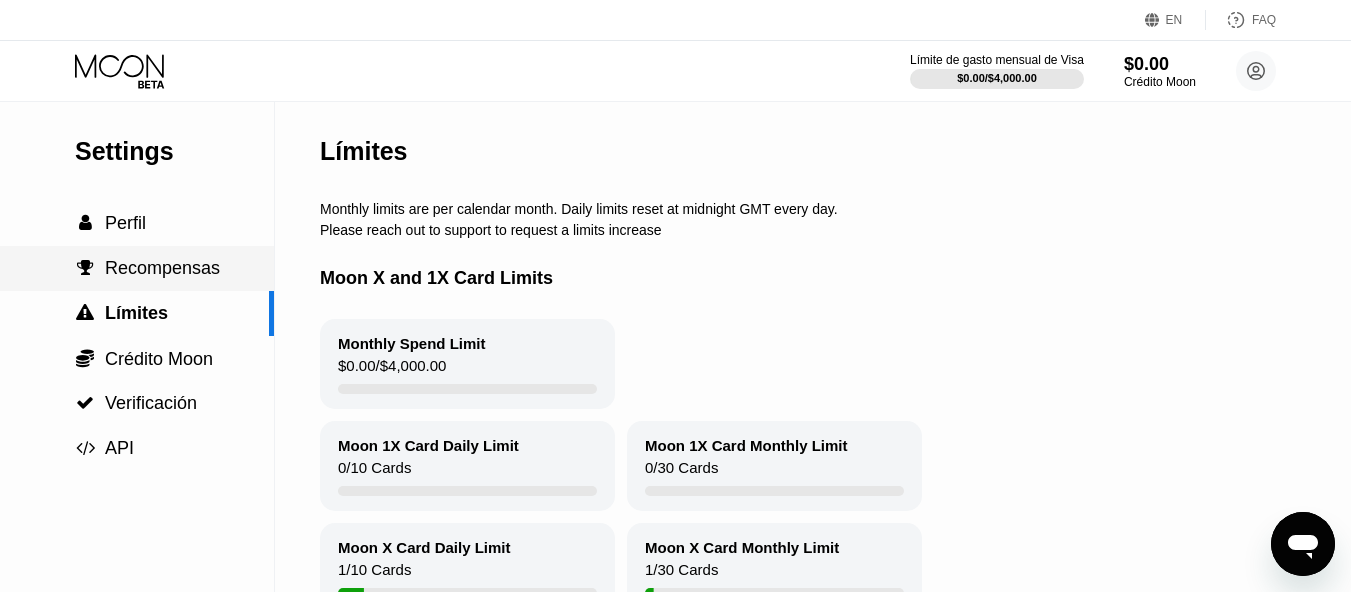 click on " Recompensas" at bounding box center (137, 268) 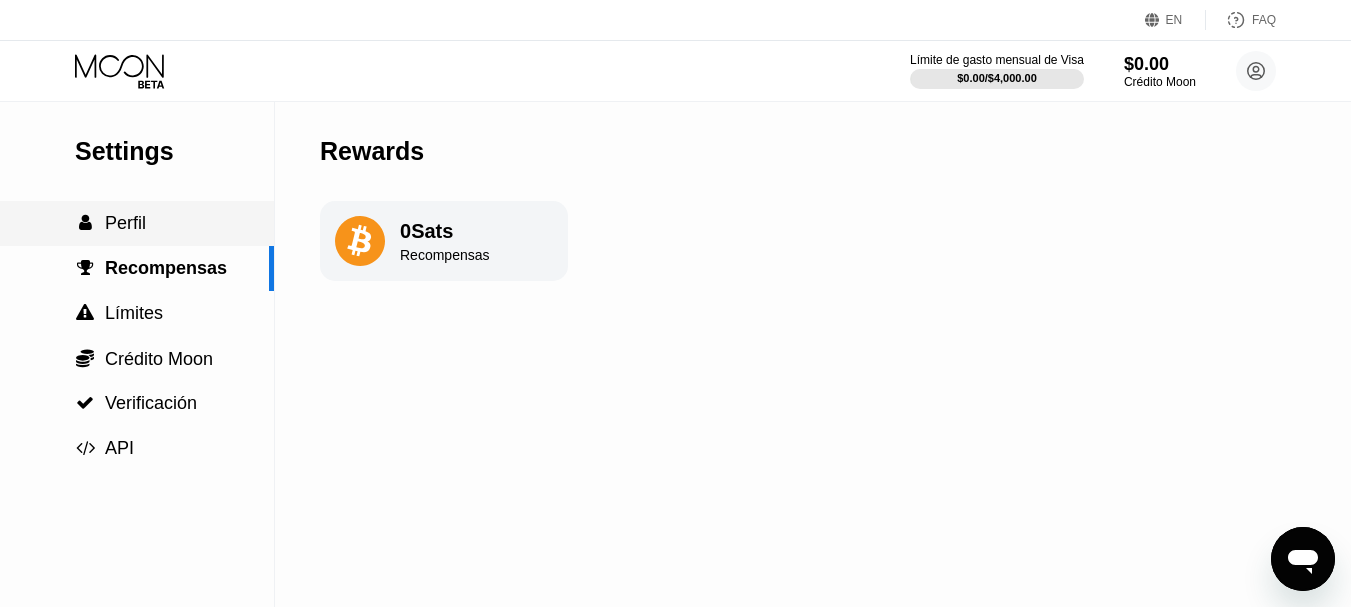 click on " Perfil" at bounding box center [137, 223] 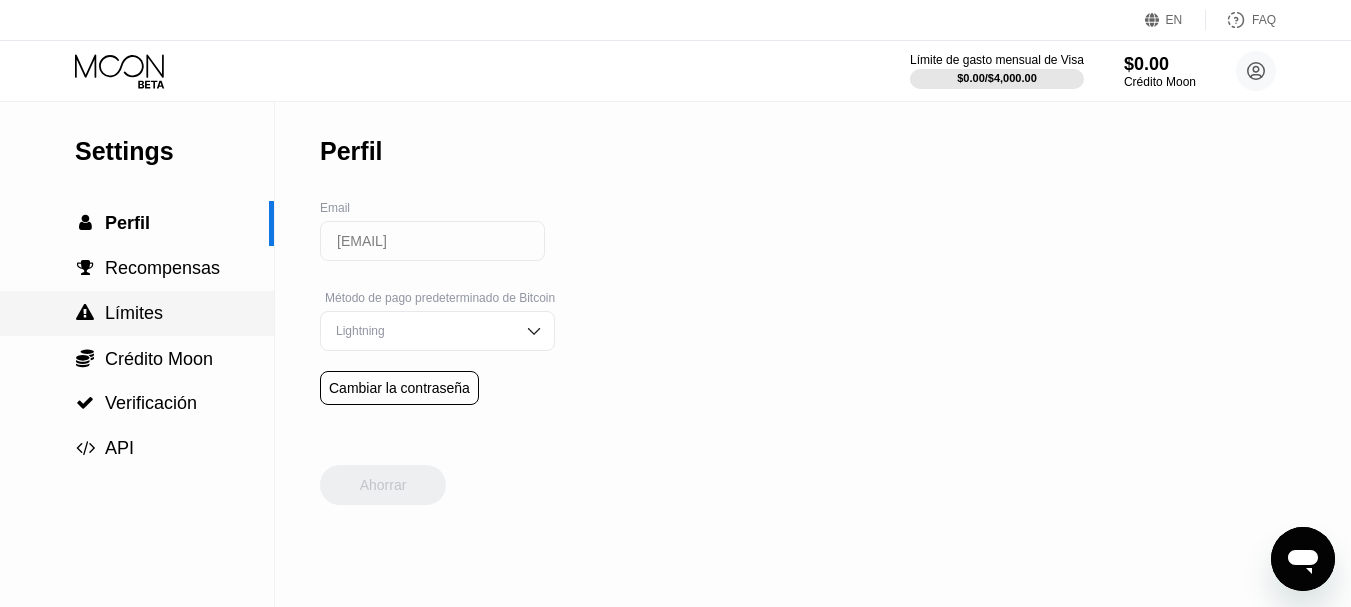 click on " Límites" at bounding box center [137, 313] 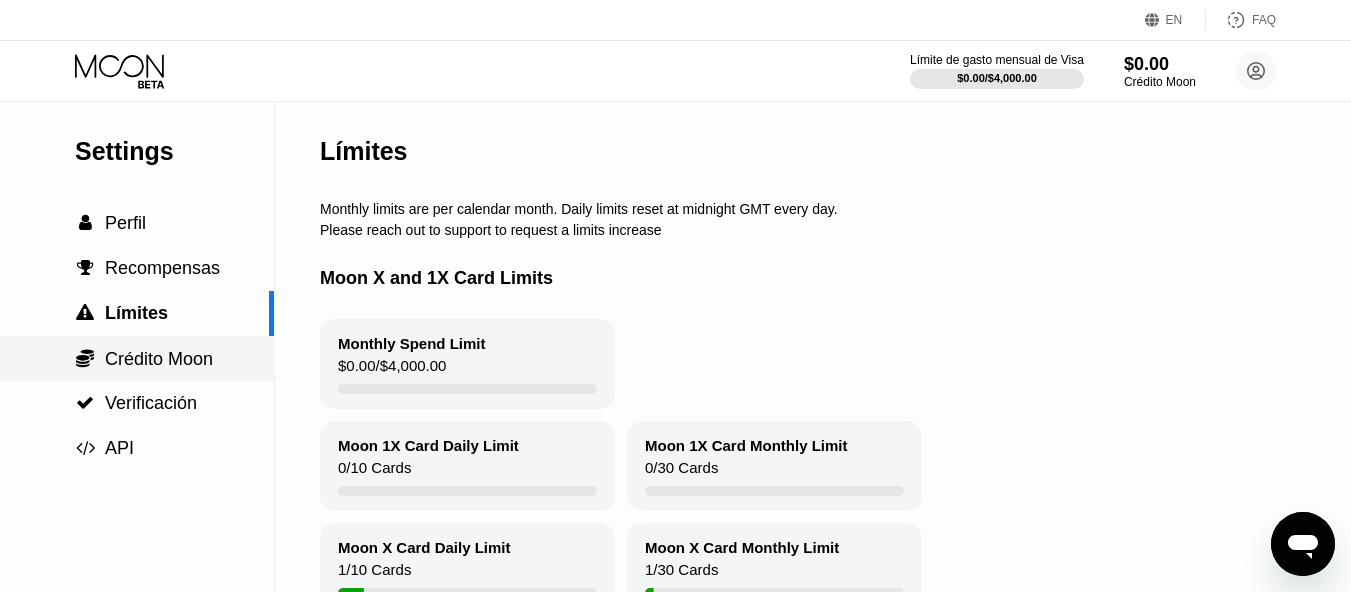 click on " Crédito Moon" at bounding box center [137, 358] 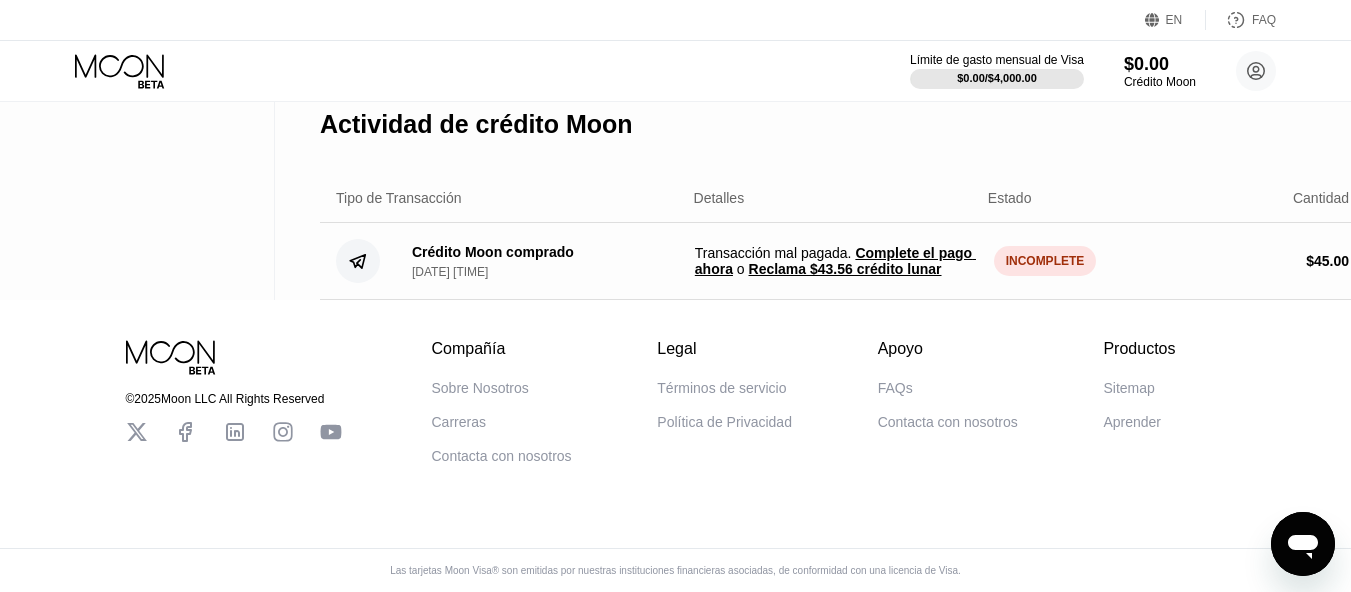 scroll, scrollTop: 400, scrollLeft: 0, axis: vertical 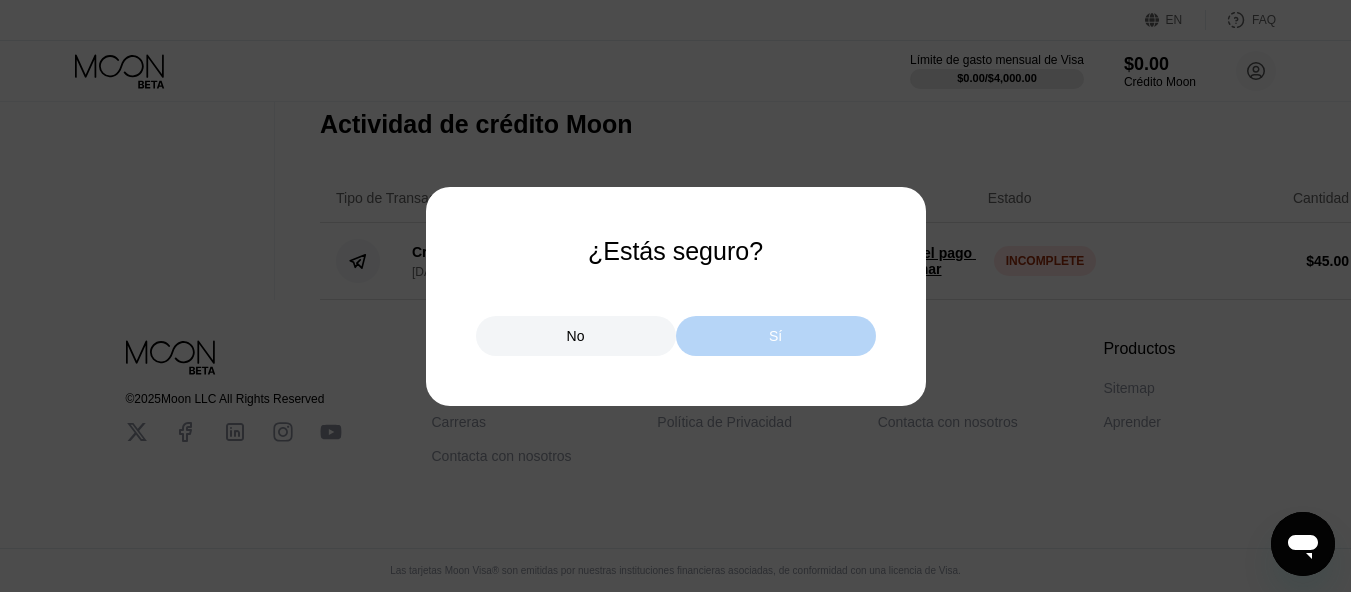 click on "Sí" at bounding box center (775, 336) 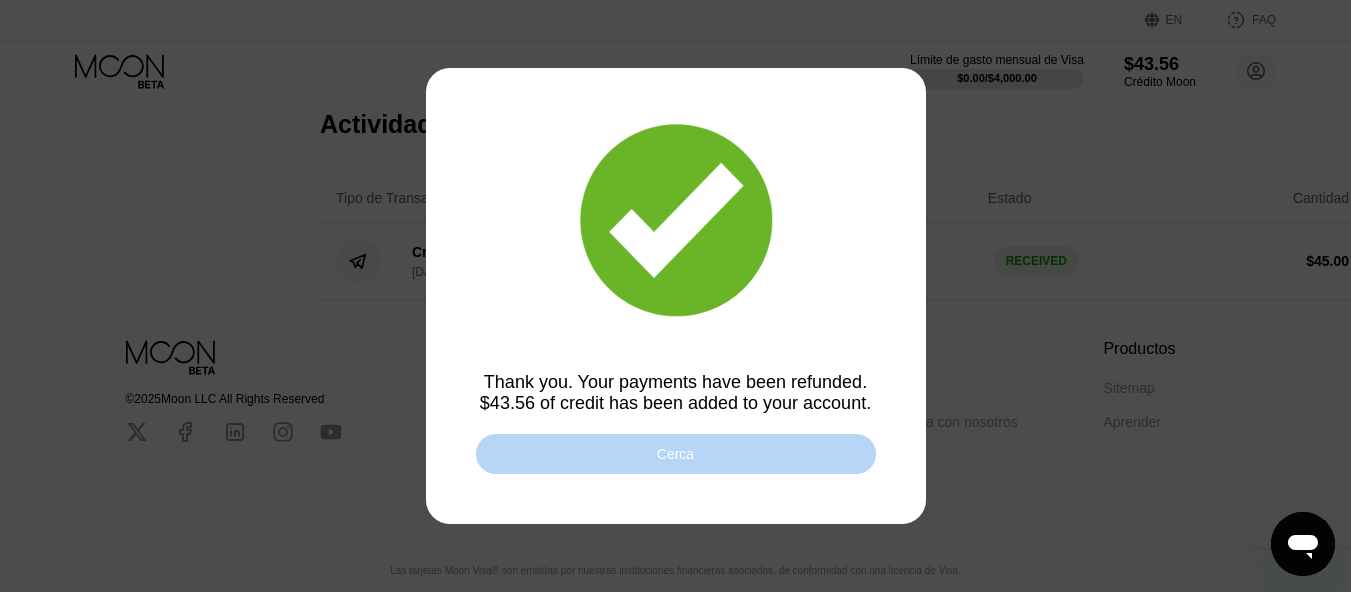 click on "Cerca" at bounding box center [676, 454] 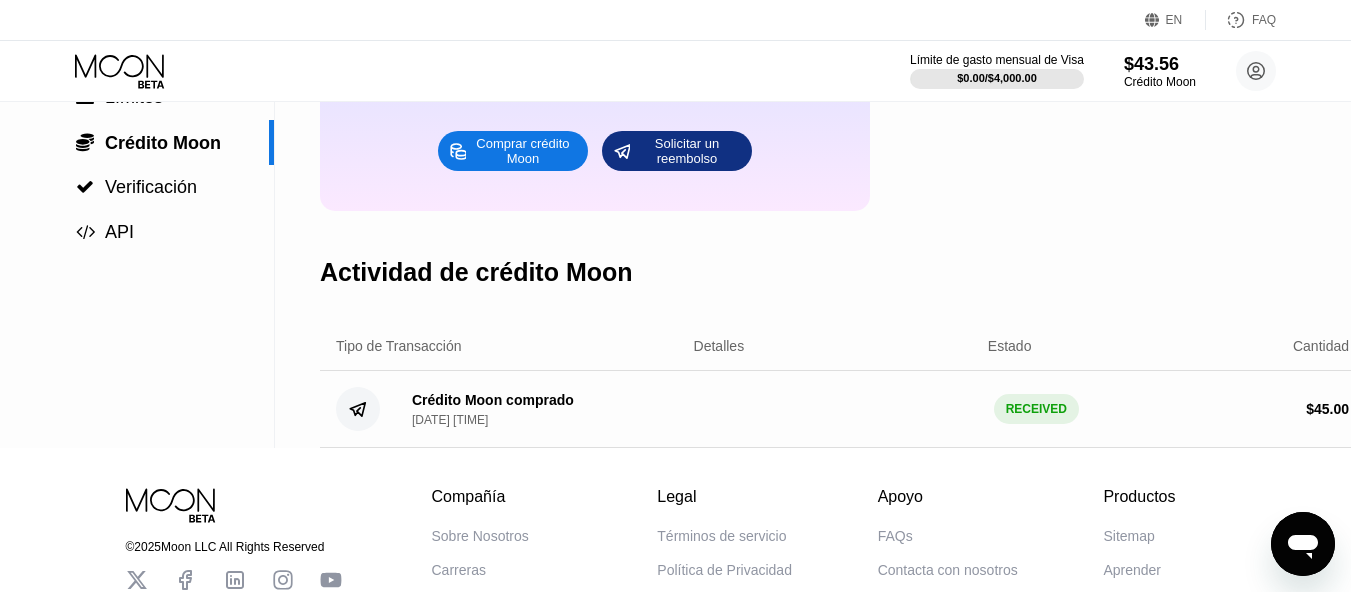 scroll, scrollTop: 0, scrollLeft: 0, axis: both 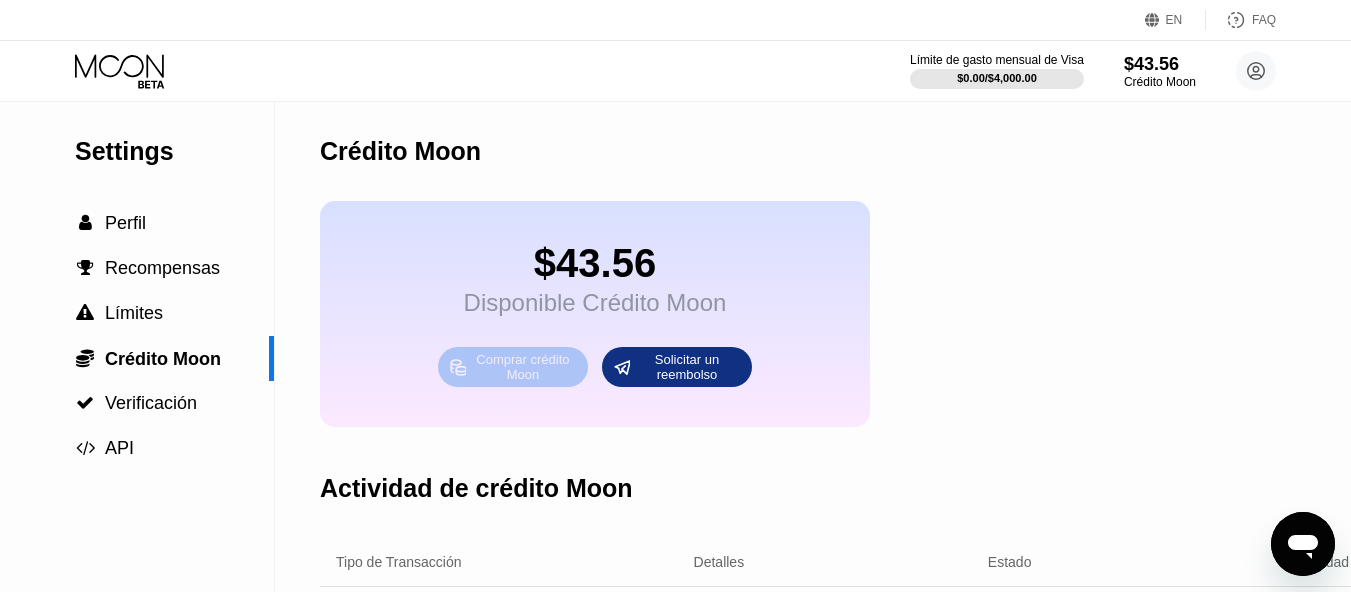 click on "Comprar crédito Moon" at bounding box center [523, 367] 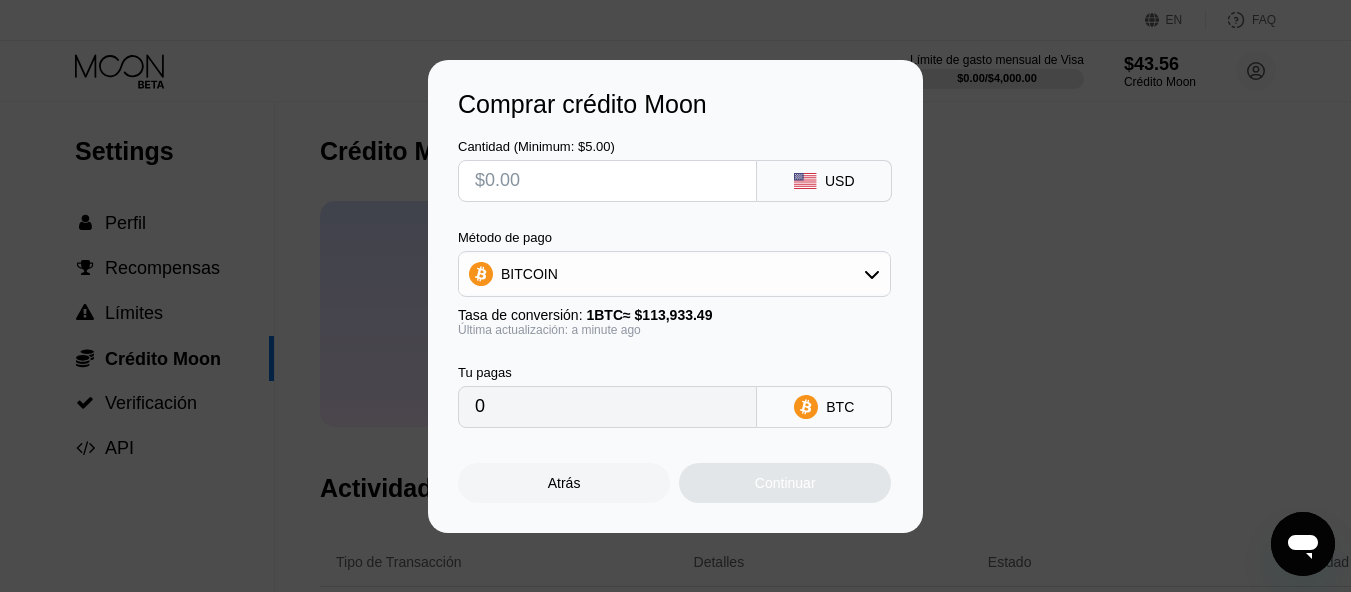 click on "BITCOIN" at bounding box center [674, 274] 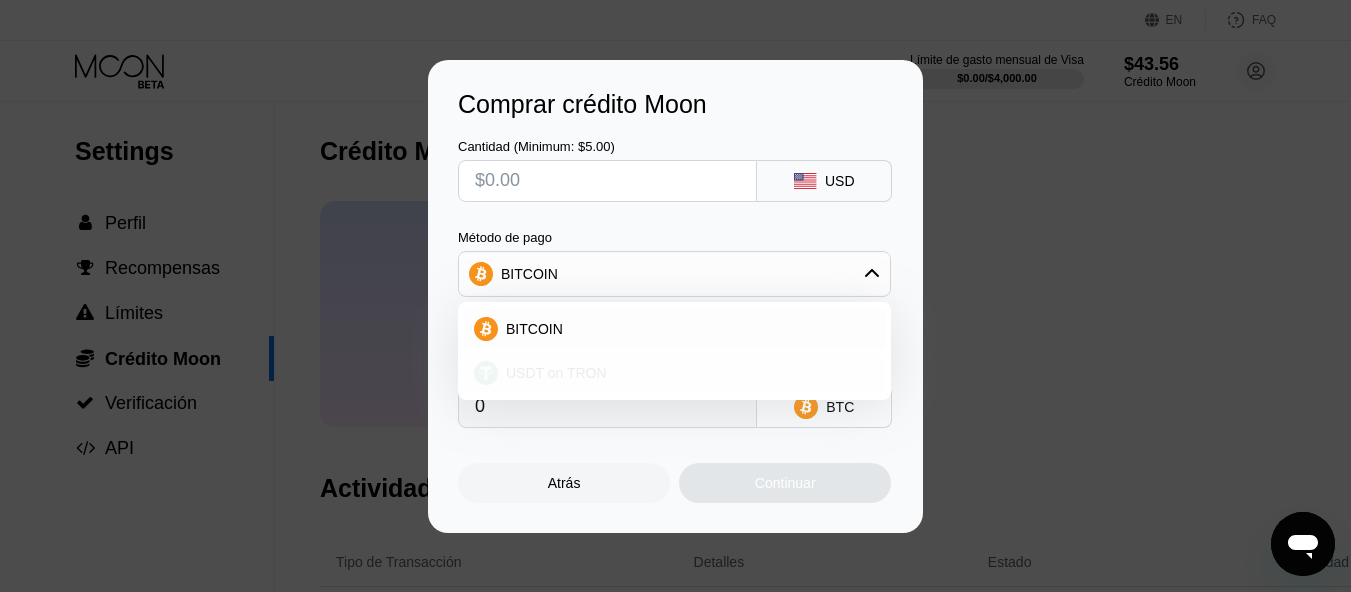 click on "USDT on TRON" at bounding box center (556, 373) 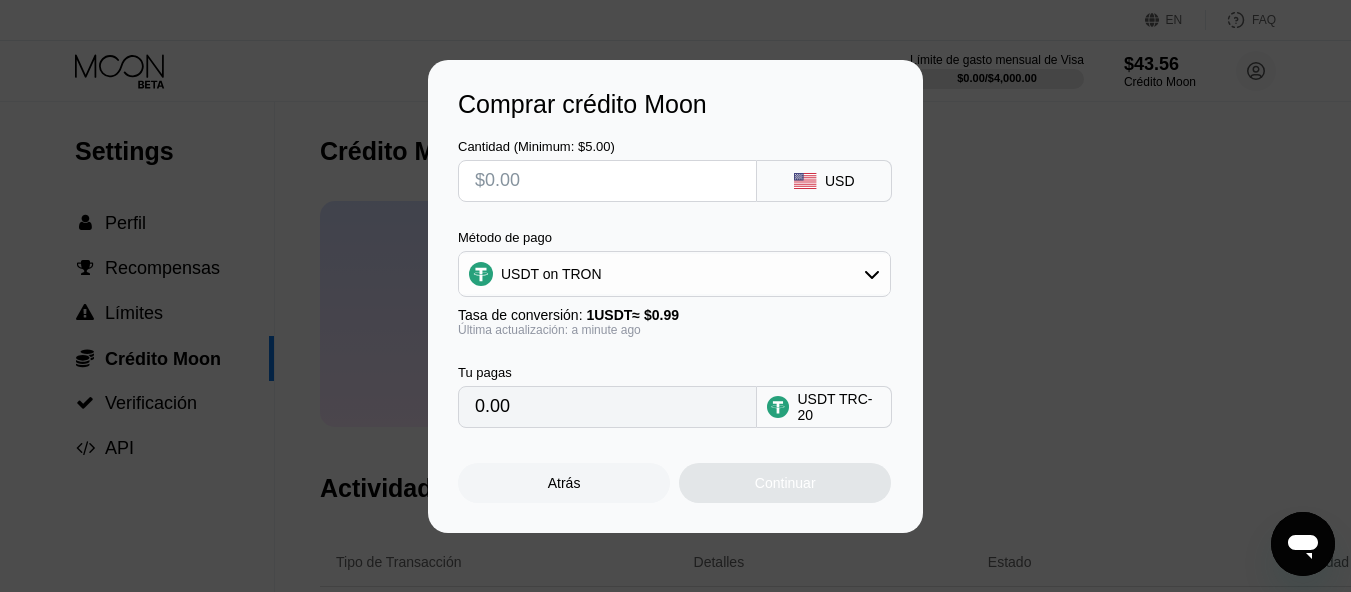 click at bounding box center (607, 181) 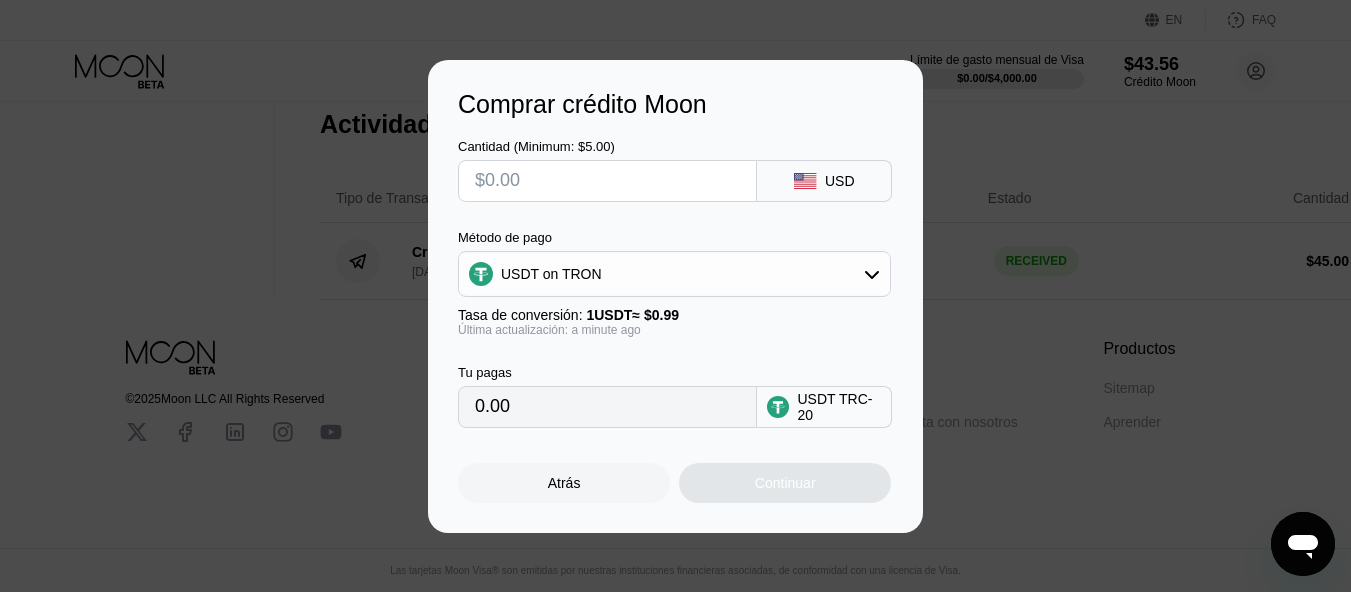 scroll, scrollTop: 402, scrollLeft: 0, axis: vertical 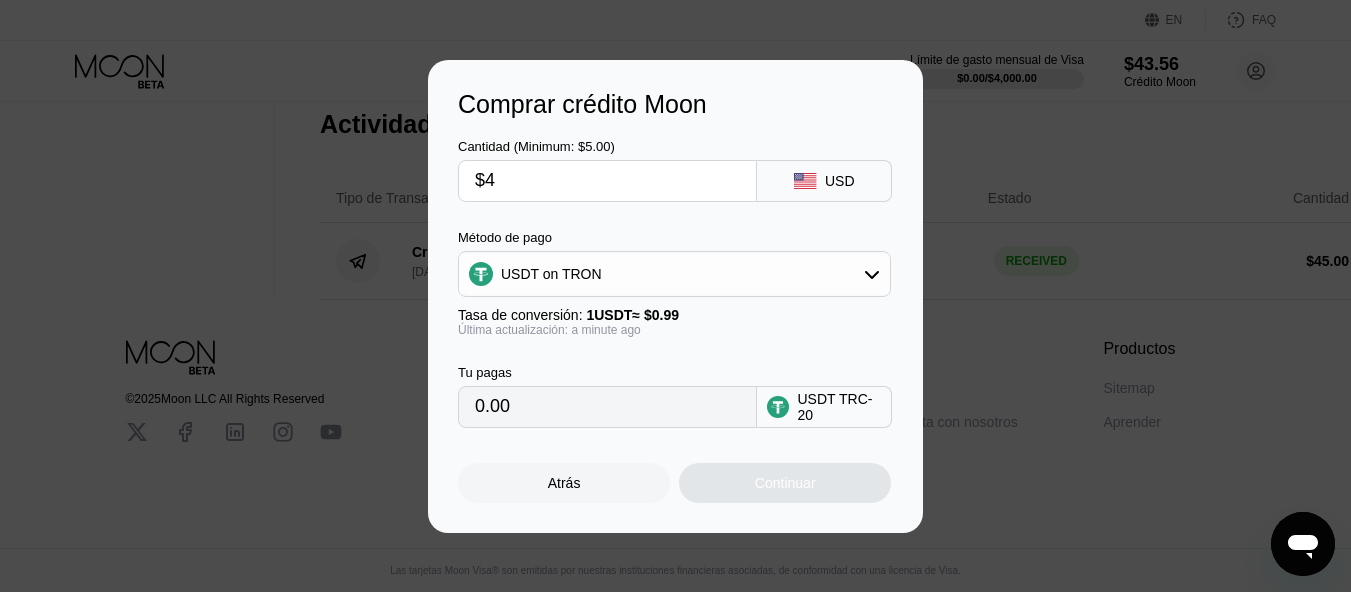 type on "4.04" 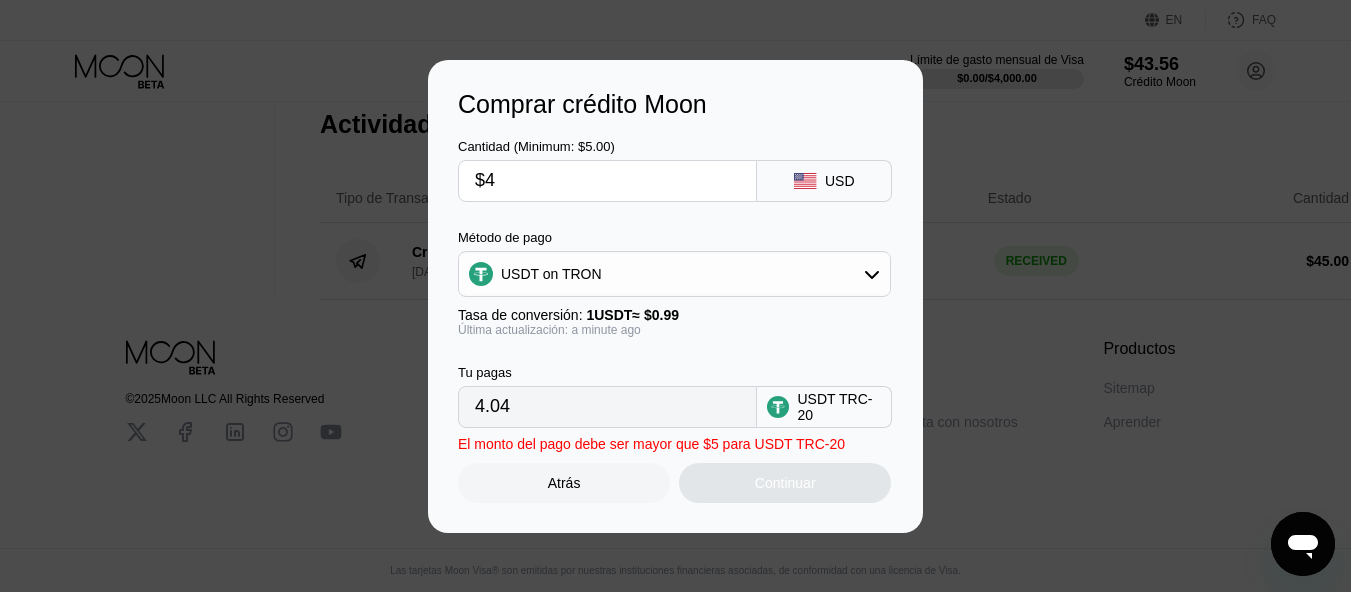 type on "$43" 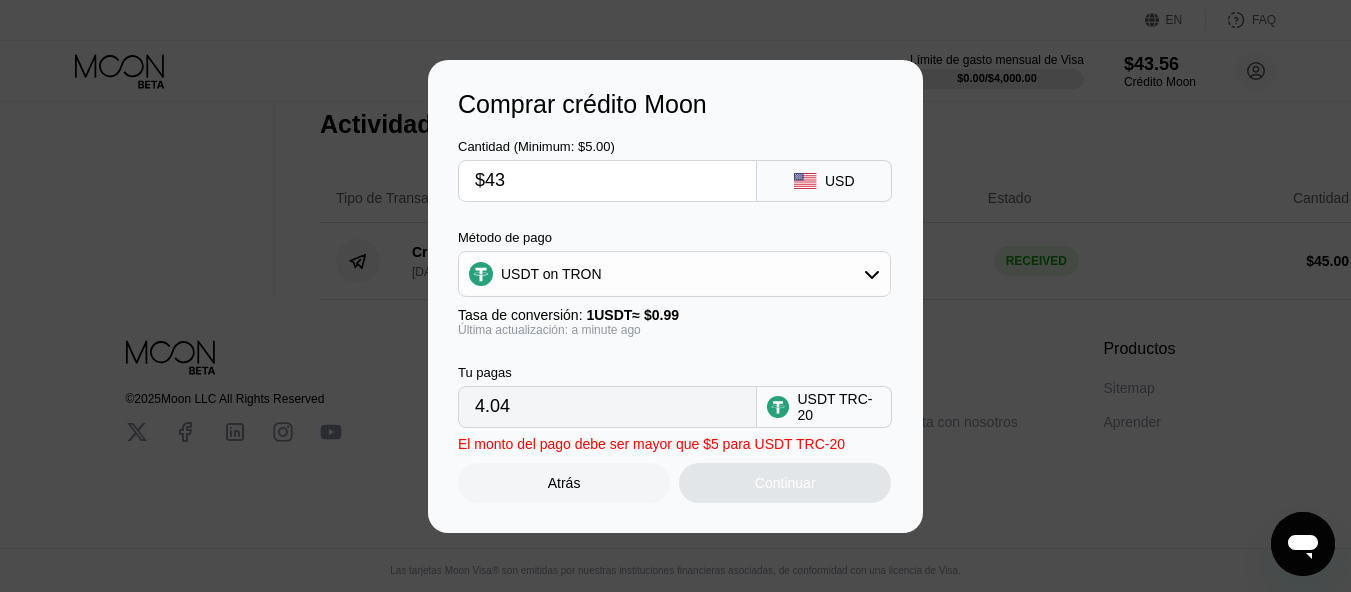 type on "43.43" 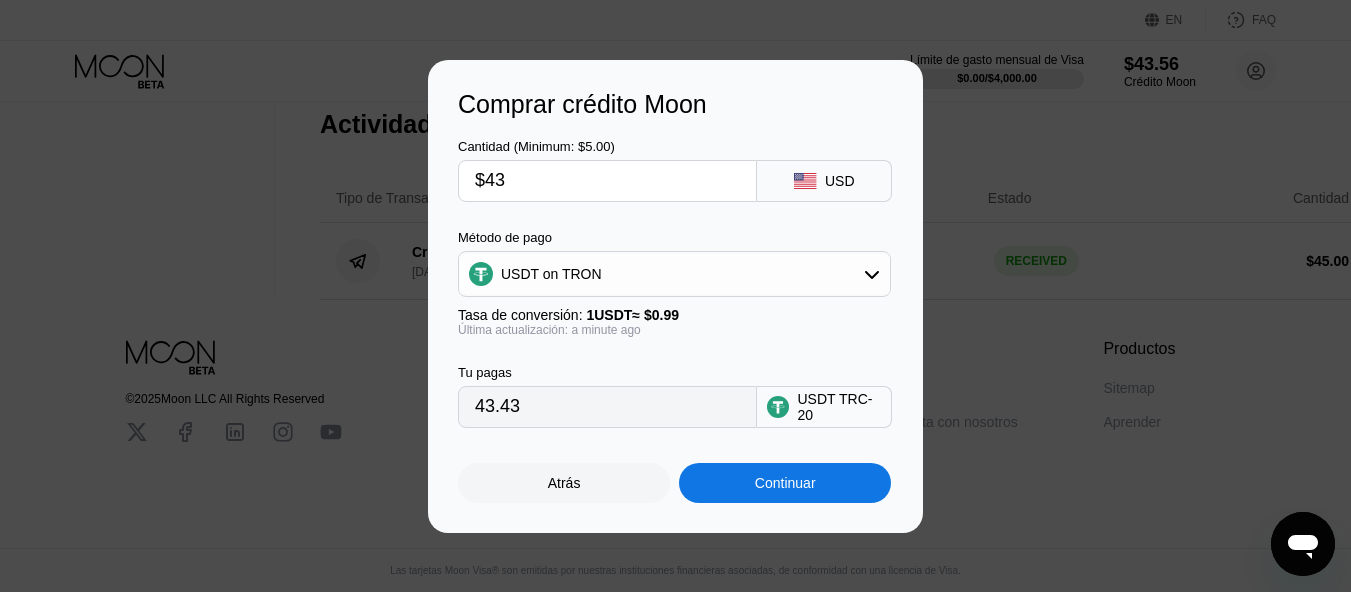 type on "$435" 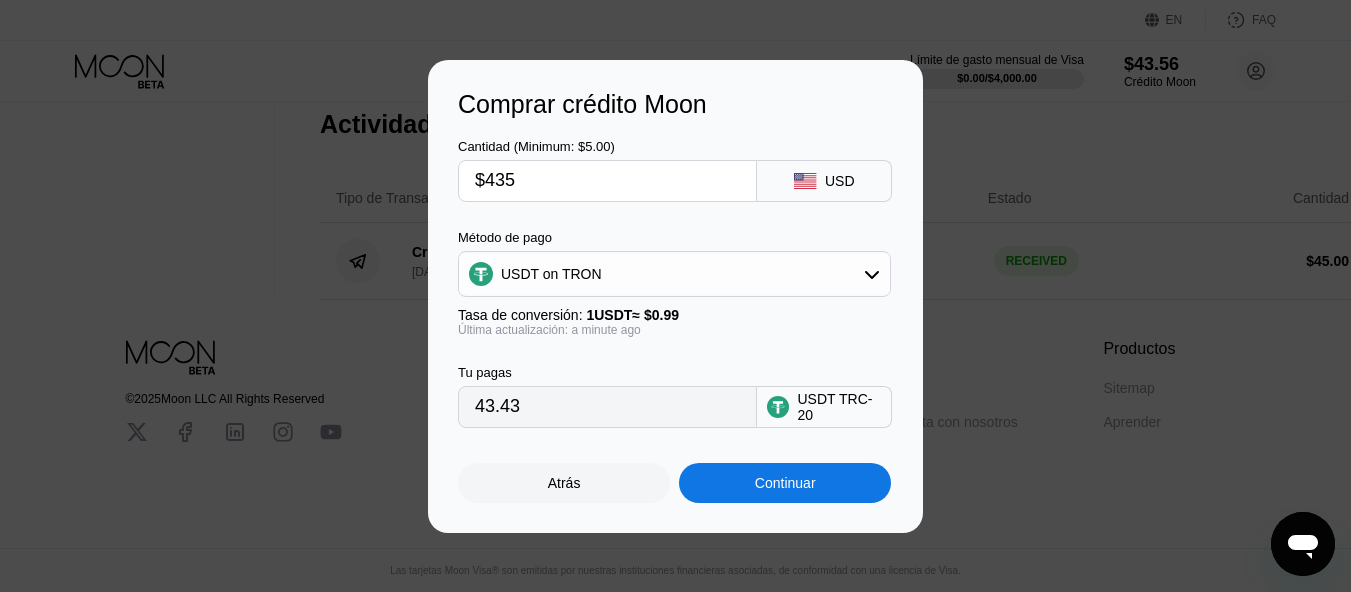 type on "439.39" 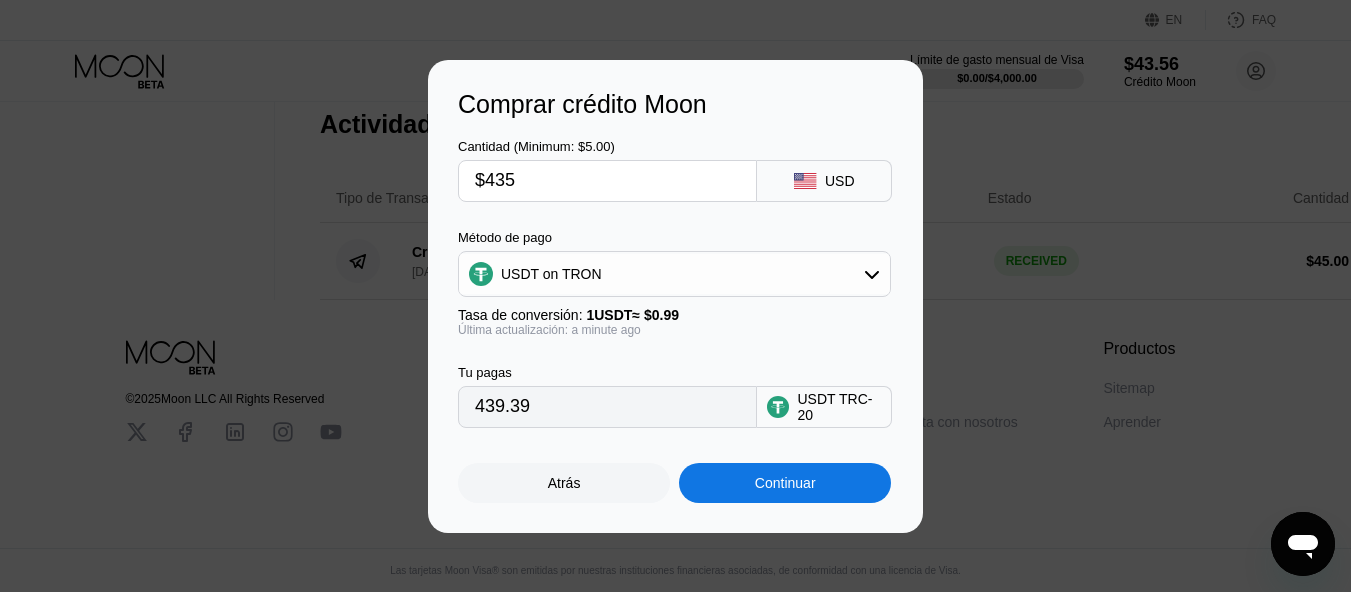 type on "$4356" 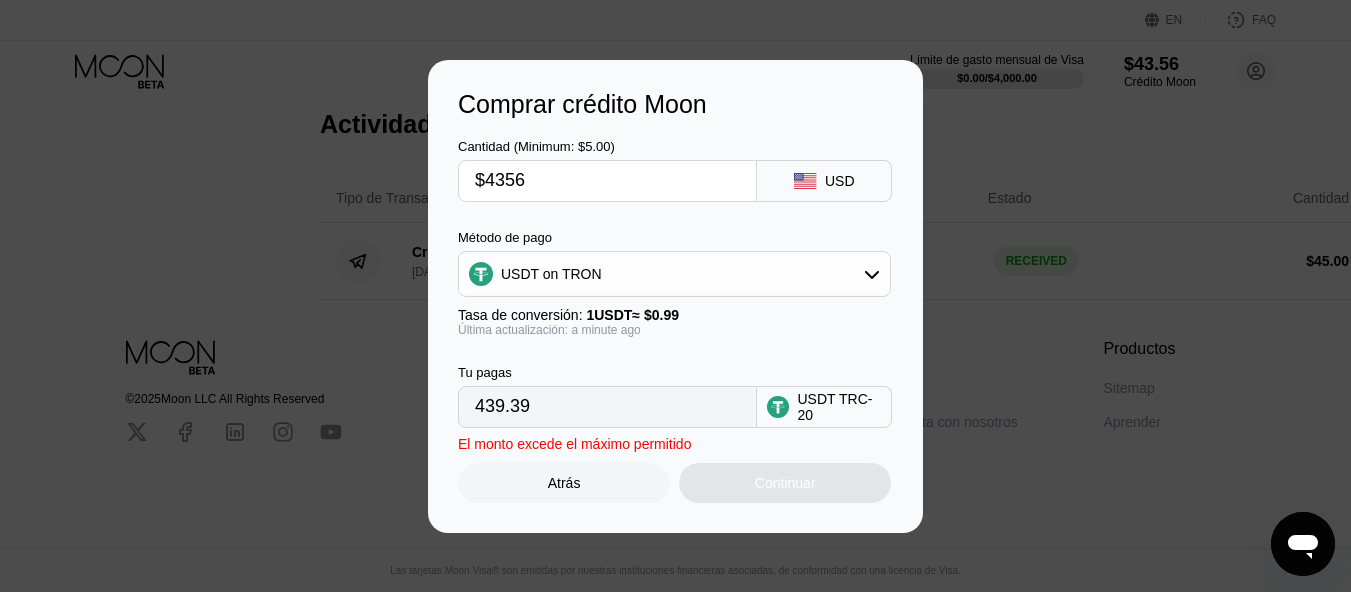 type on "4400.00" 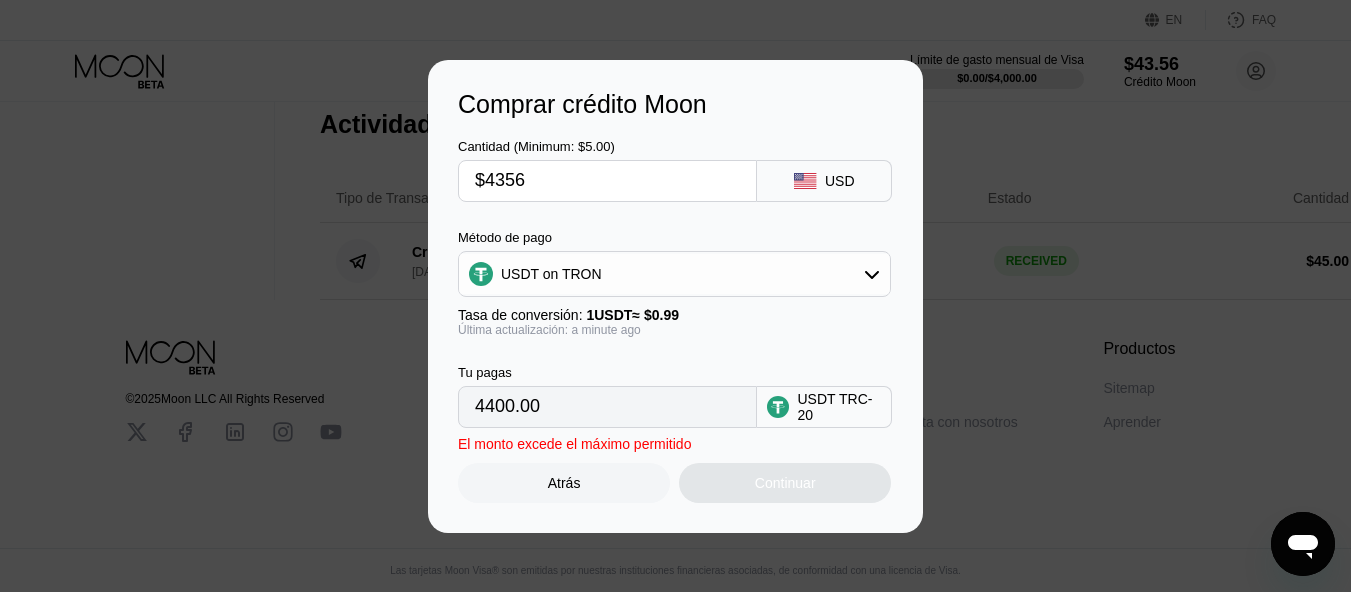 type on "$435" 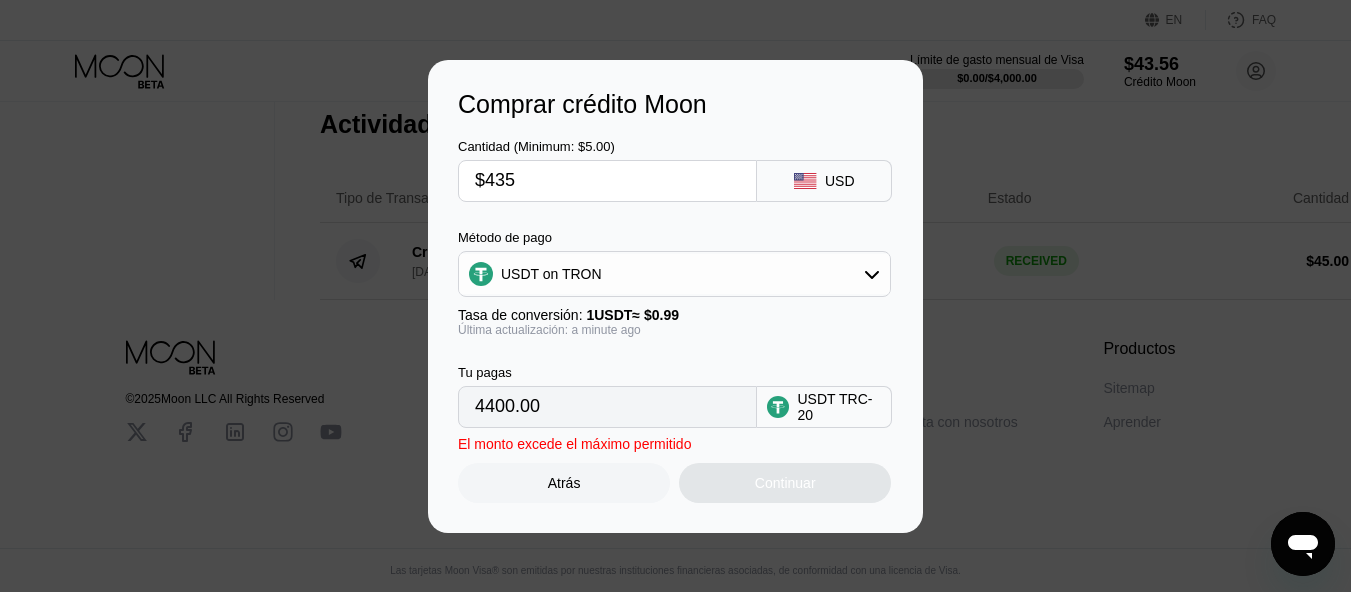 type on "439.39" 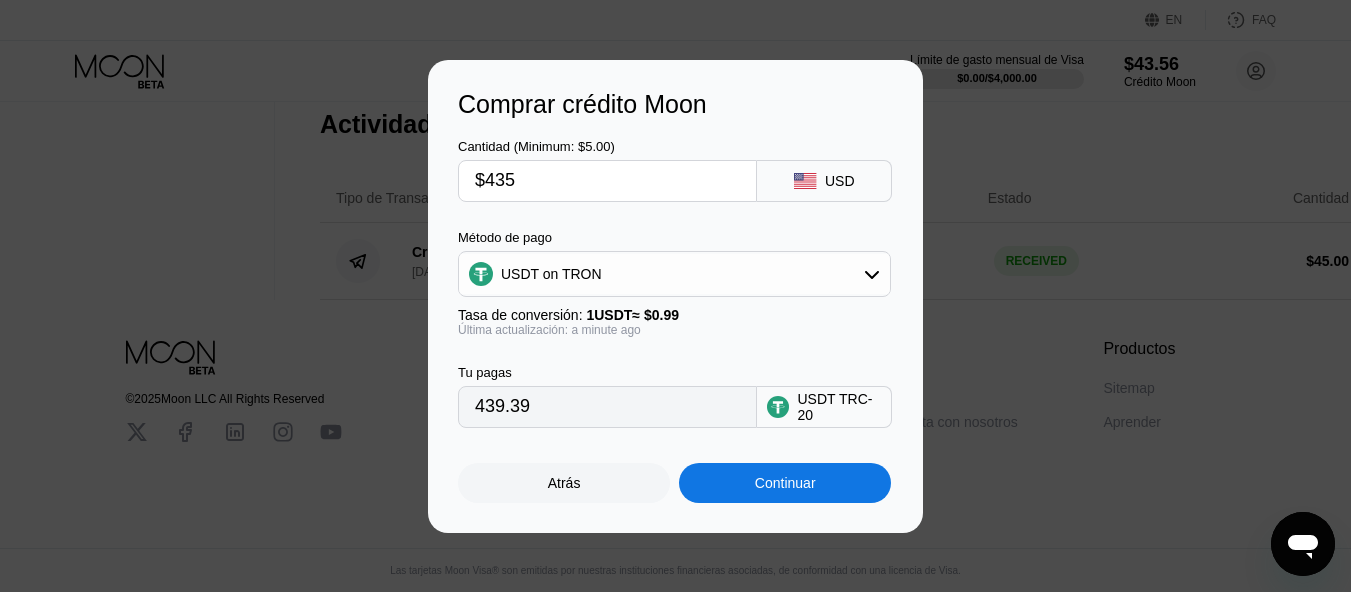 type on "$43" 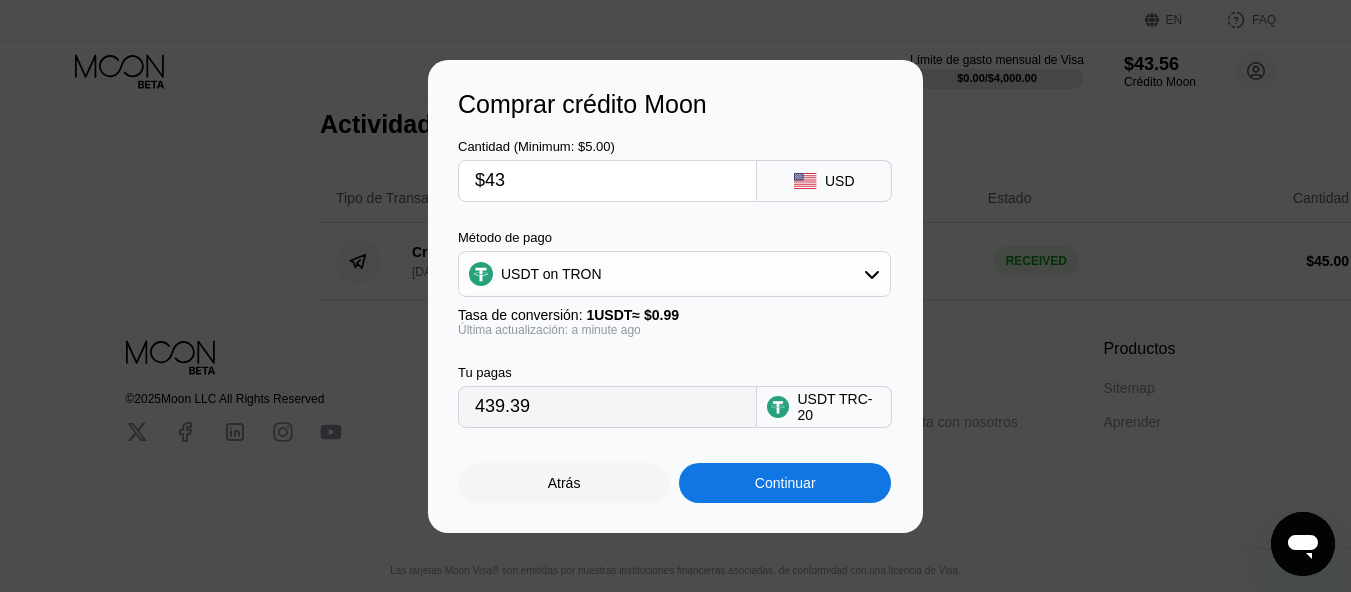 type on "43.43" 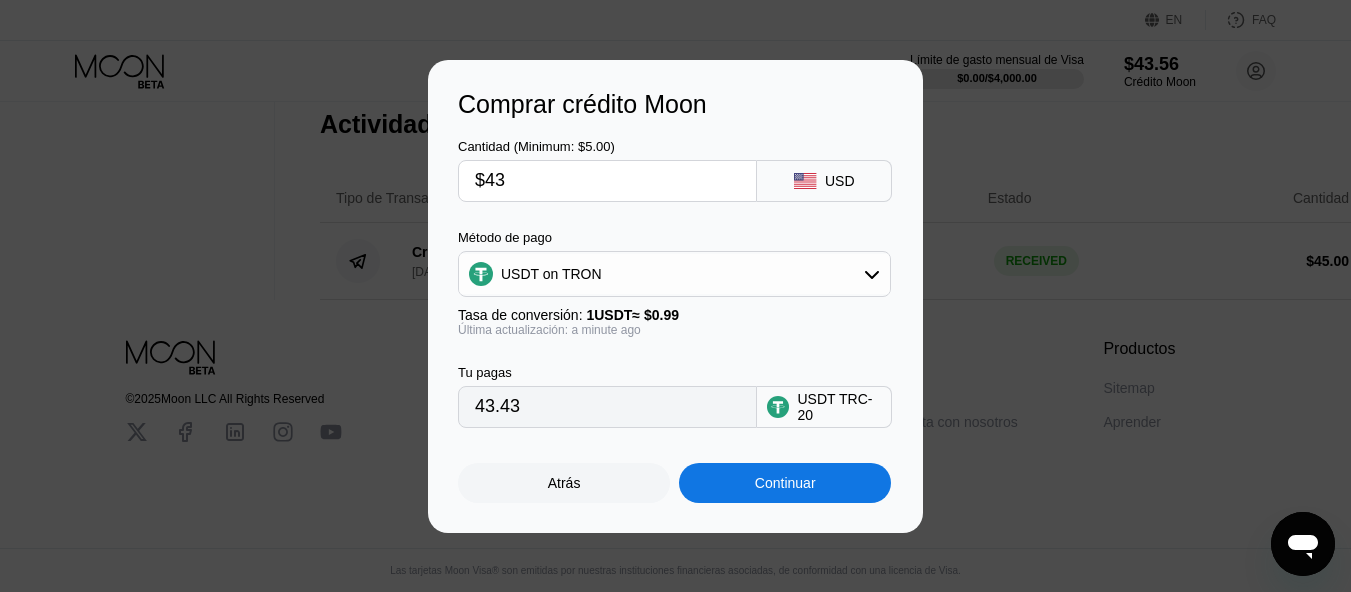 type on "$4" 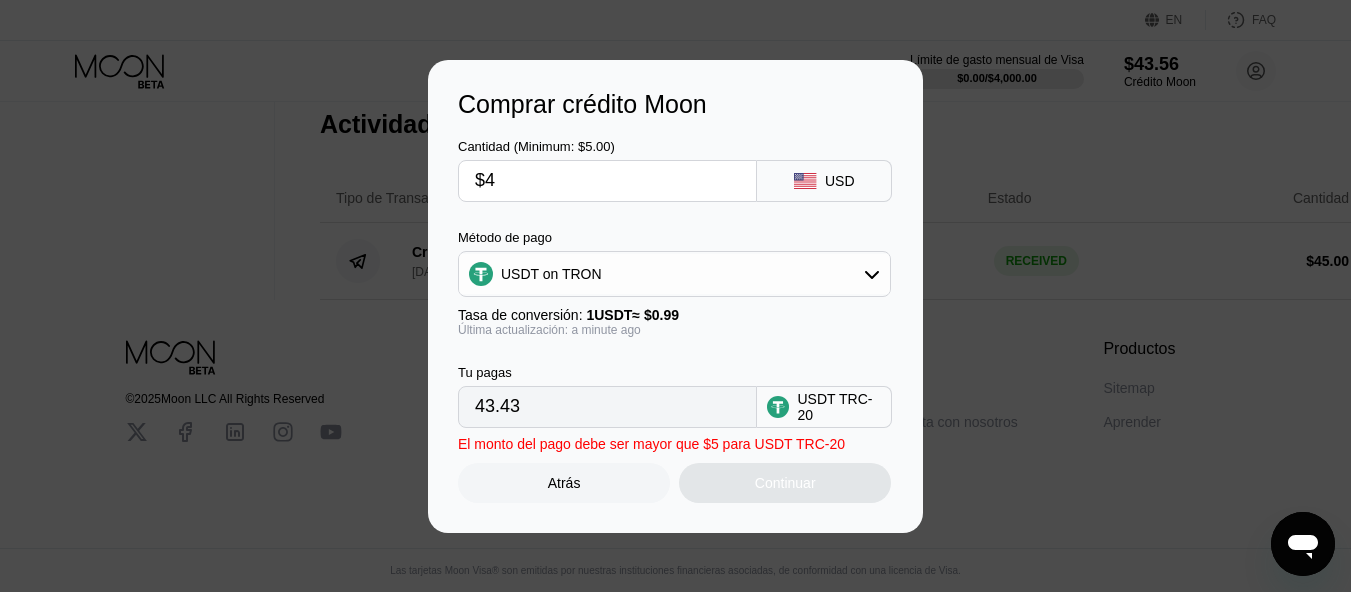 type on "4.04" 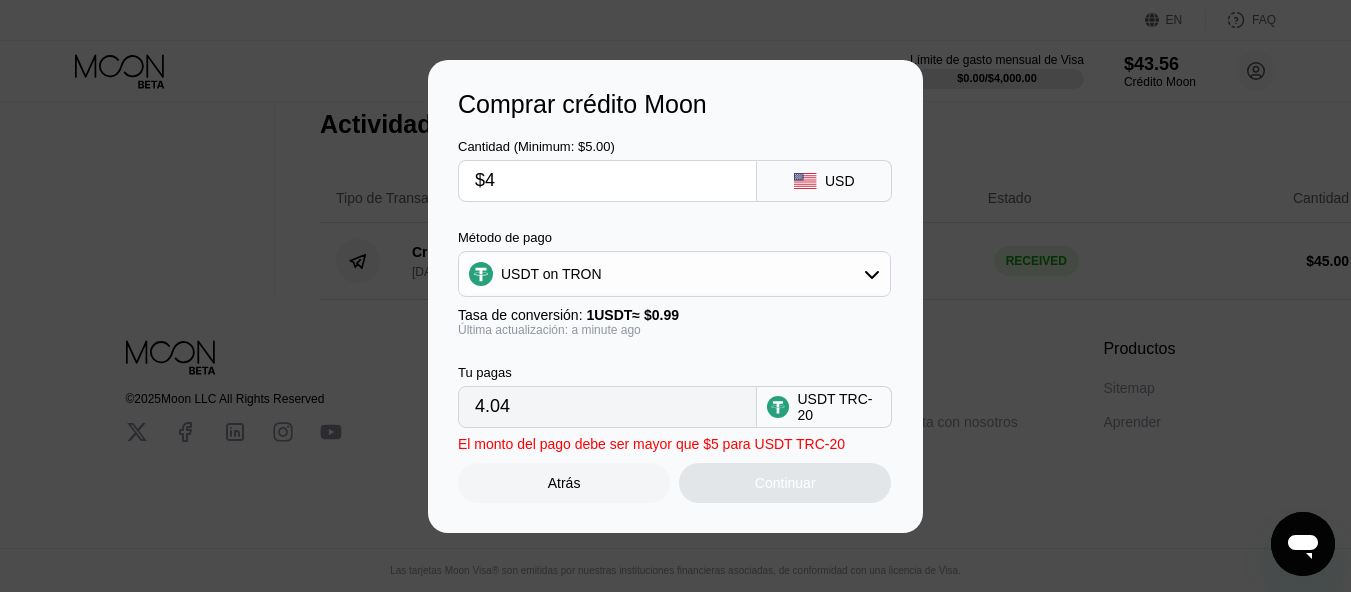 type on "$44" 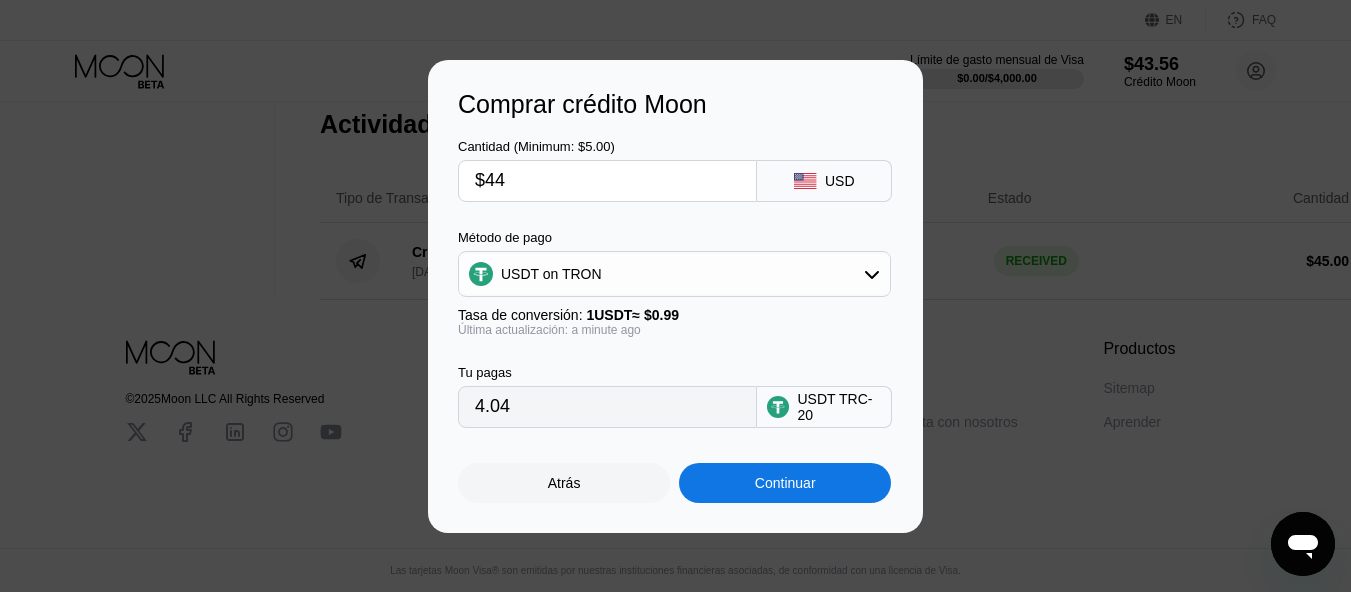 type on "44.44" 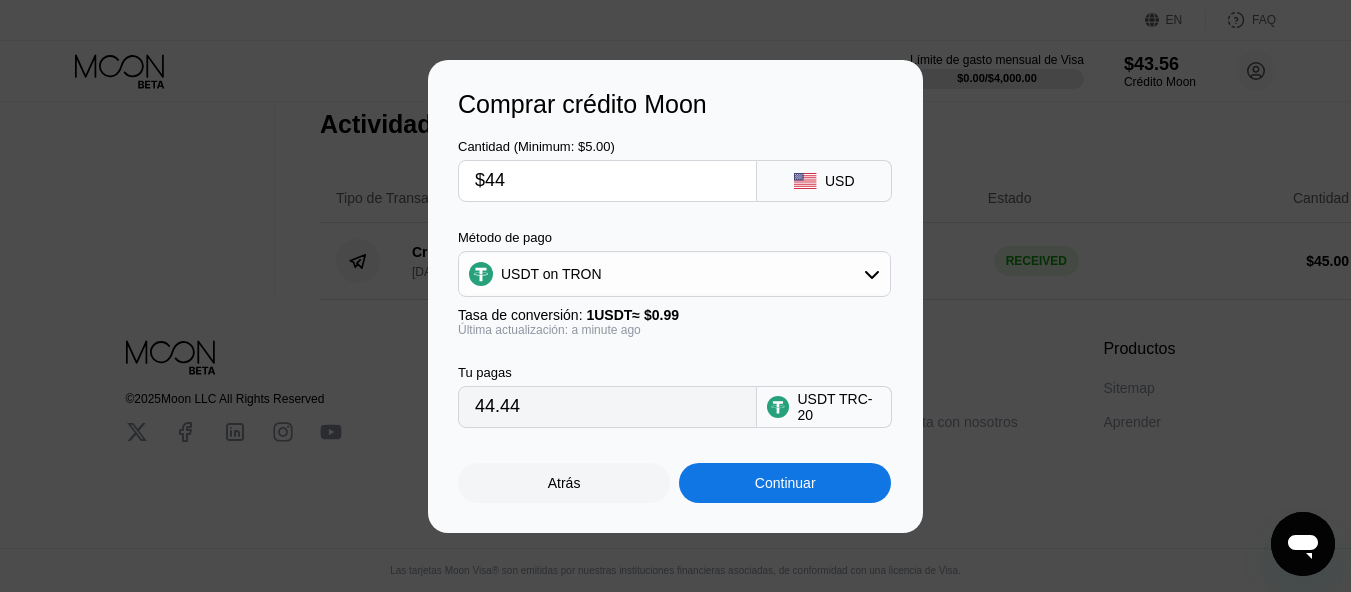 type on "$4" 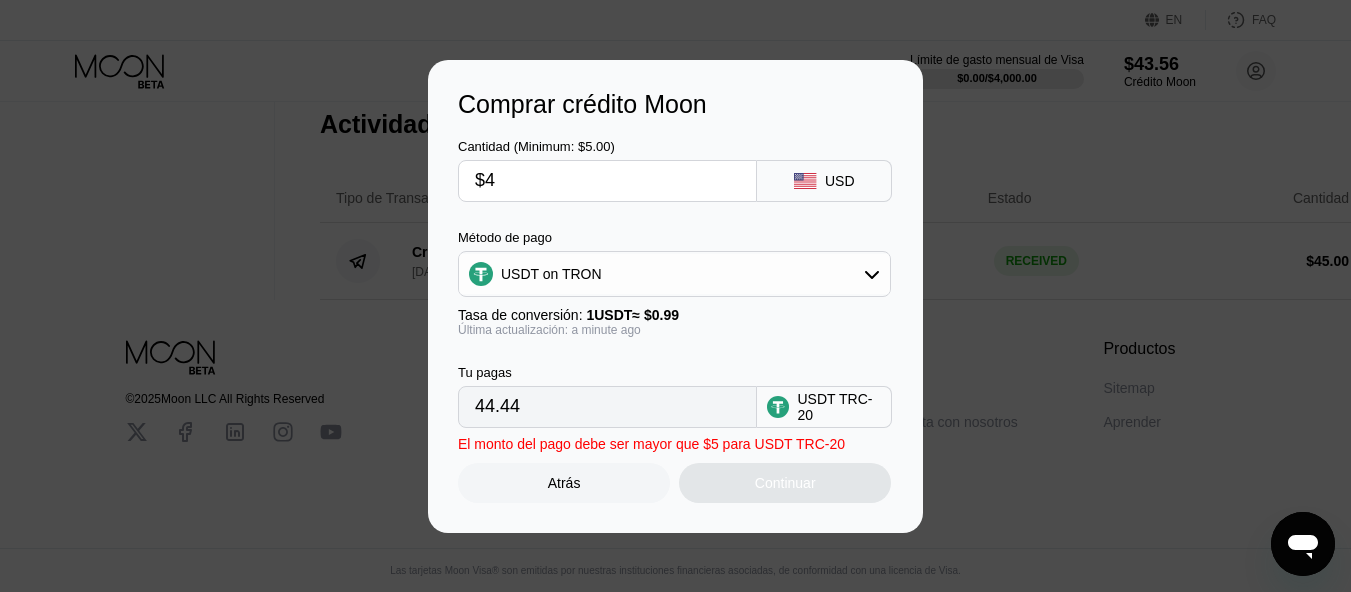 type on "4.04" 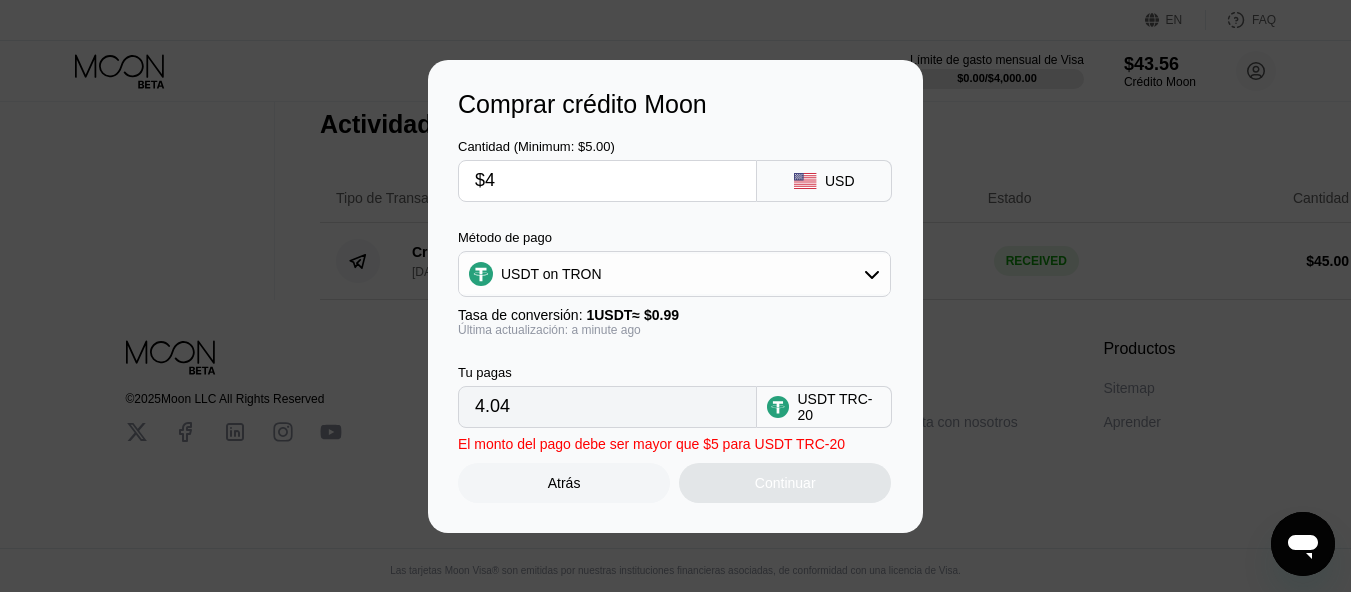 type on "$43" 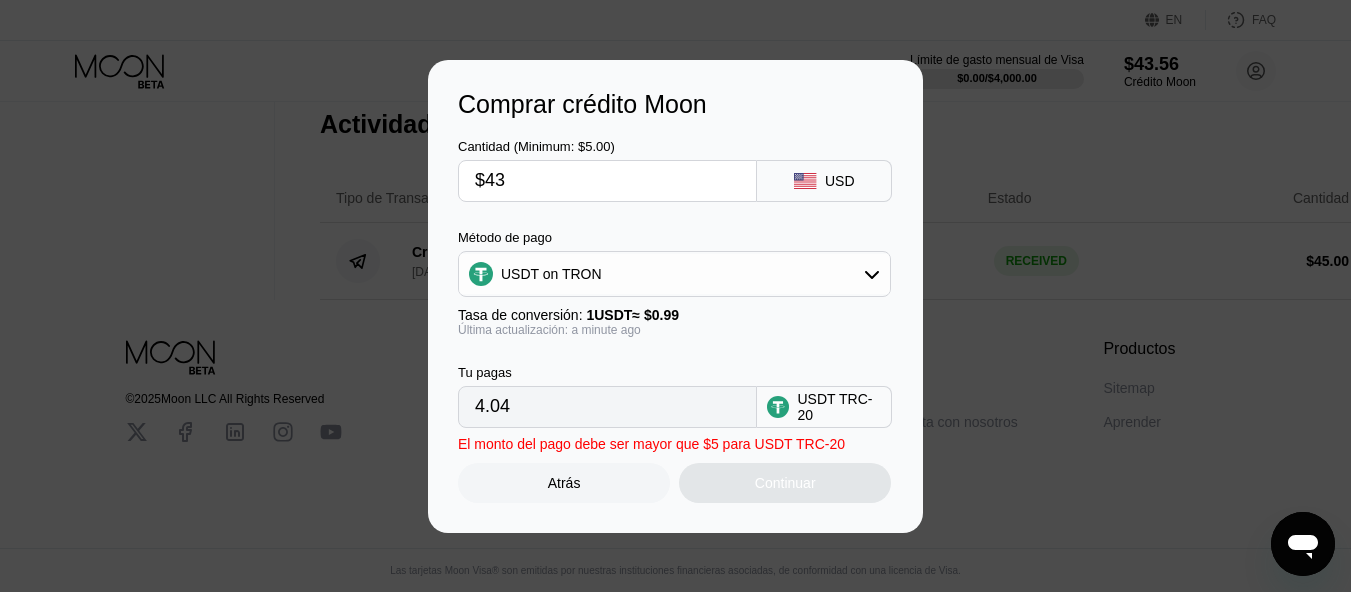 type on "43.43" 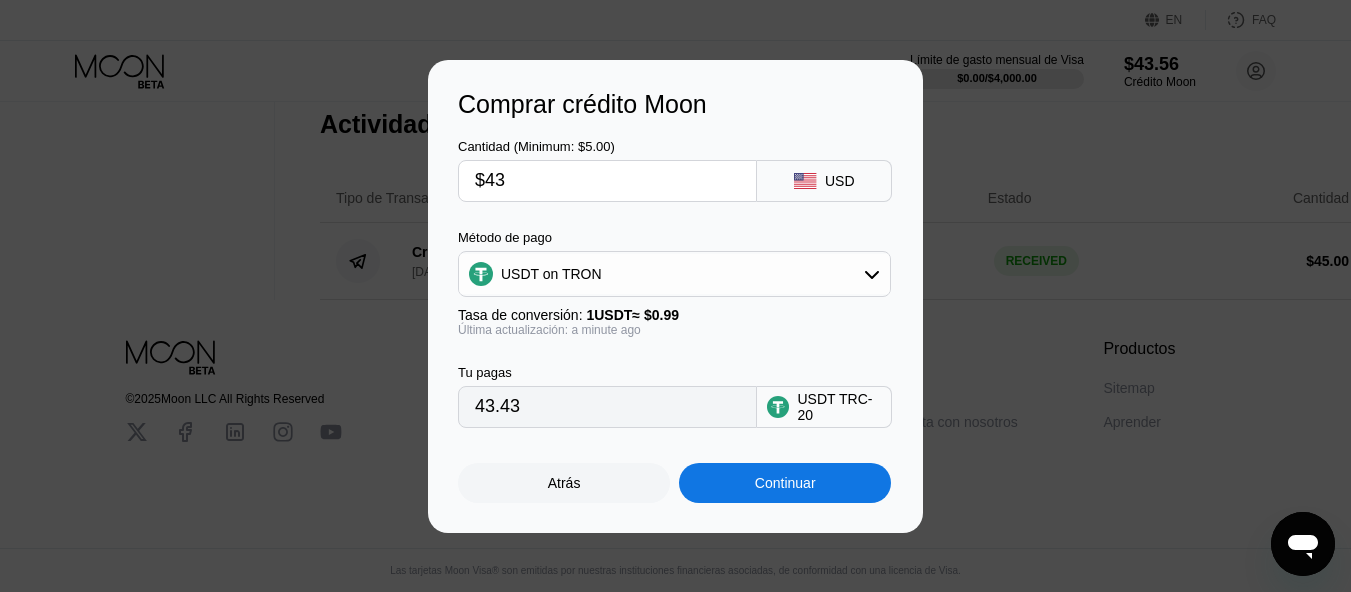 type on "$43" 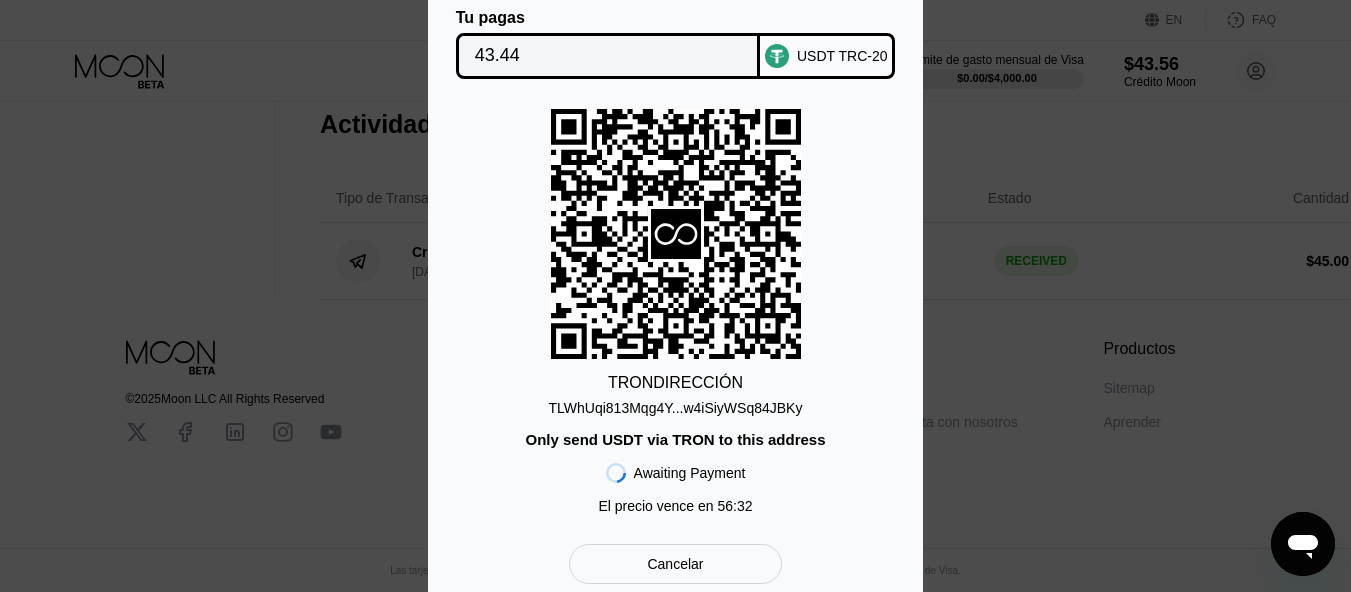 drag, startPoint x: 704, startPoint y: 569, endPoint x: 943, endPoint y: 559, distance: 239.2091 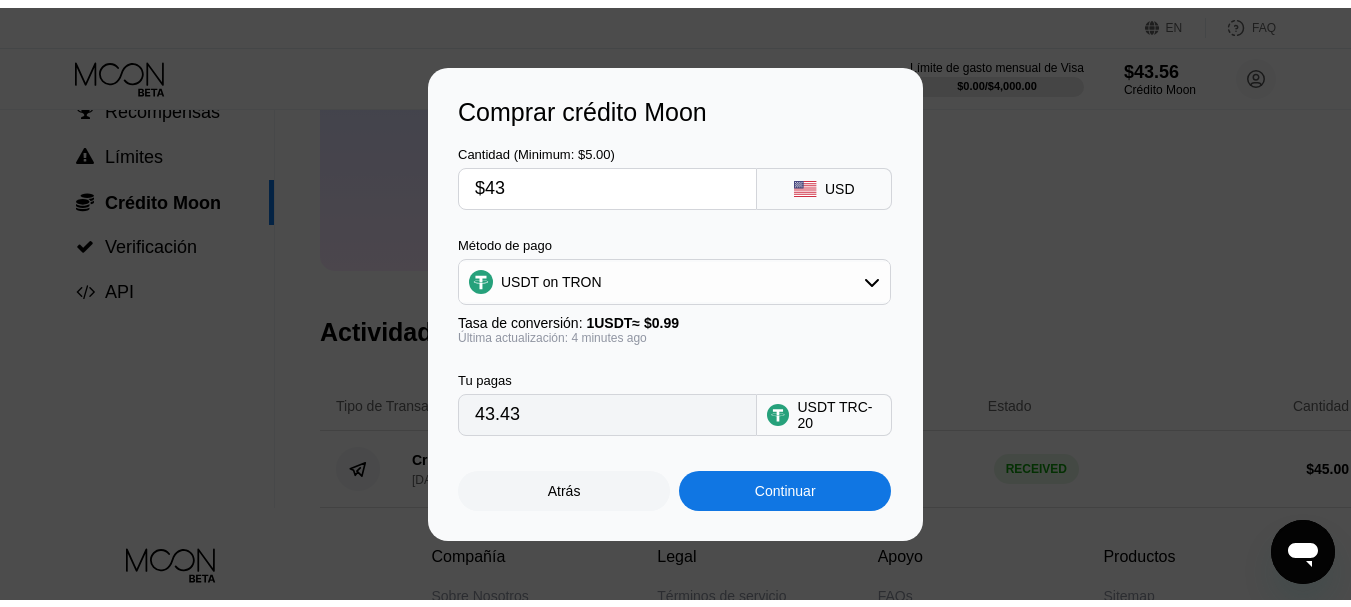 scroll, scrollTop: 0, scrollLeft: 0, axis: both 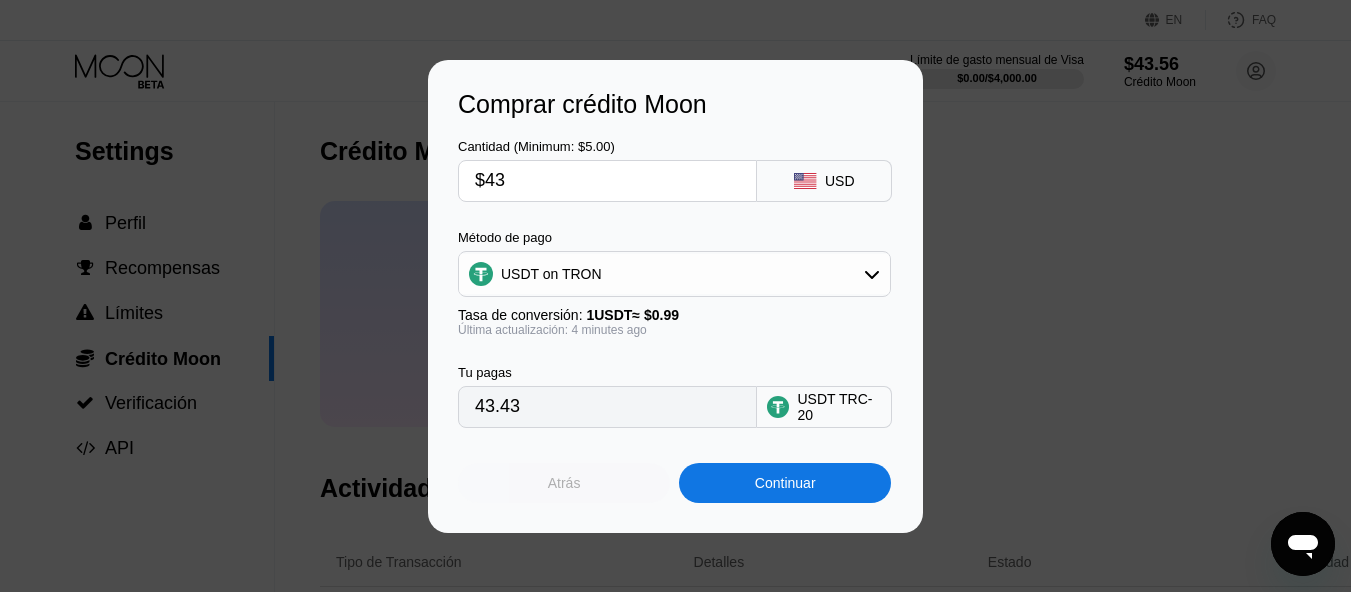 drag, startPoint x: 589, startPoint y: 489, endPoint x: 580, endPoint y: 482, distance: 11.401754 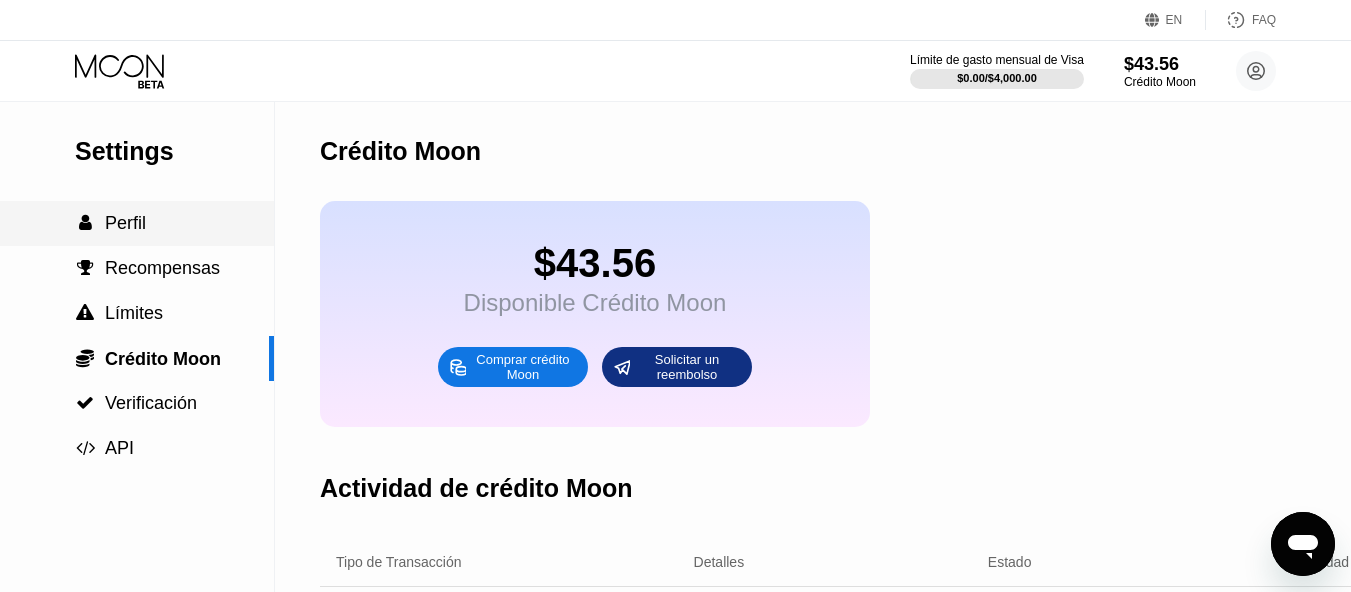 click on "Perfil" at bounding box center (125, 223) 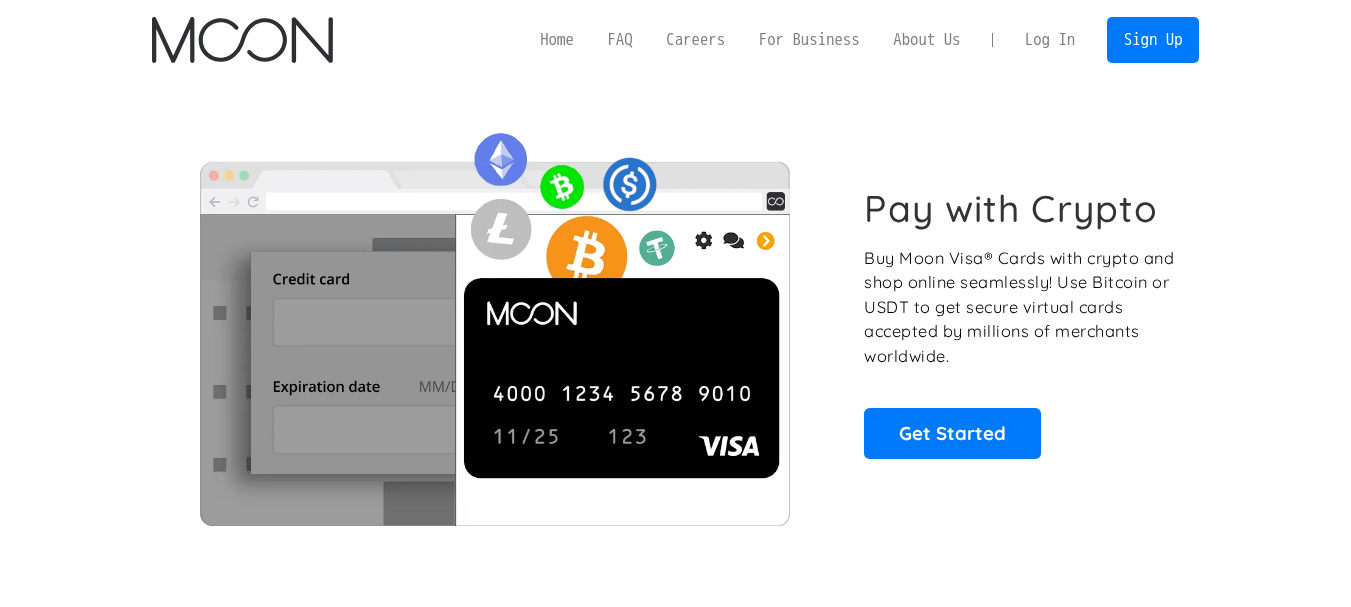 scroll, scrollTop: 0, scrollLeft: 0, axis: both 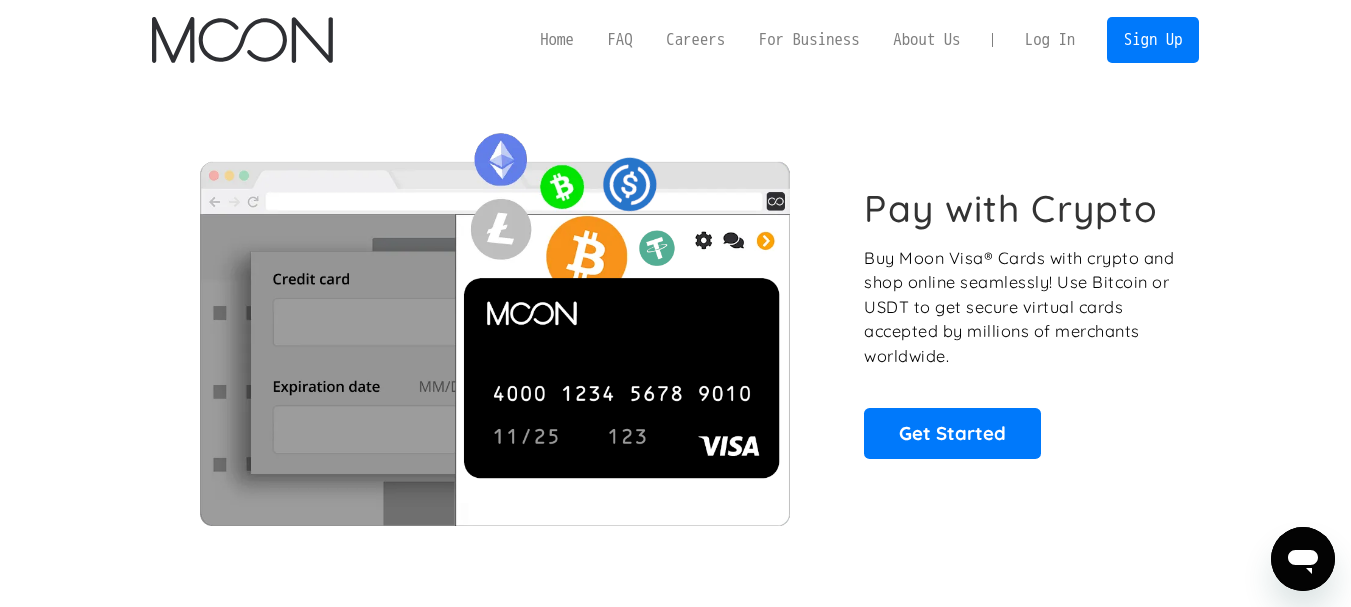 click on "Log In" at bounding box center (1050, 40) 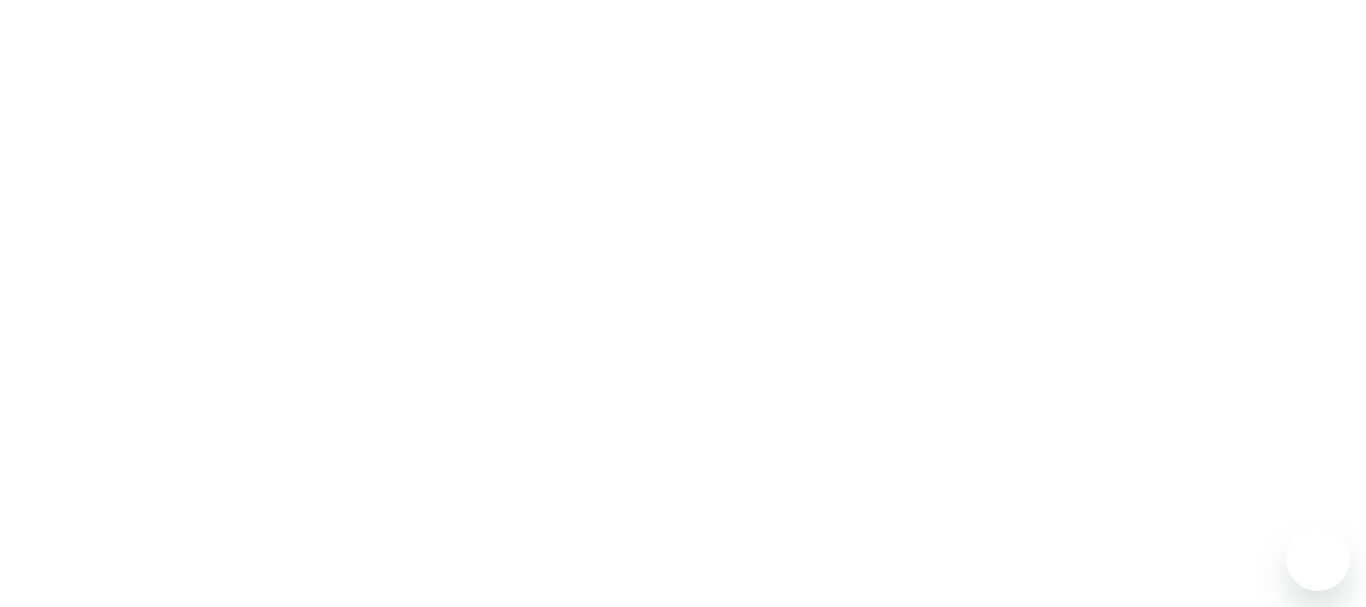 scroll, scrollTop: 0, scrollLeft: 0, axis: both 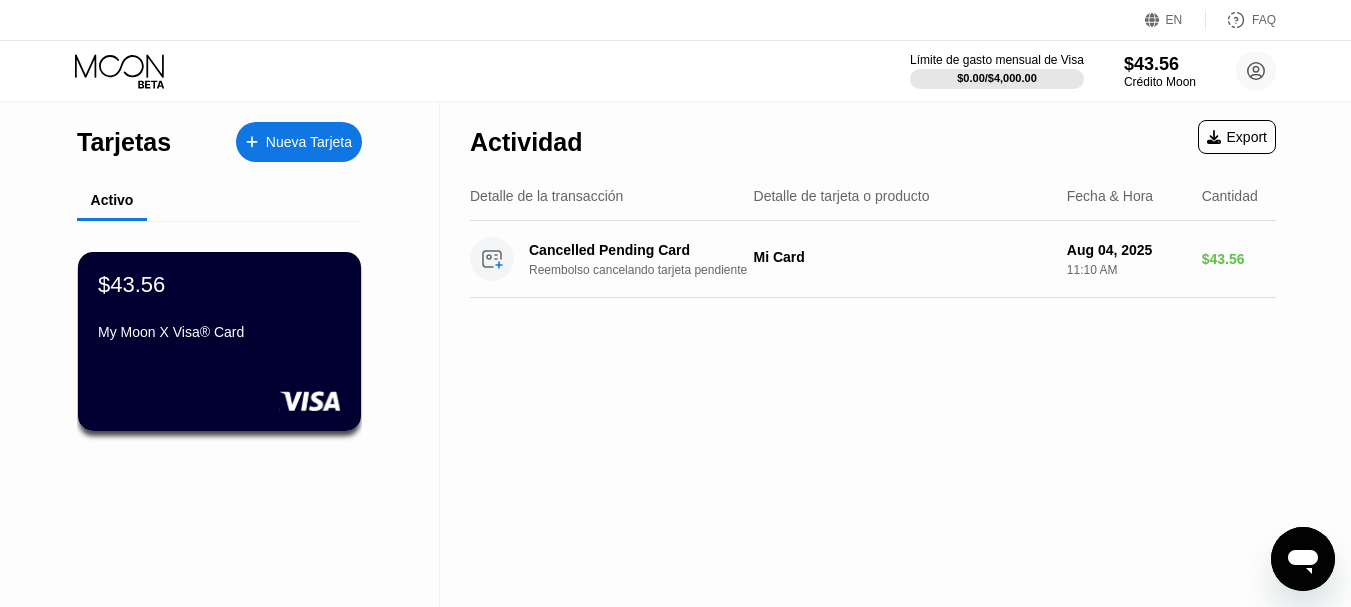 click on "Actividad Export Detalle de la transacción Detalle de tarjeta o producto Fecha & Hora Cantidad Cancelled Pending Card Reembolso cancelando tarjeta pendiente Mi Card [DATE] [TIME] $43.56" at bounding box center (873, 354) 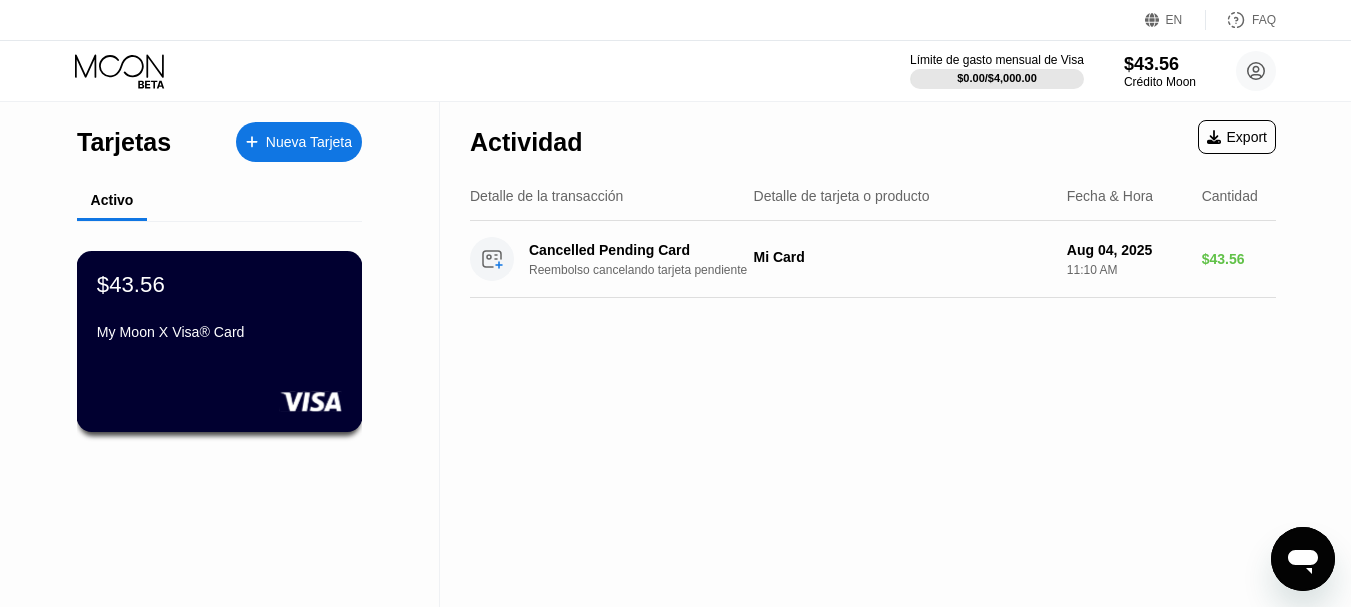 click on "My Moon X Visa® Card" at bounding box center [219, 332] 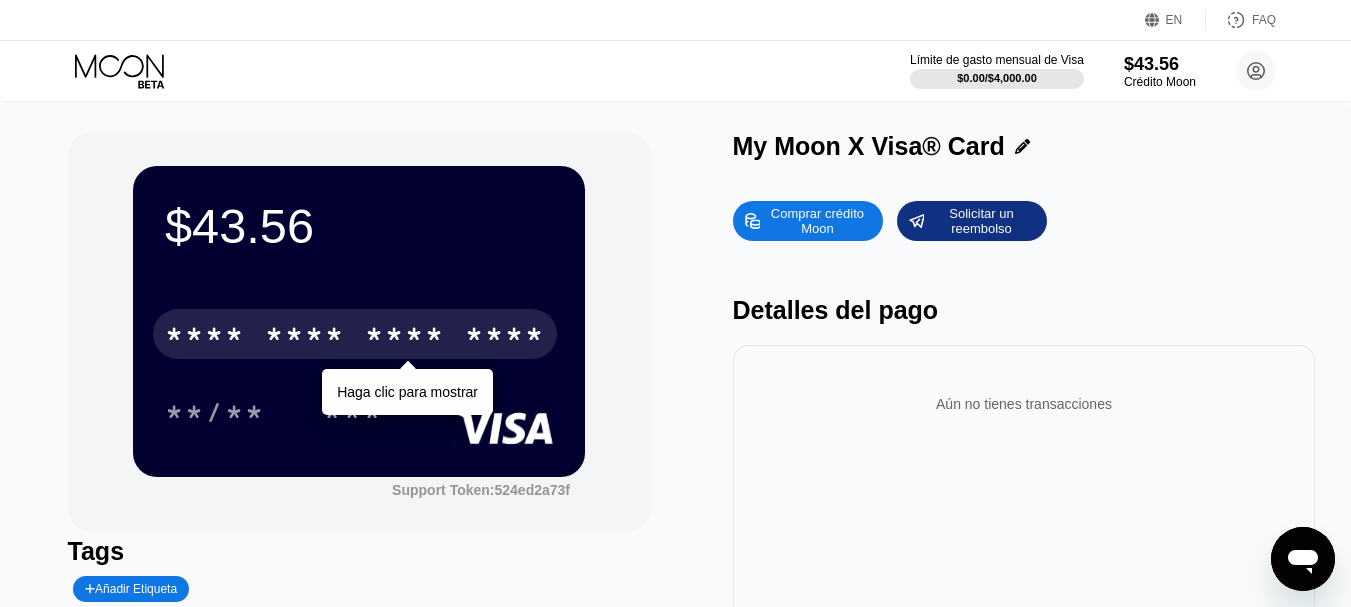 click on "* * * *" at bounding box center [405, 337] 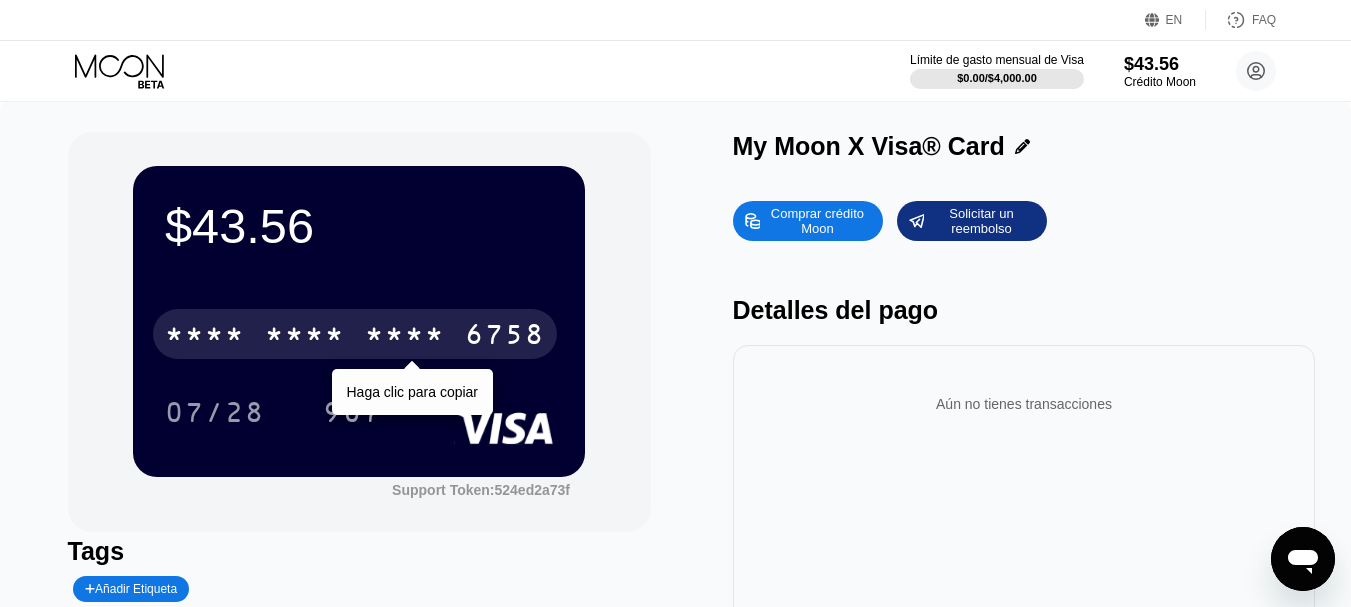 click on "907" at bounding box center [368, 412] 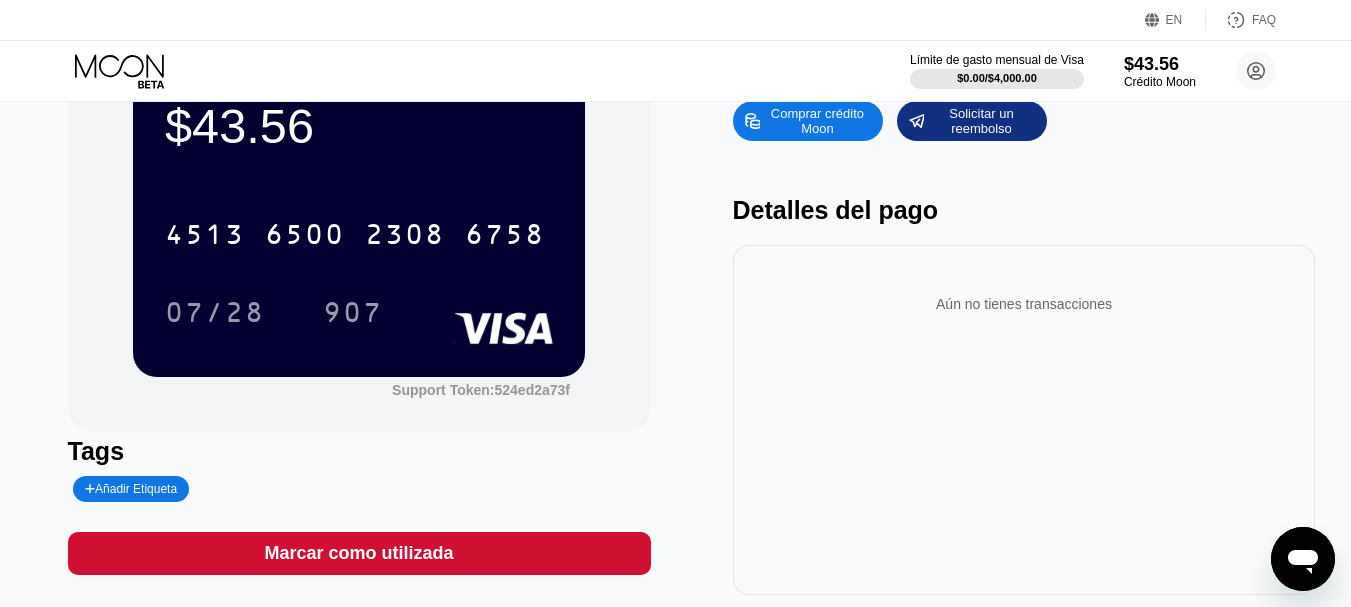 scroll, scrollTop: 53, scrollLeft: 0, axis: vertical 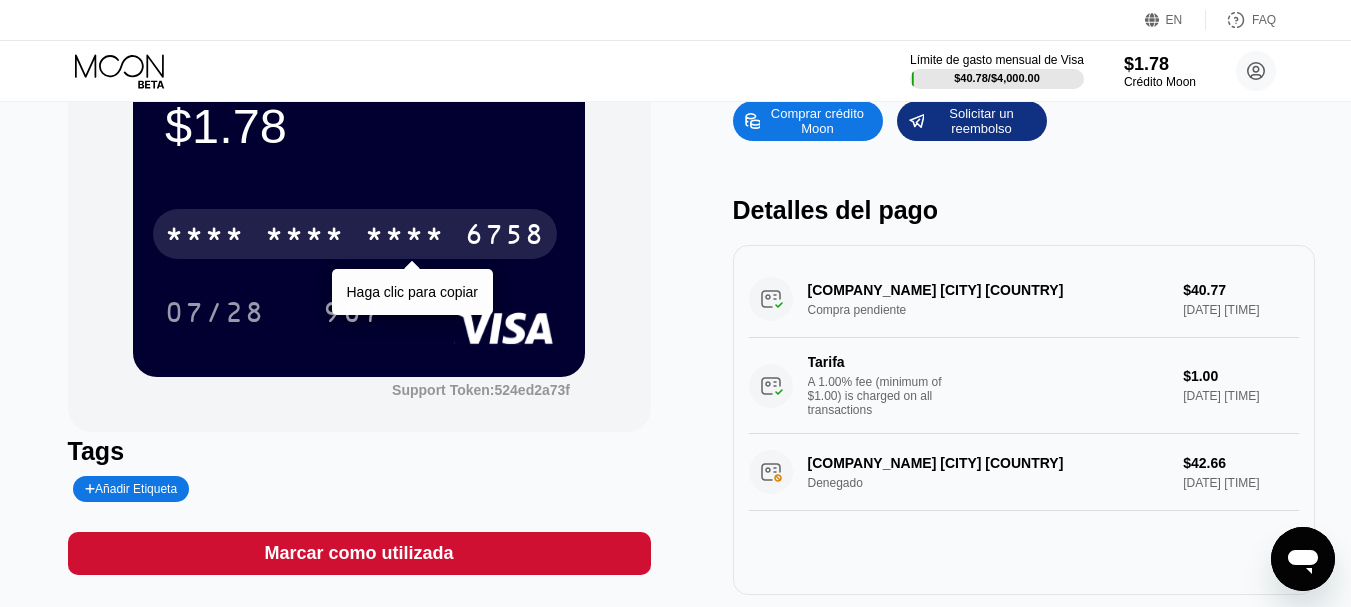 click on "* * * *" at bounding box center [405, 237] 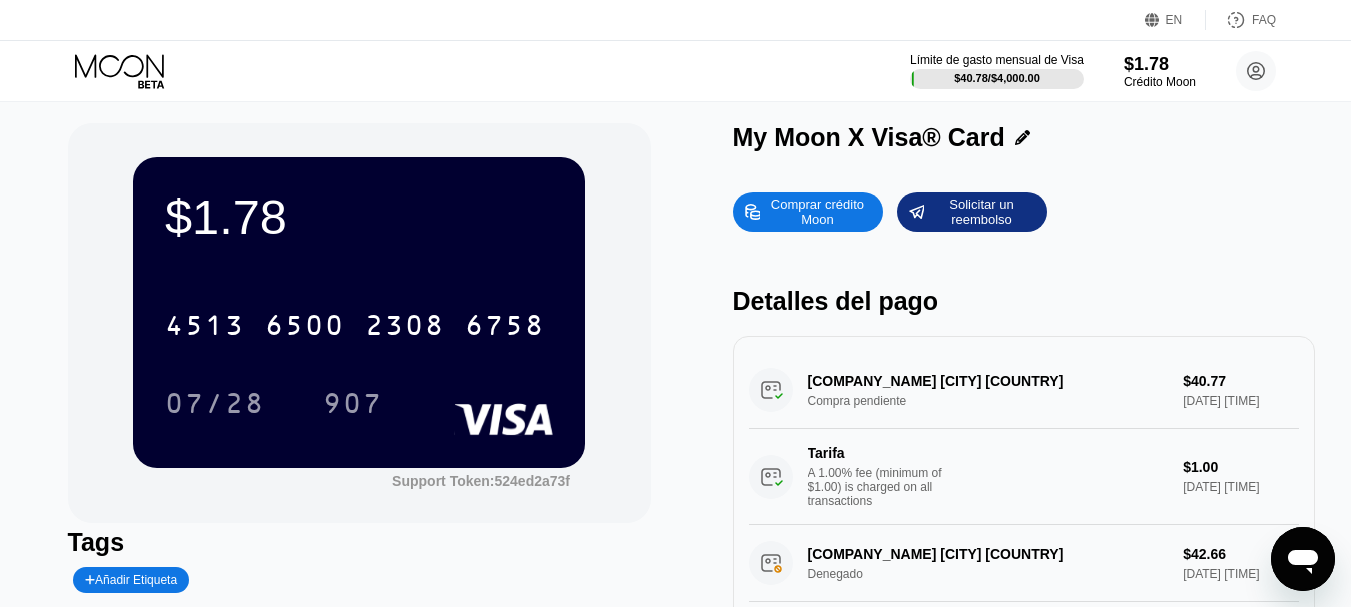scroll, scrollTop: 0, scrollLeft: 0, axis: both 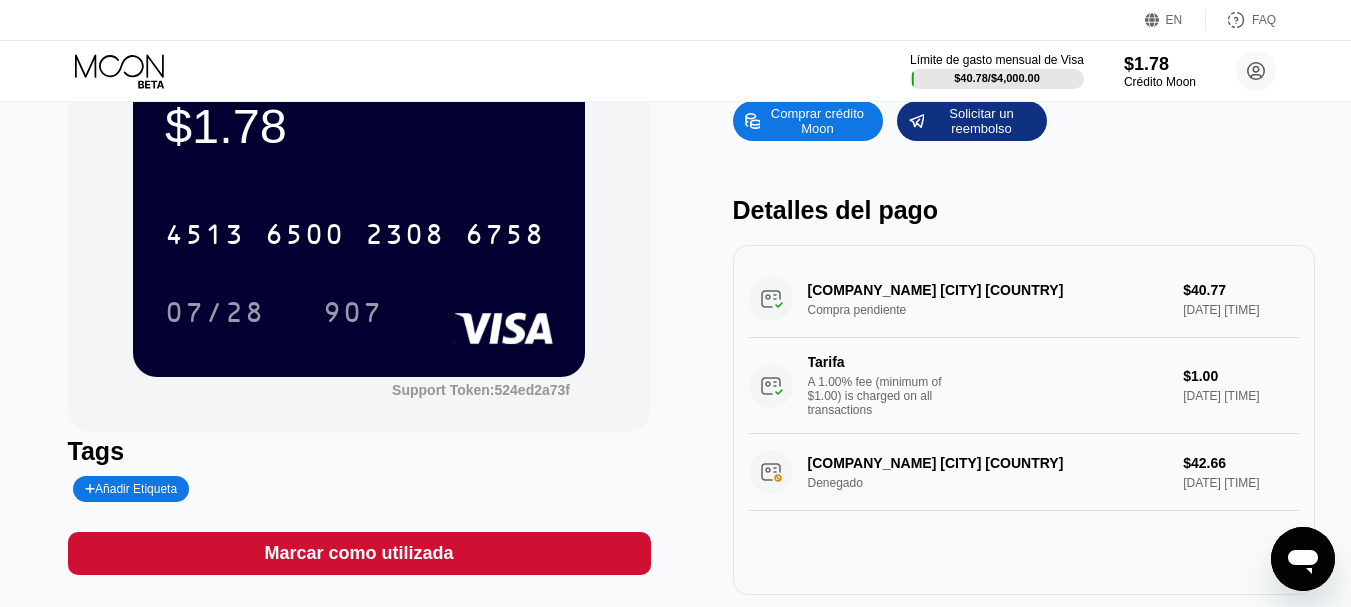 click on "$[PRICE] [CARD_NUMBER] [DATE] [NUMBER] [CREDIT_CARD_TYPE] [COMPANY_NAME] [CITY] [COUNTRY] [STATUS] $[PRICE] [DATE] [TIME] [FEE_DESCRIPTION] $[PRICE] [DATE] [TIME] [COMPANY_NAME] [CITY] [COUNTRY] [STATUS] $[PRICE] [DATE] [TIME]" at bounding box center (675, 323) 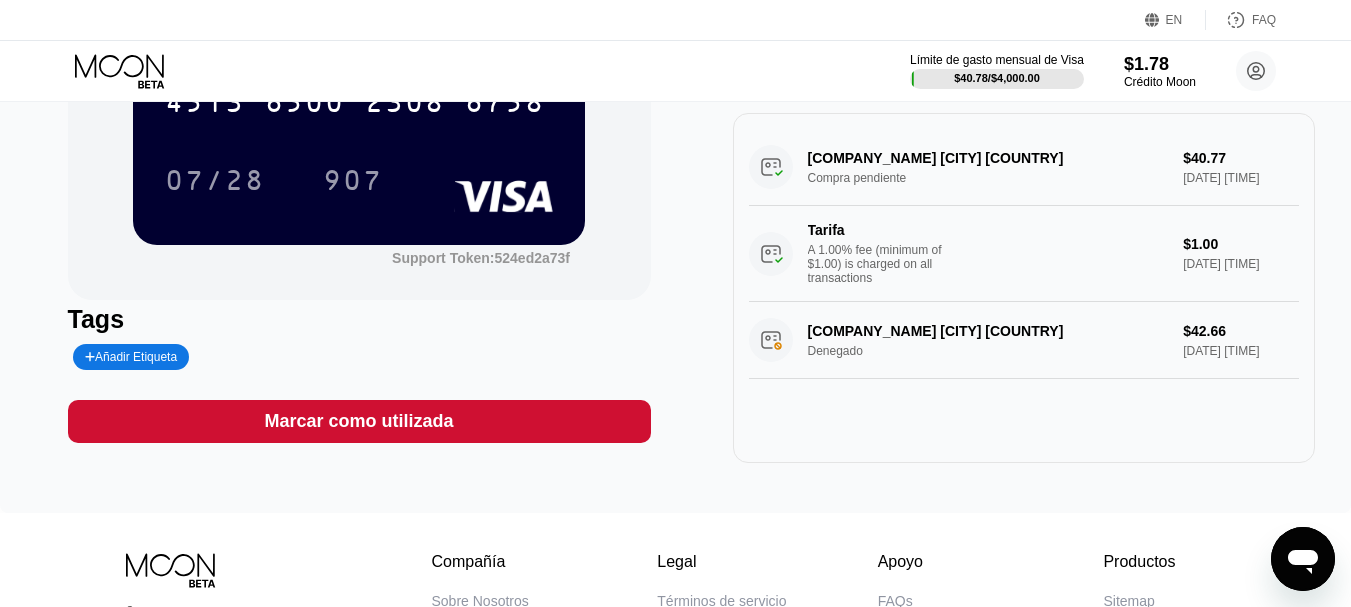 scroll, scrollTop: 200, scrollLeft: 0, axis: vertical 